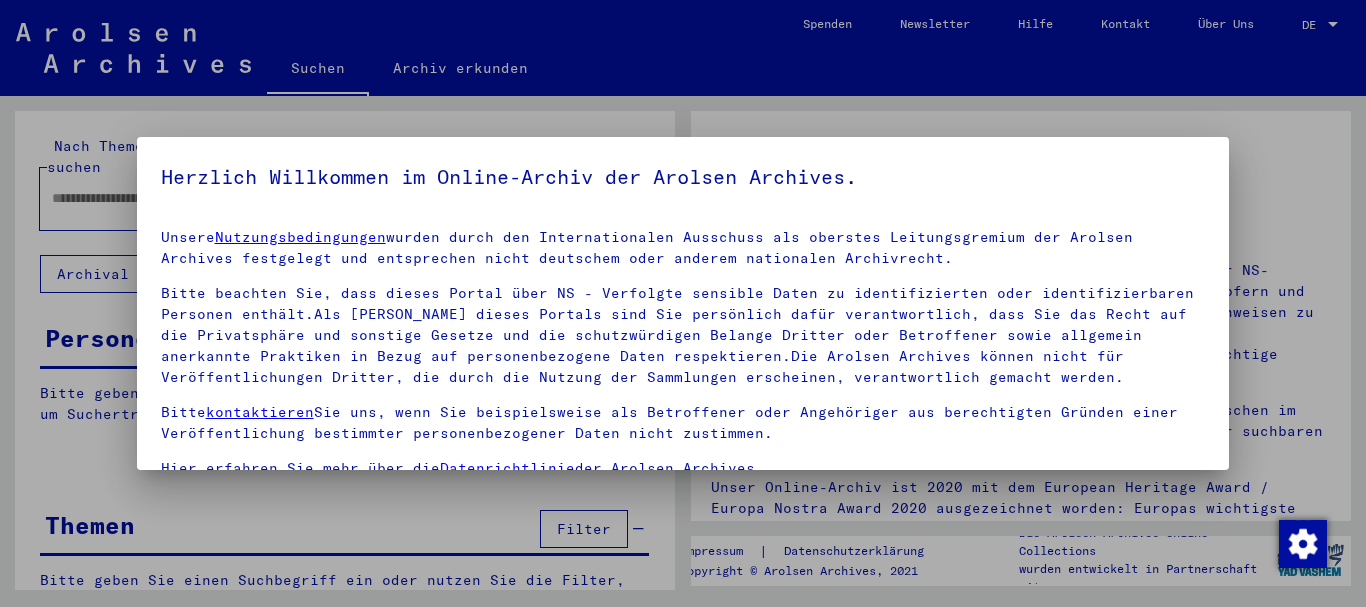 scroll, scrollTop: 0, scrollLeft: 0, axis: both 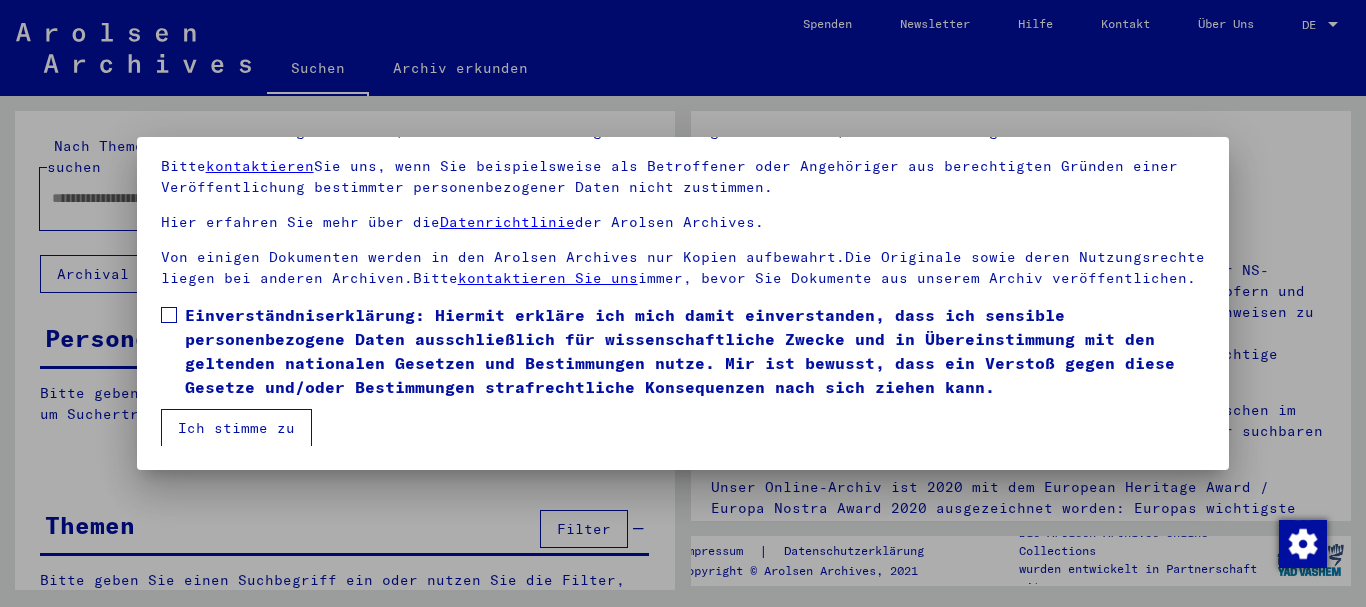 click at bounding box center [169, 315] 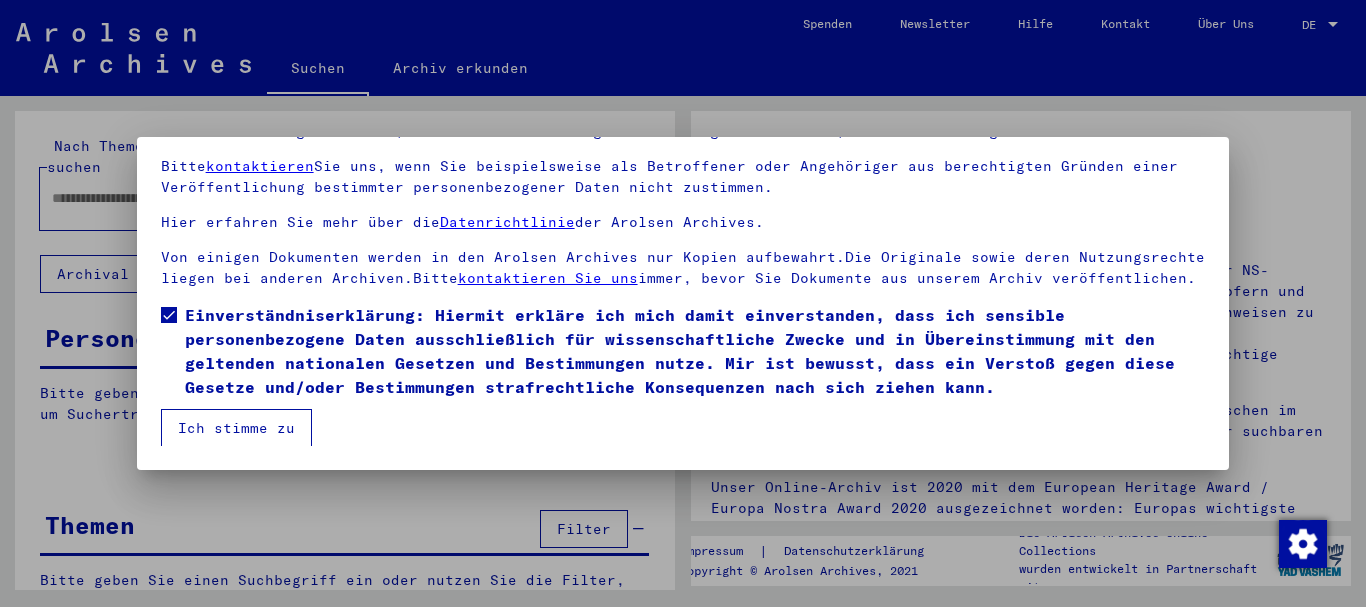 click on "Ich stimme zu" at bounding box center (236, 428) 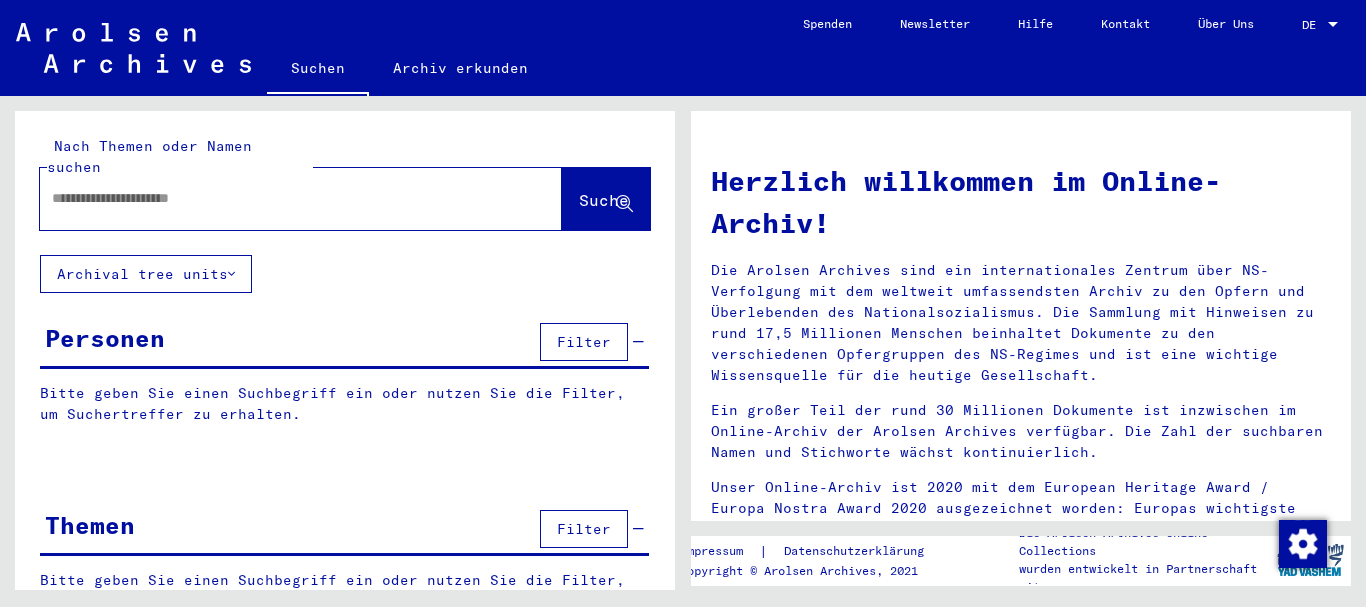 click at bounding box center [277, 198] 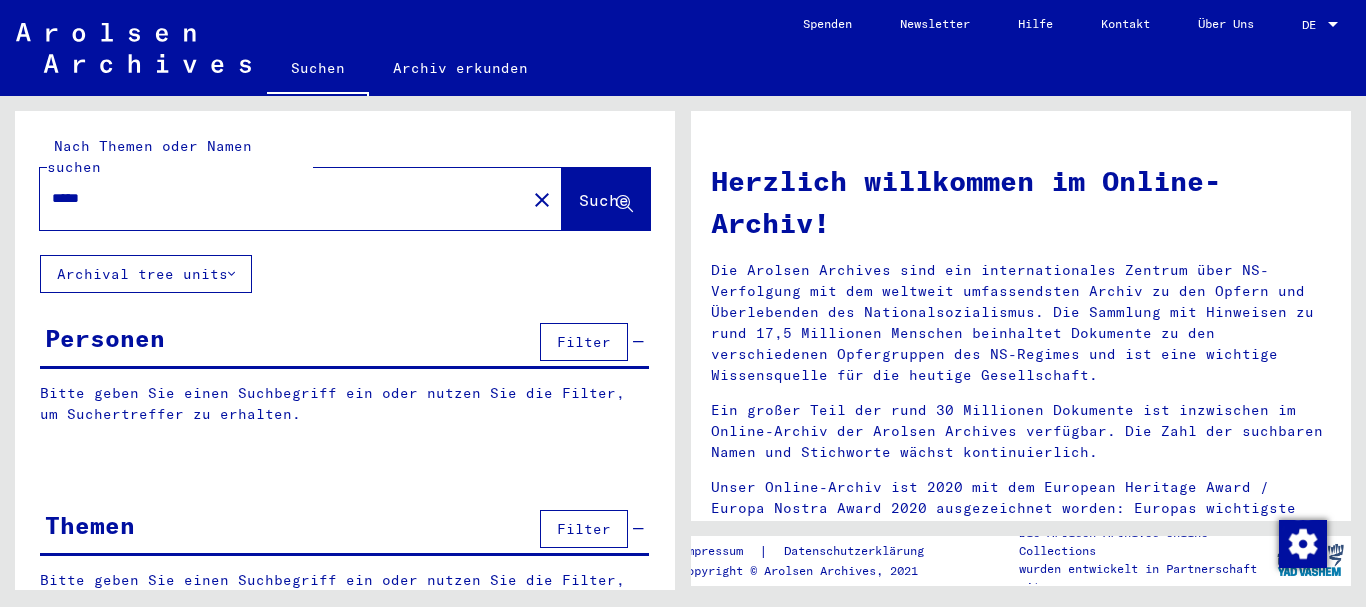 type on "*****" 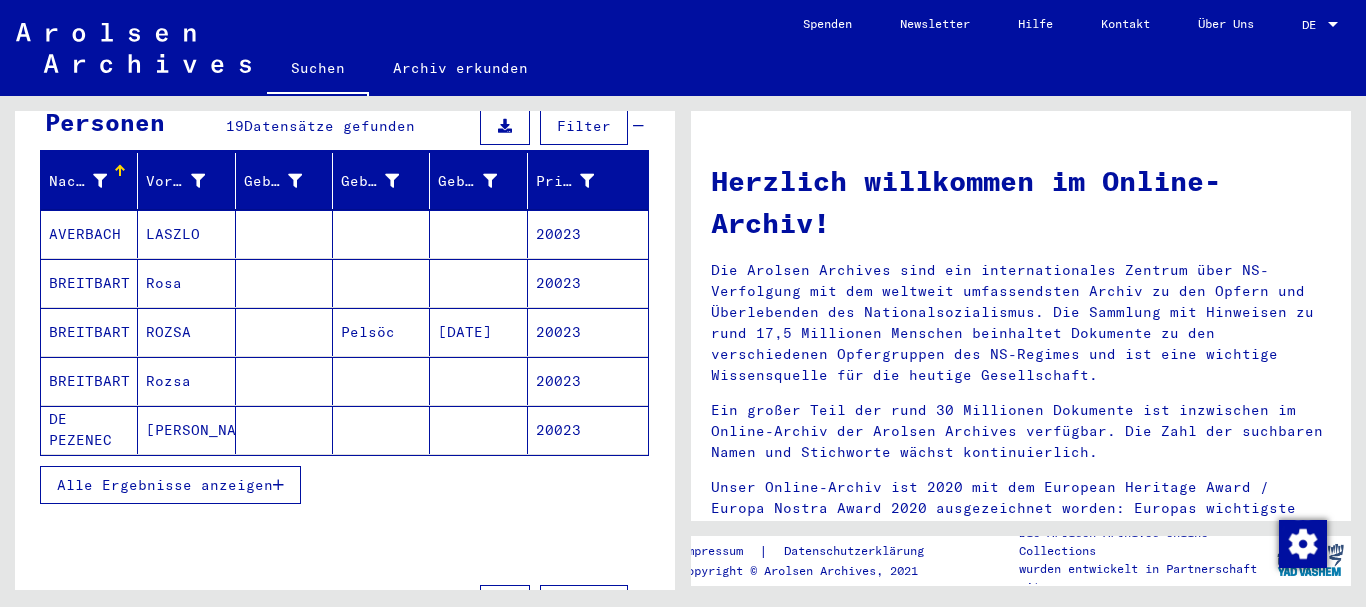 click on "Alle Ergebnisse anzeigen" at bounding box center [344, 485] 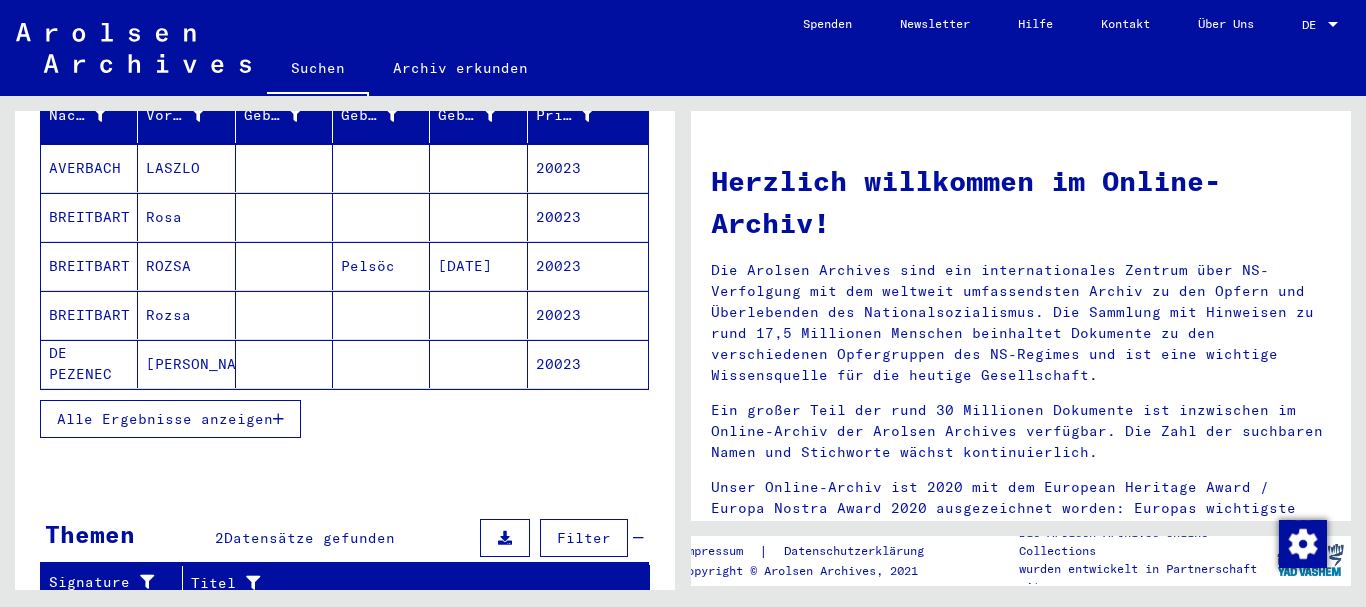 scroll, scrollTop: 324, scrollLeft: 0, axis: vertical 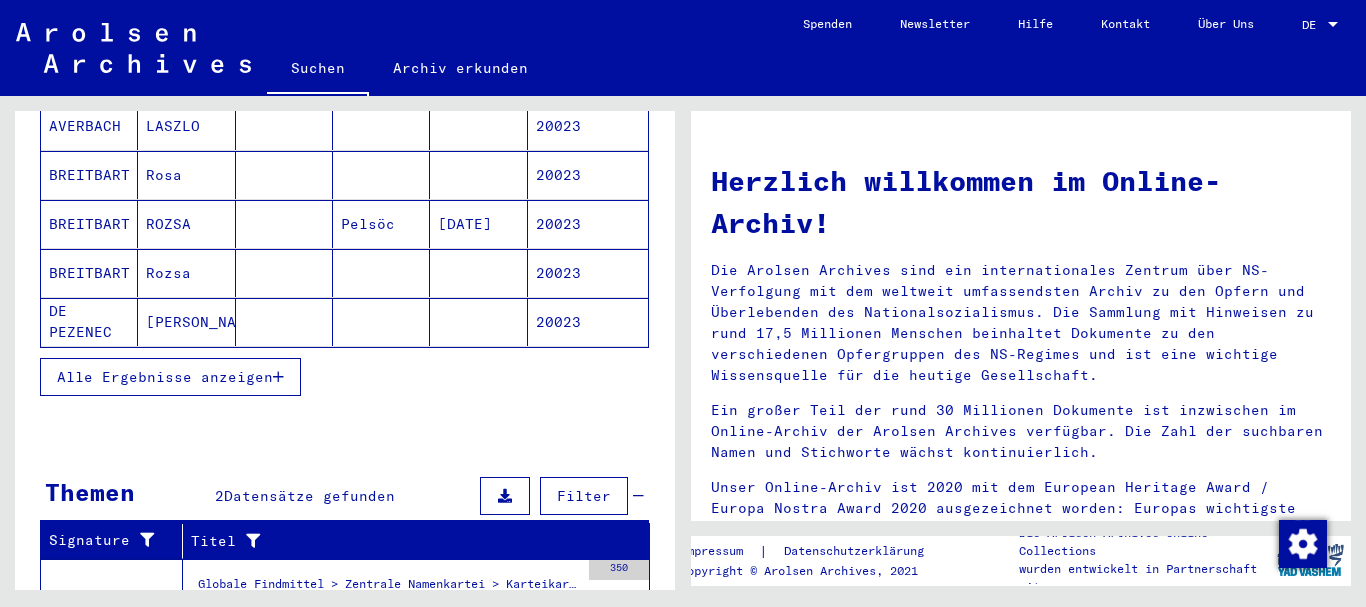 click on "Alle Ergebnisse anzeigen" at bounding box center [165, 377] 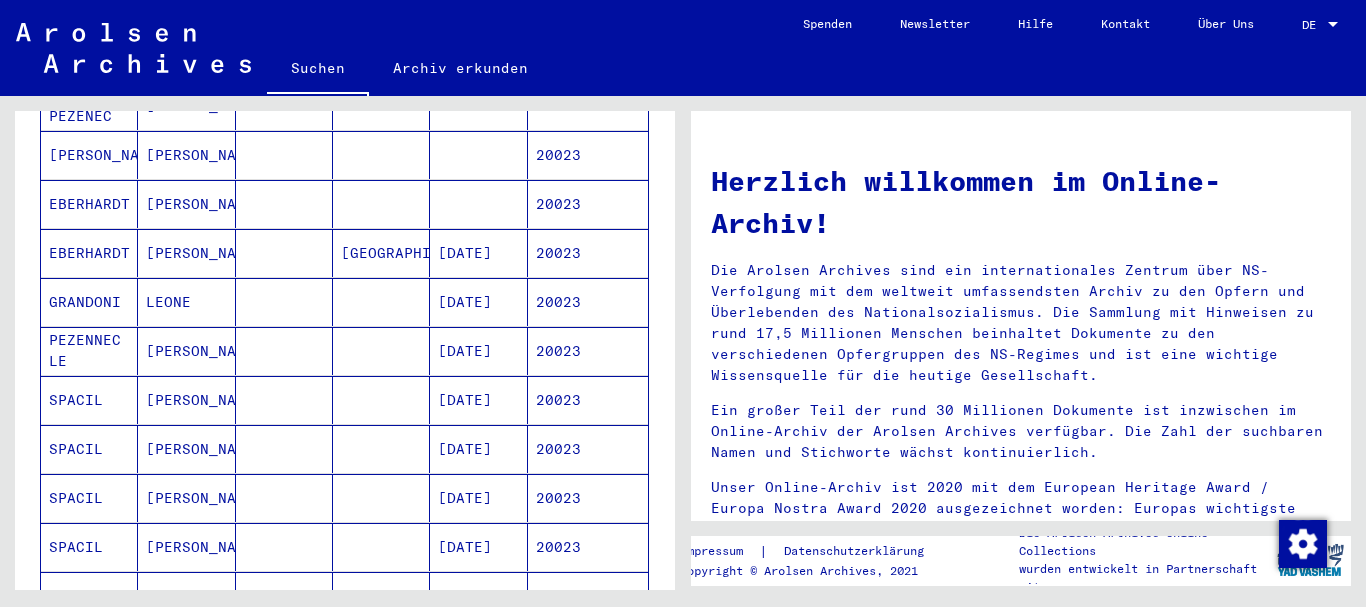 click on "GRANDONI" at bounding box center (89, 351) 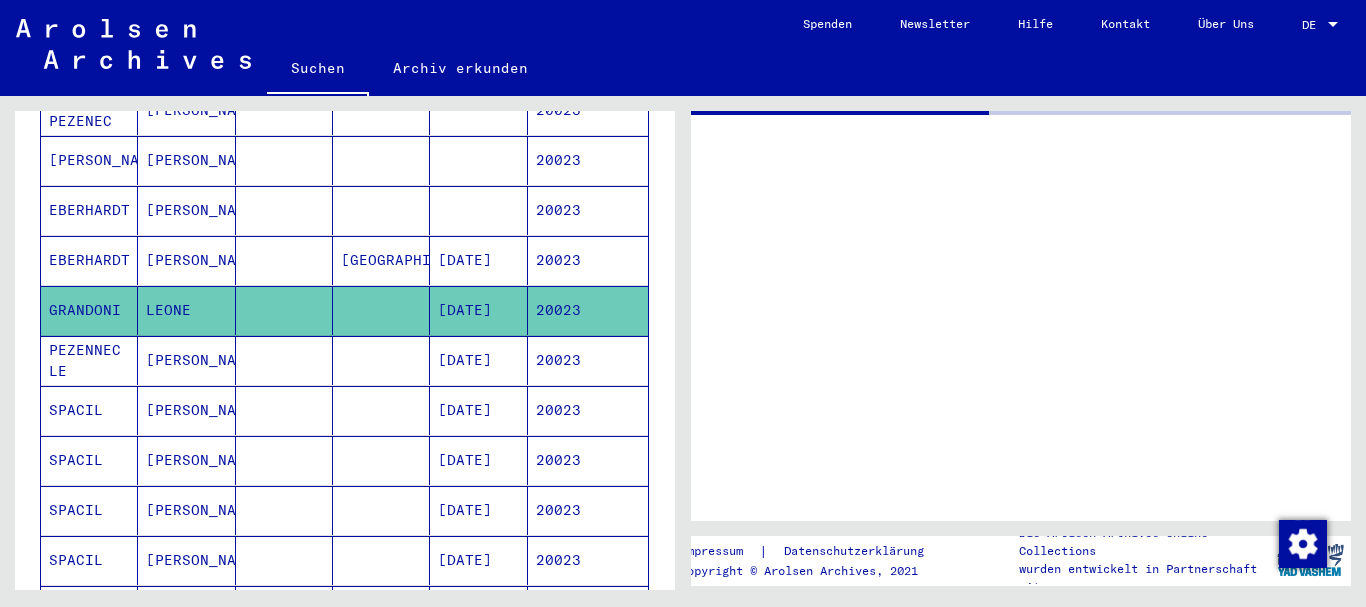 scroll, scrollTop: 546, scrollLeft: 0, axis: vertical 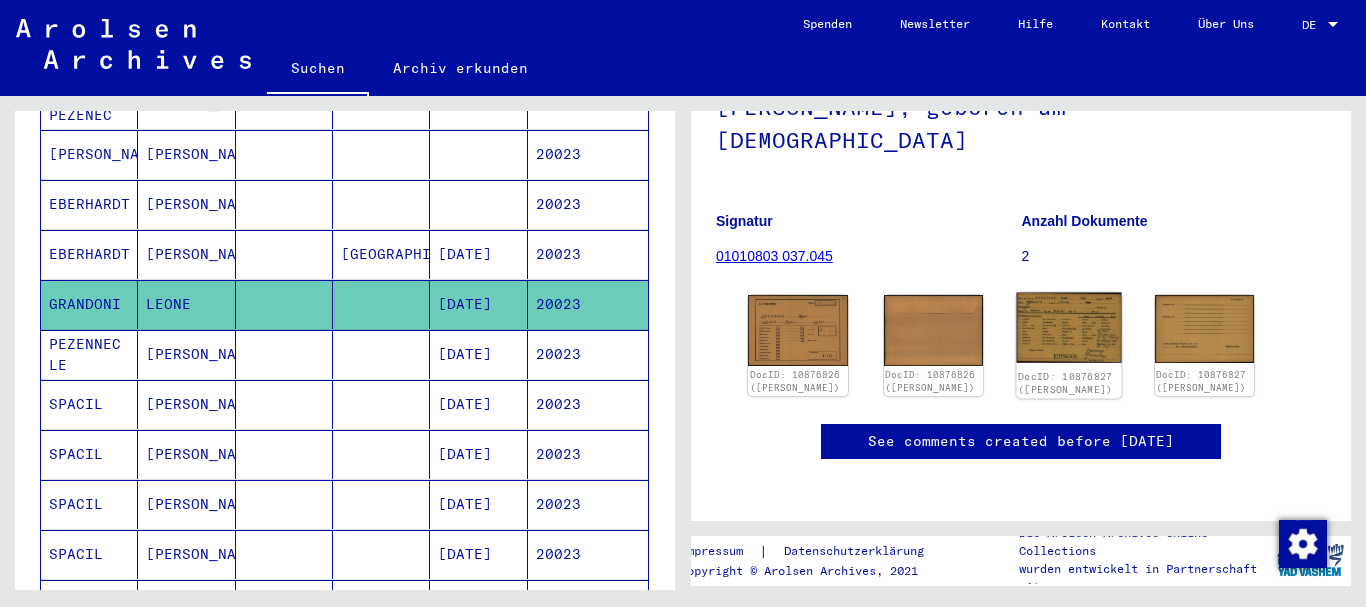 click 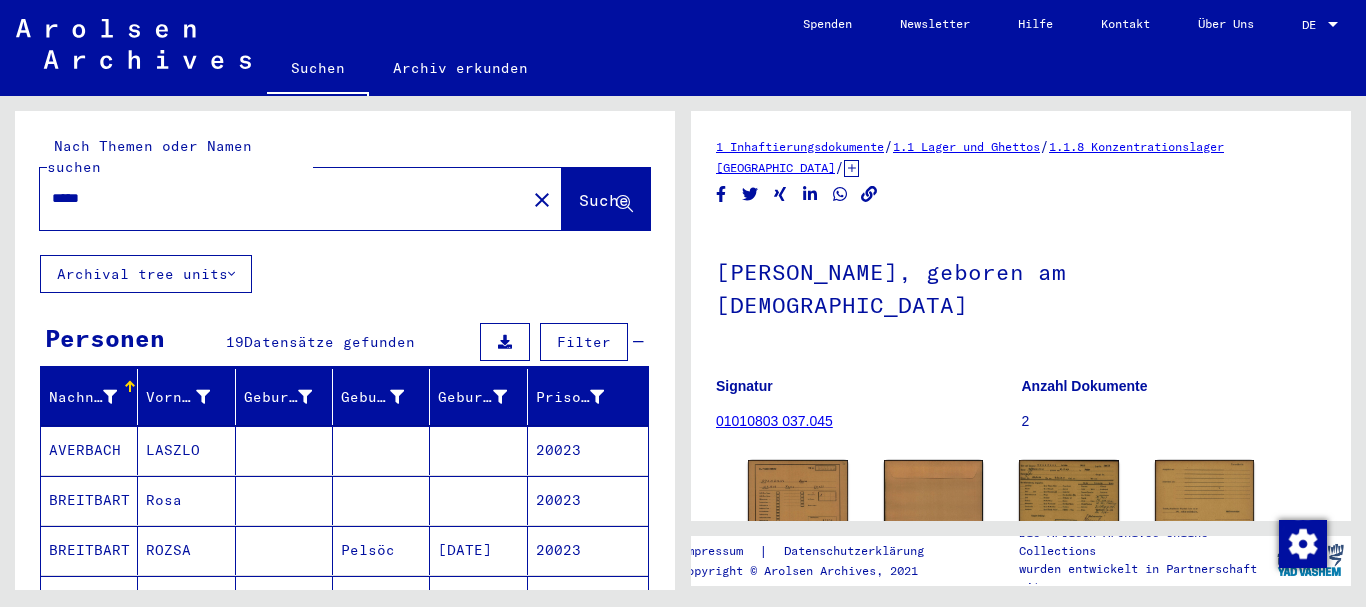 scroll, scrollTop: 0, scrollLeft: 0, axis: both 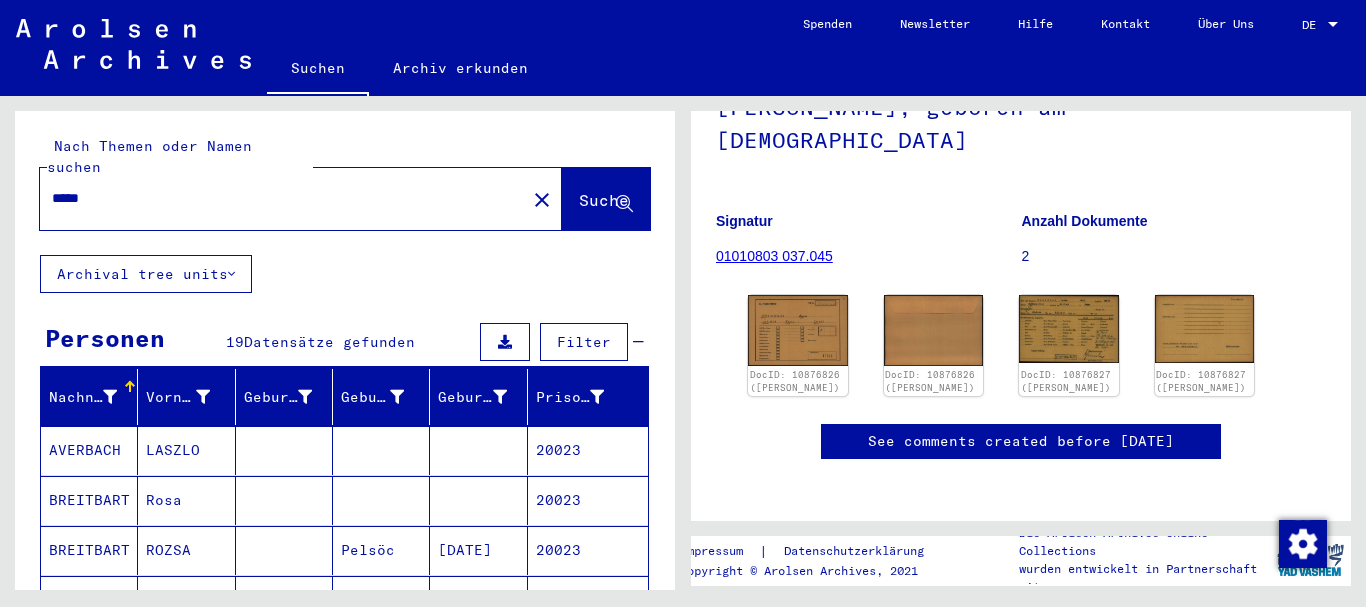 drag, startPoint x: 100, startPoint y: 176, endPoint x: 0, endPoint y: 171, distance: 100.12492 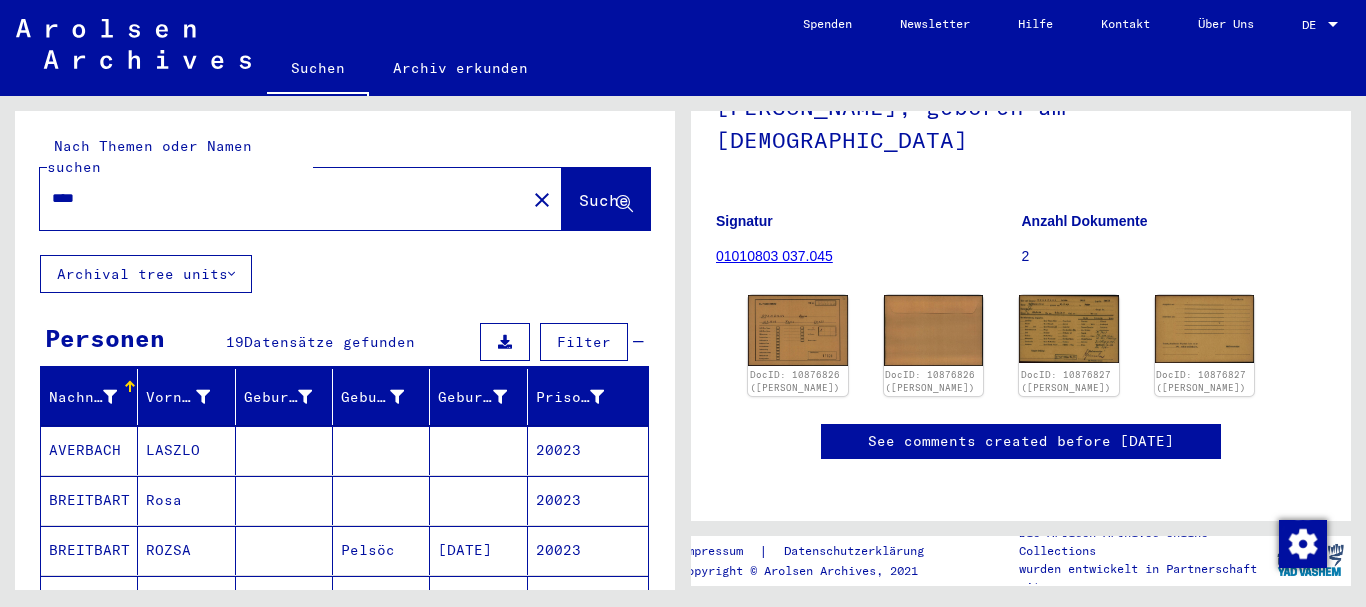 type on "****" 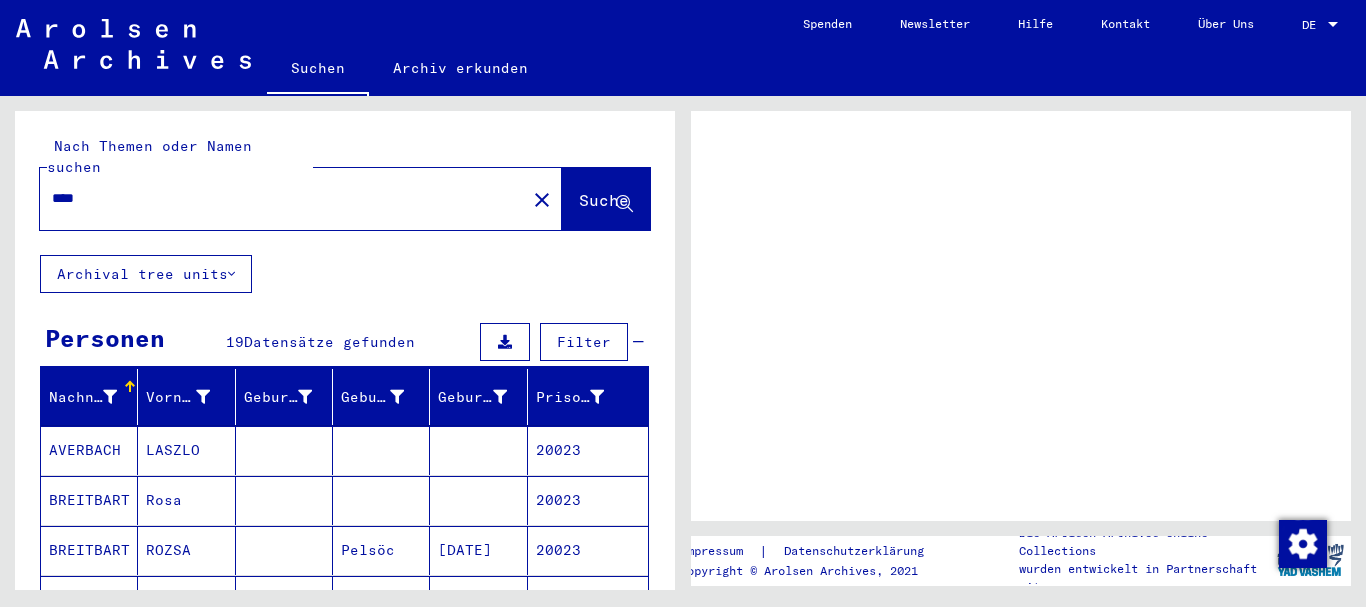 scroll, scrollTop: 0, scrollLeft: 0, axis: both 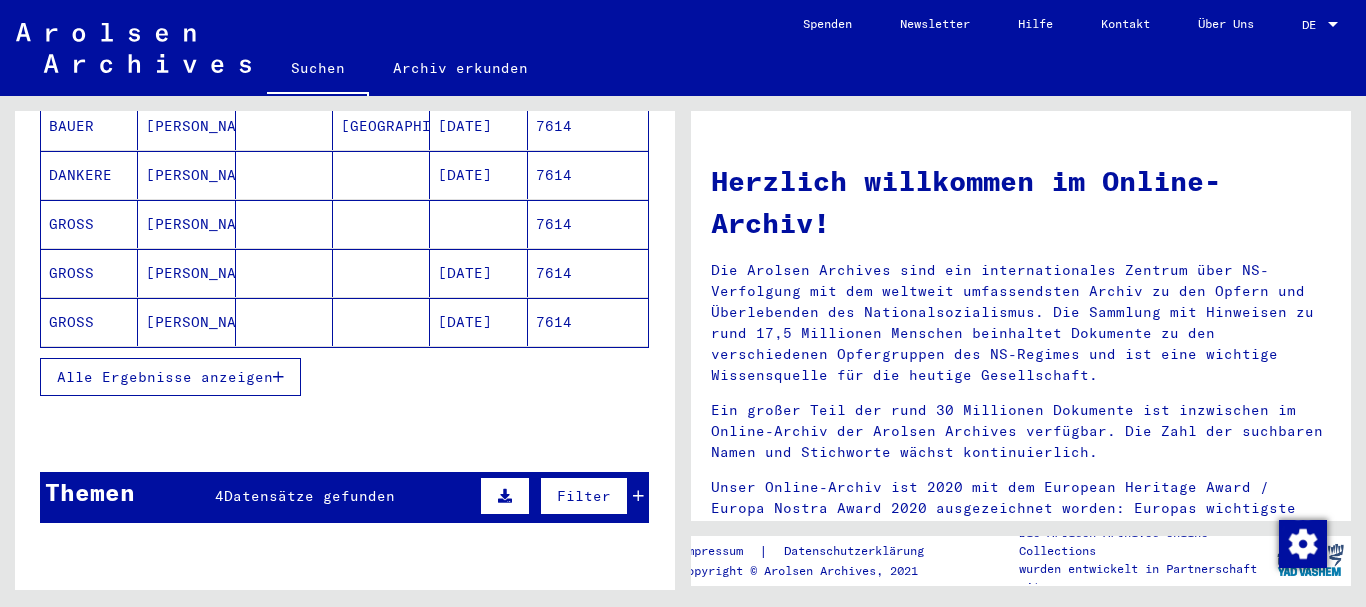 click on "Alle Ergebnisse anzeigen" at bounding box center [170, 377] 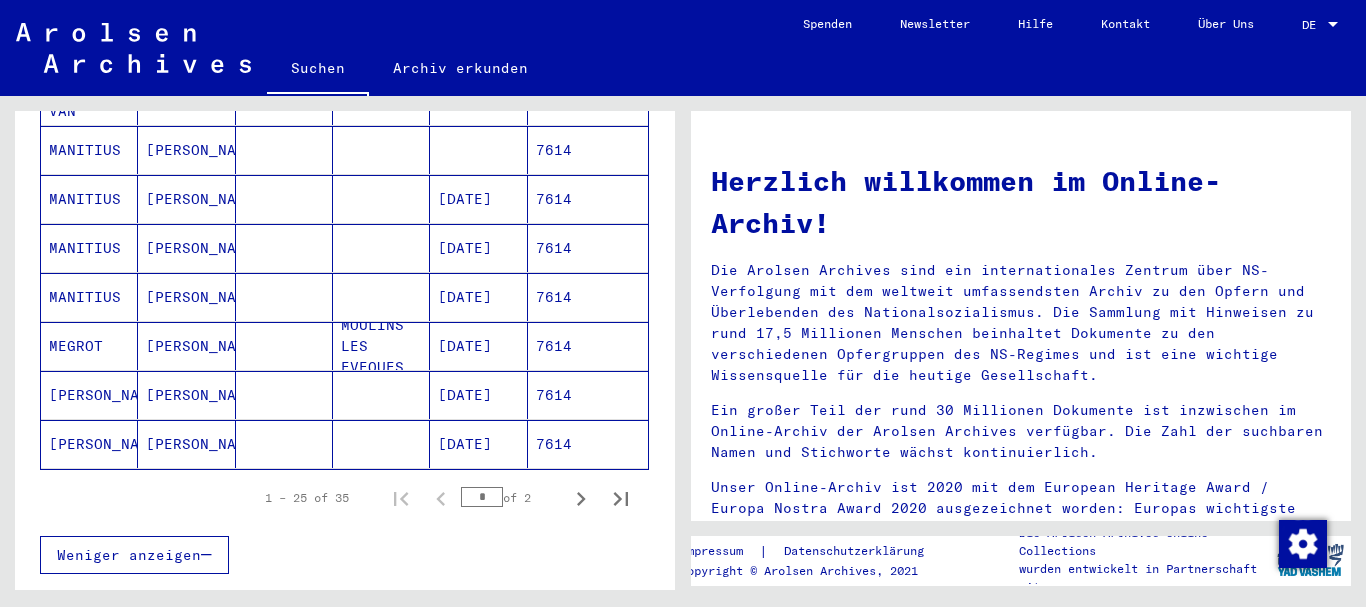 scroll, scrollTop: 1188, scrollLeft: 0, axis: vertical 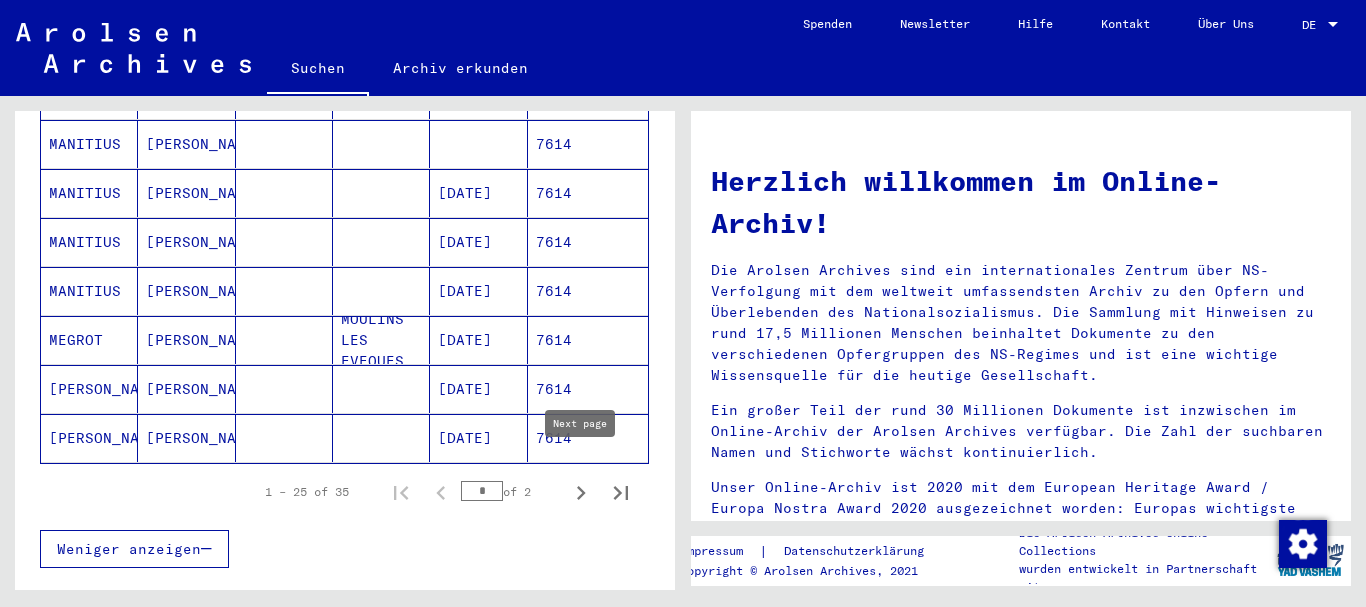 click 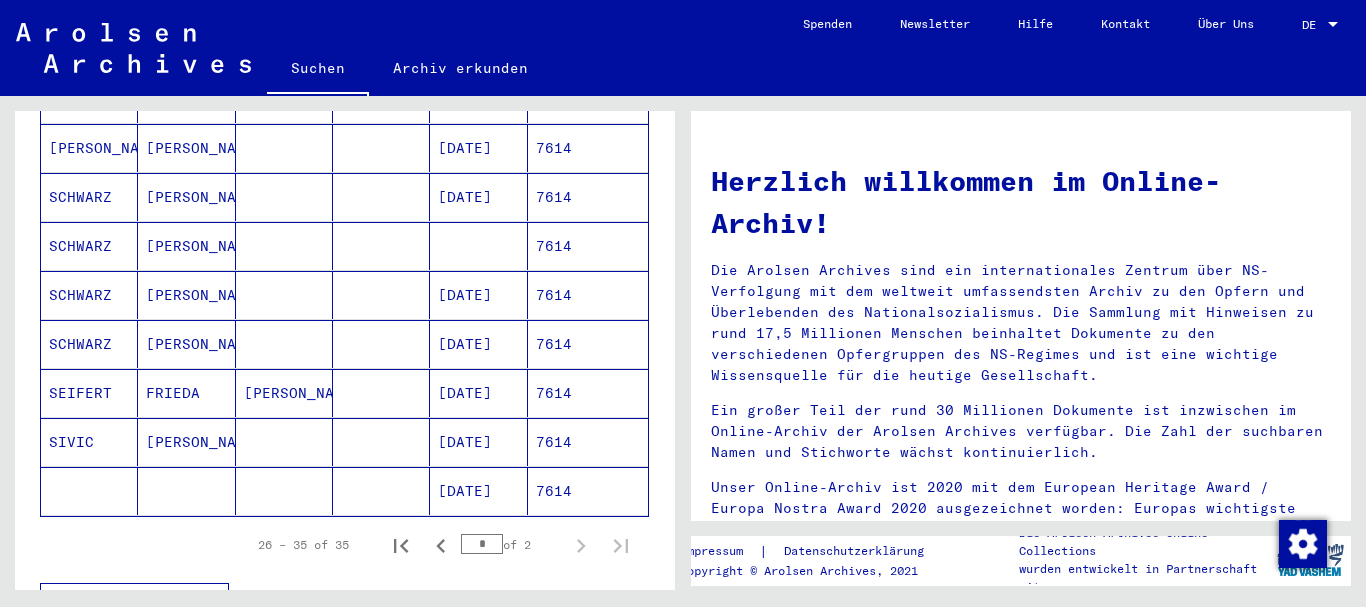 scroll, scrollTop: 337, scrollLeft: 0, axis: vertical 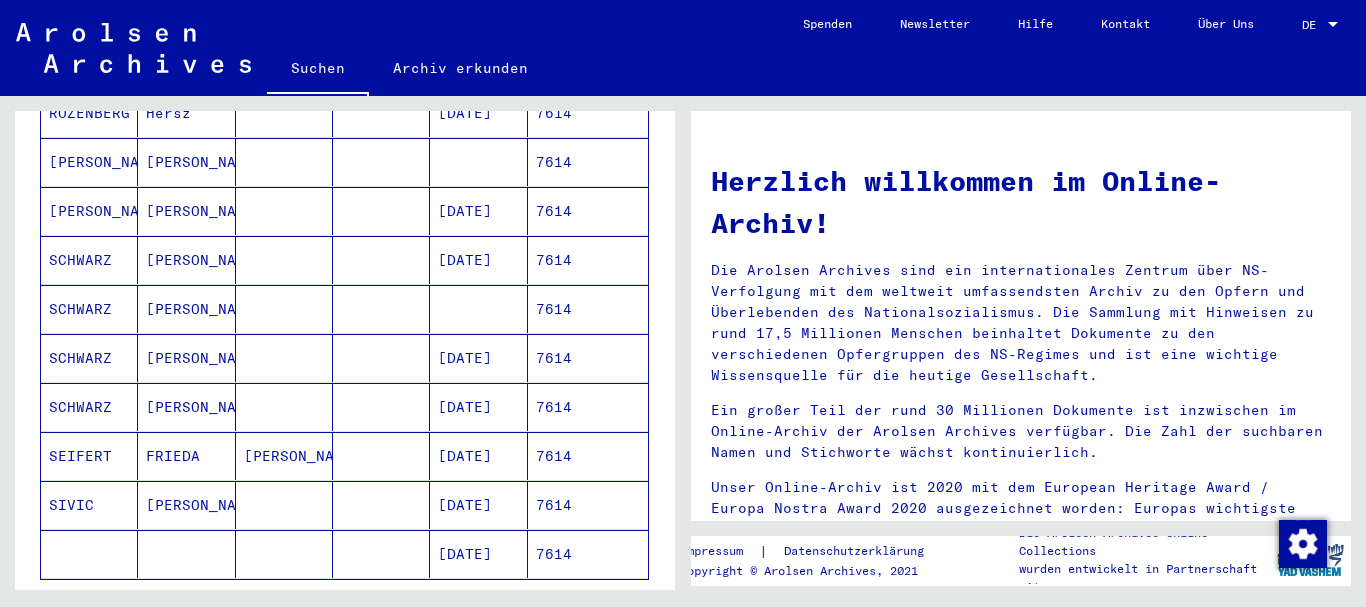 click on "SIVIC" at bounding box center [89, 554] 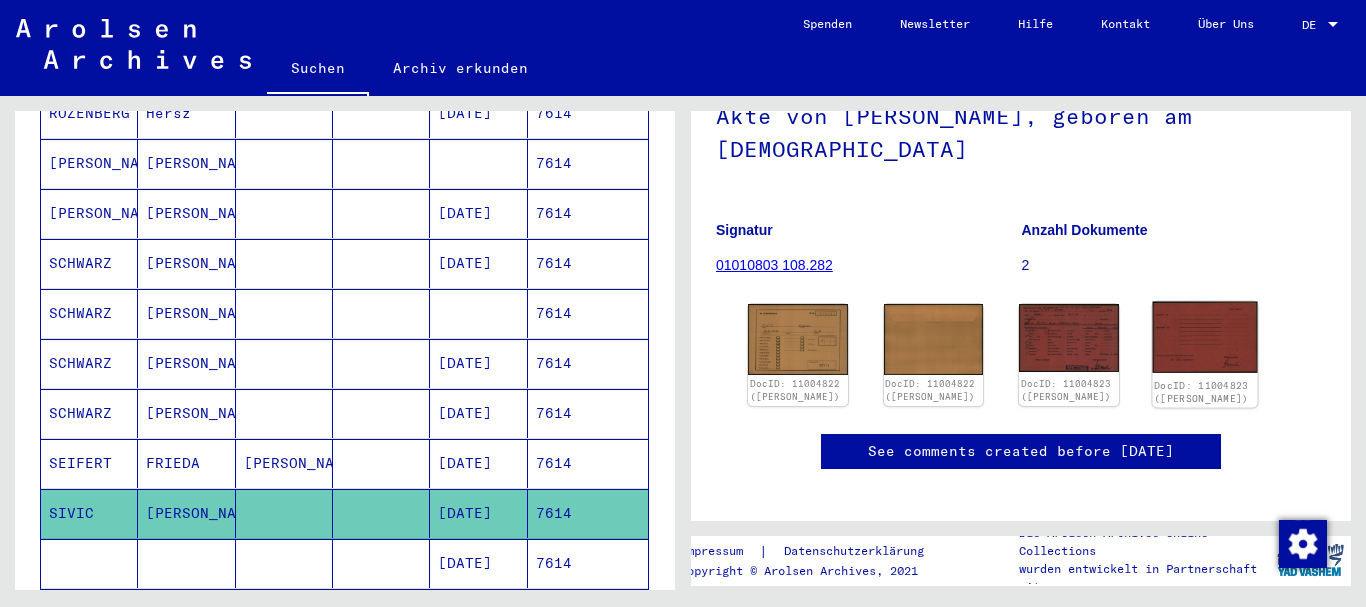 scroll, scrollTop: 203, scrollLeft: 0, axis: vertical 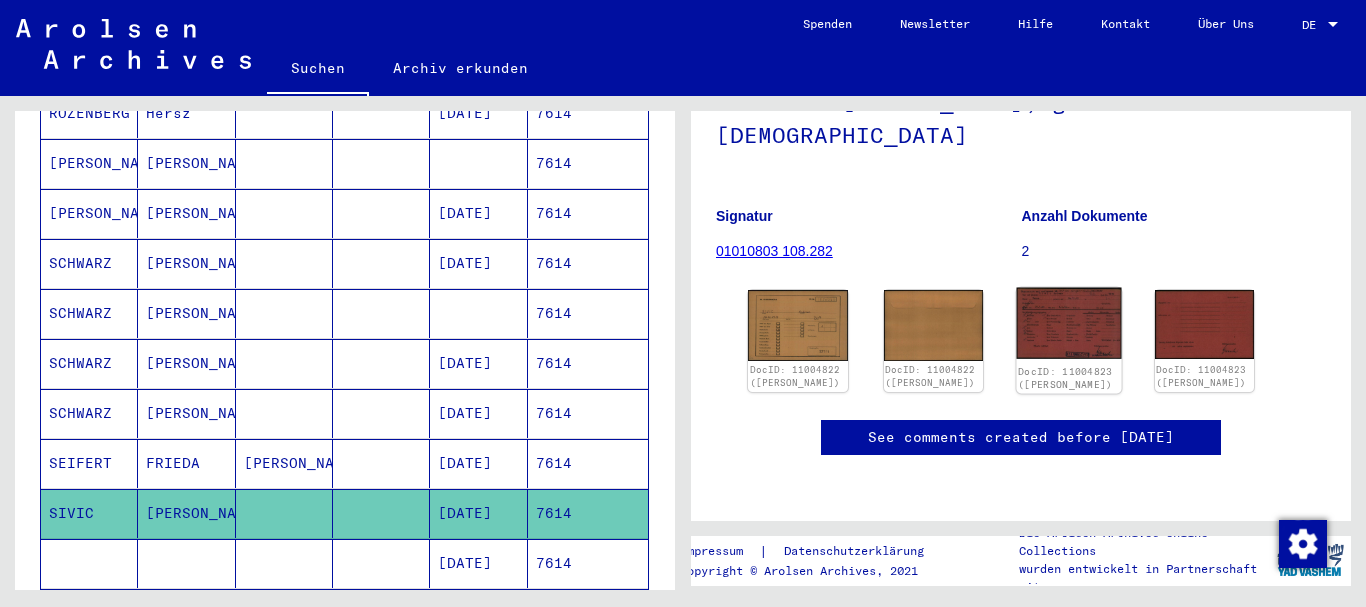 click 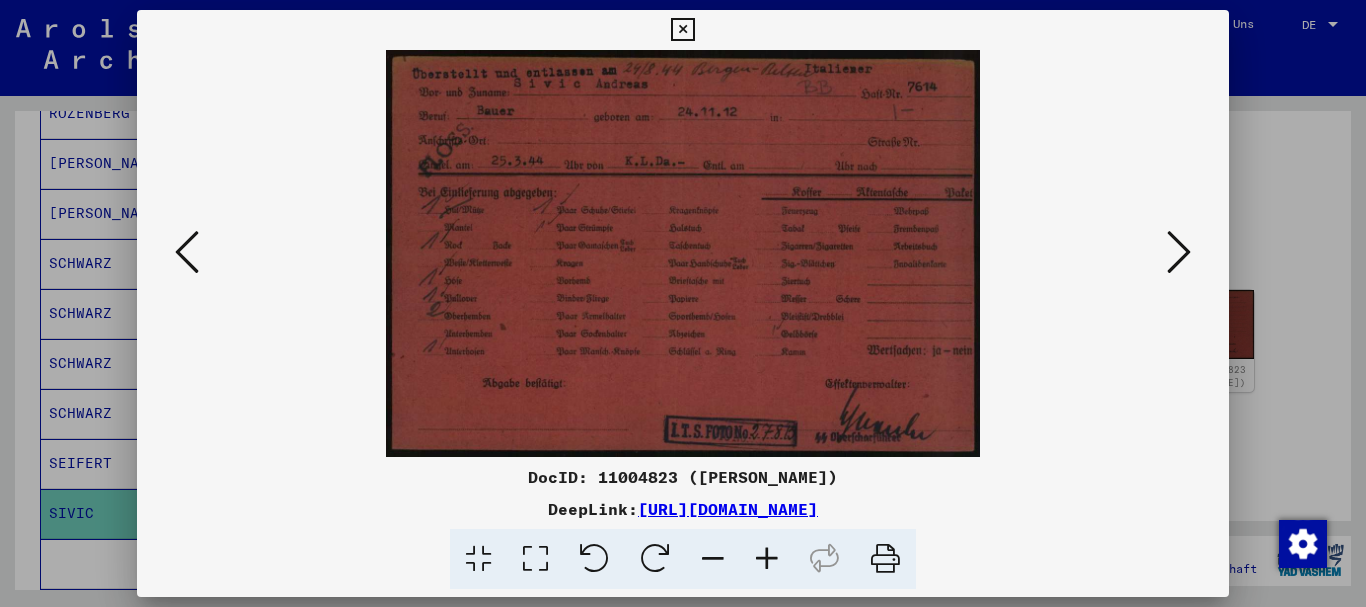 click at bounding box center (767, 559) 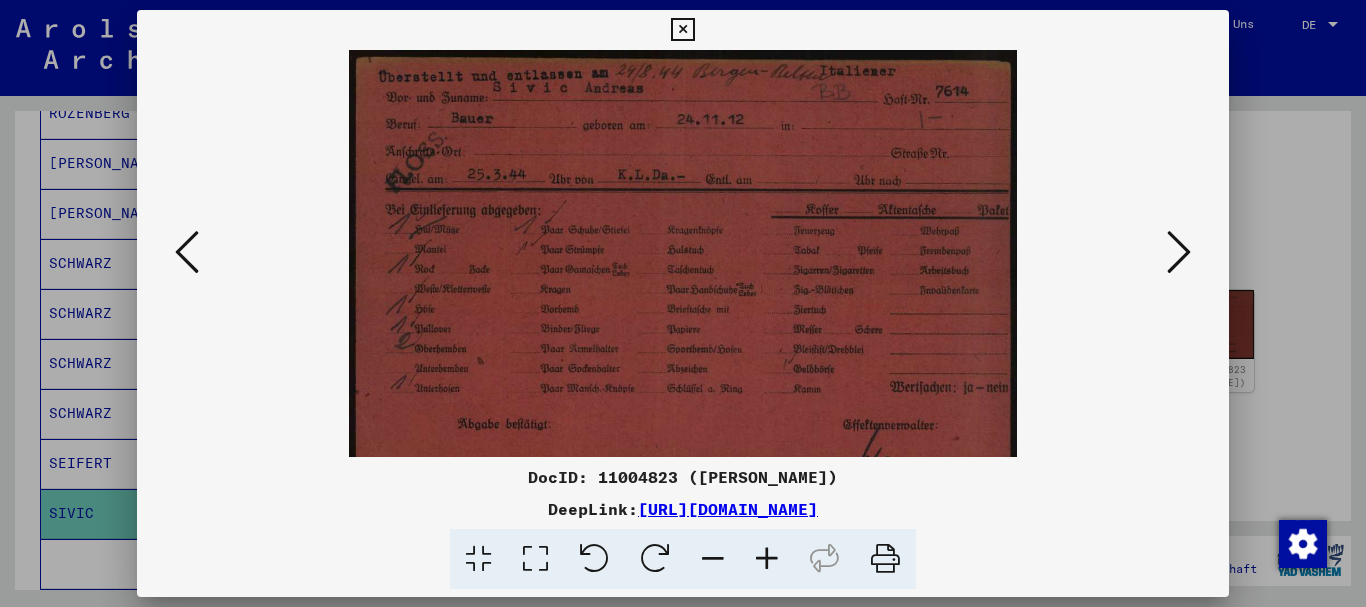 click at bounding box center [767, 559] 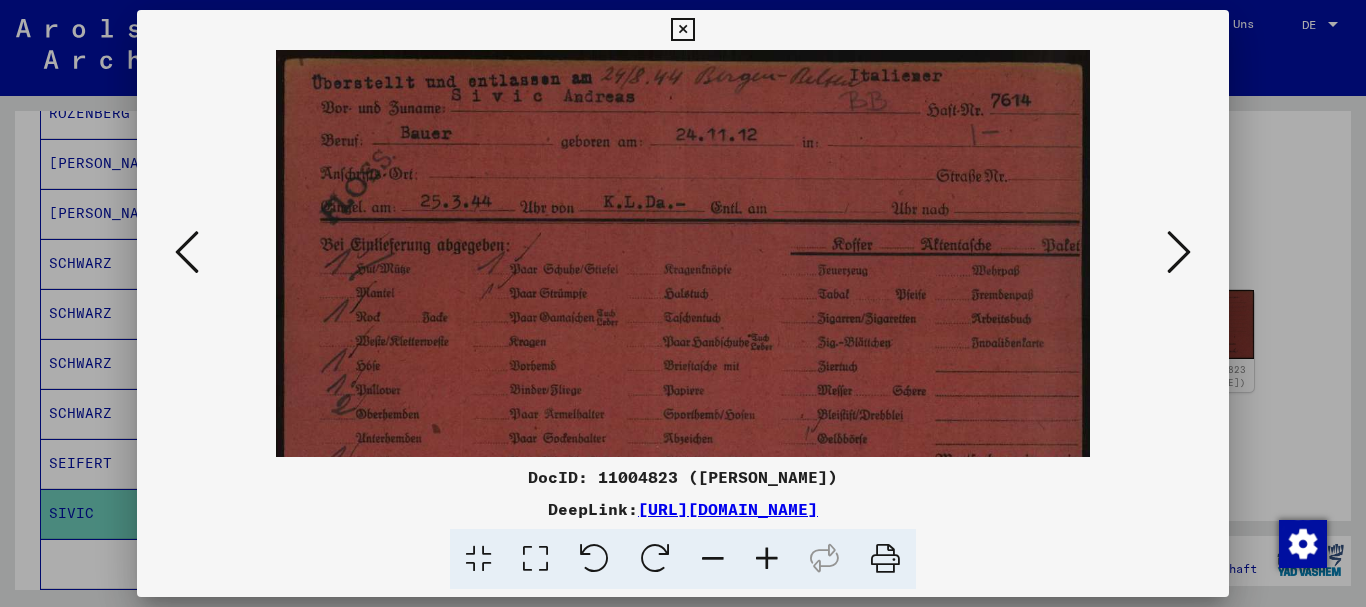 click at bounding box center (767, 559) 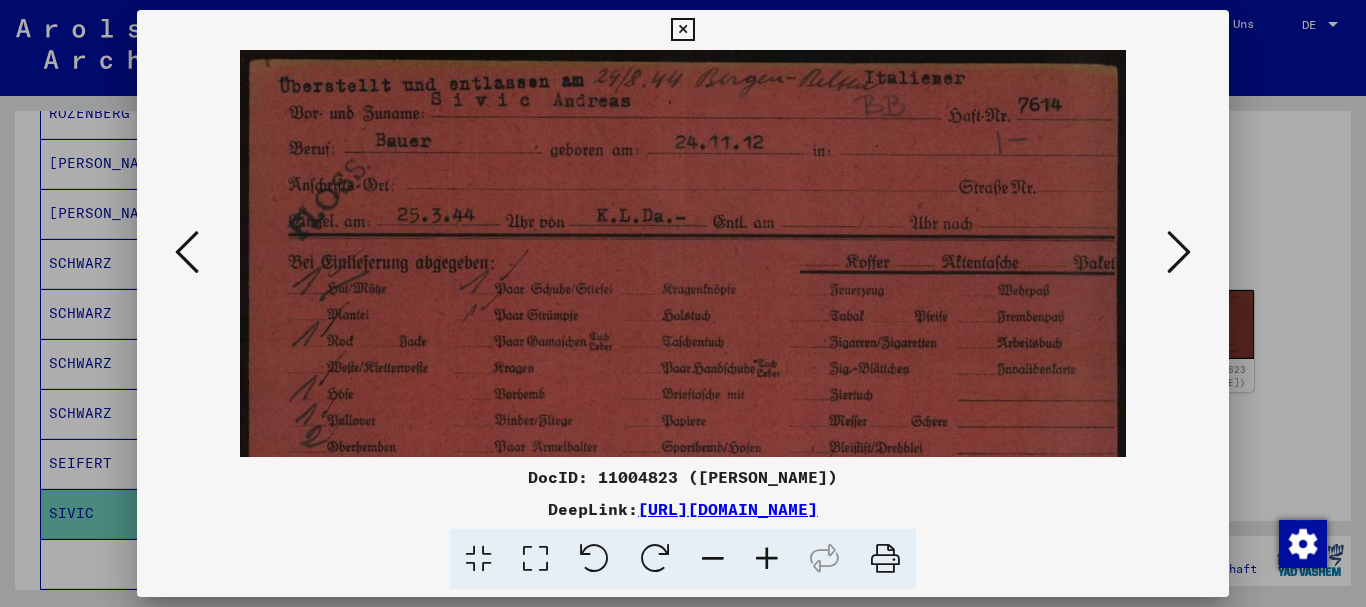click at bounding box center [767, 559] 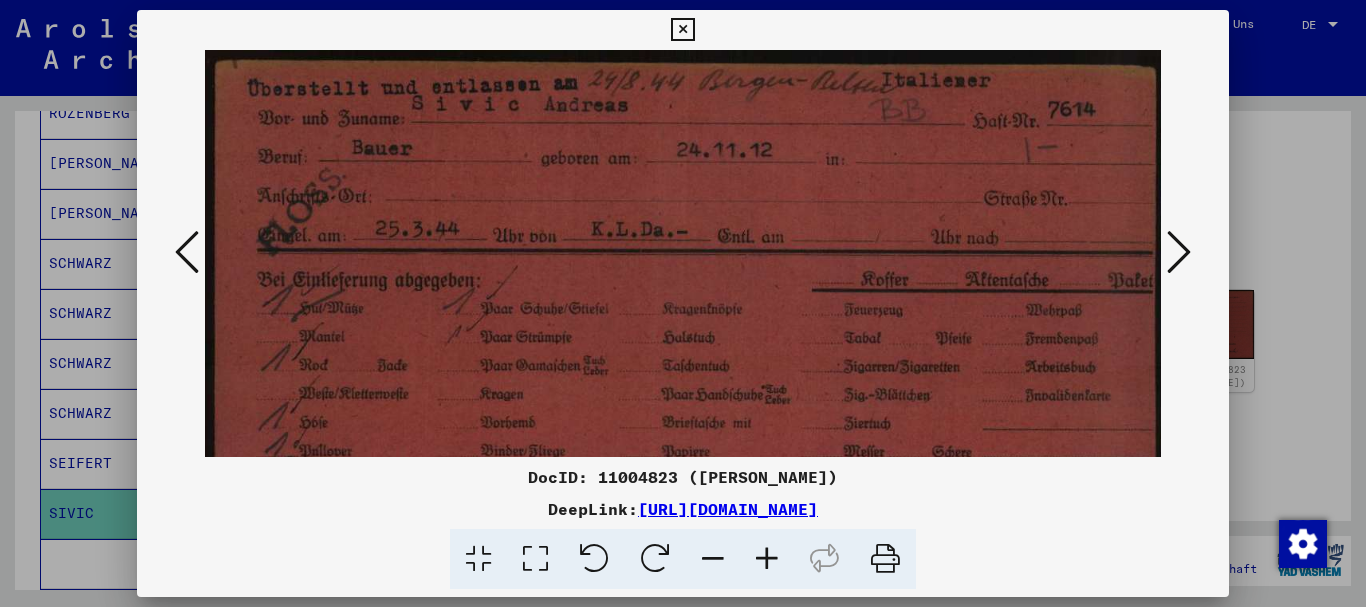 click at bounding box center [685, 378] 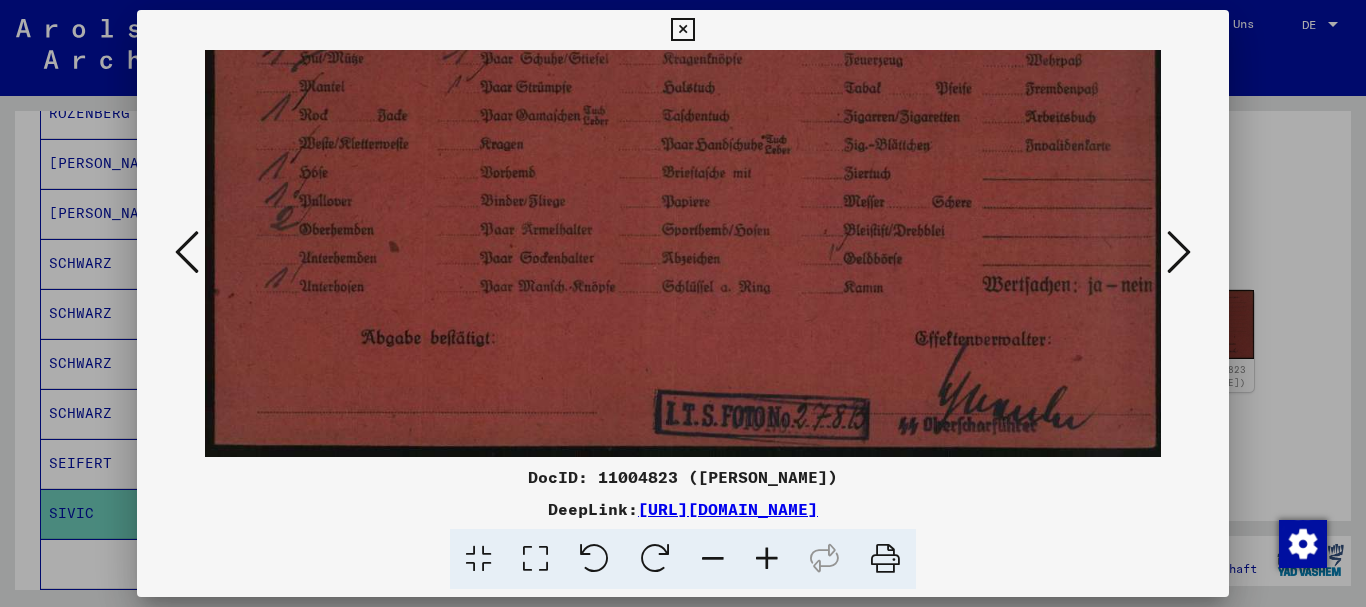 drag, startPoint x: 624, startPoint y: 367, endPoint x: 667, endPoint y: 48, distance: 321.88507 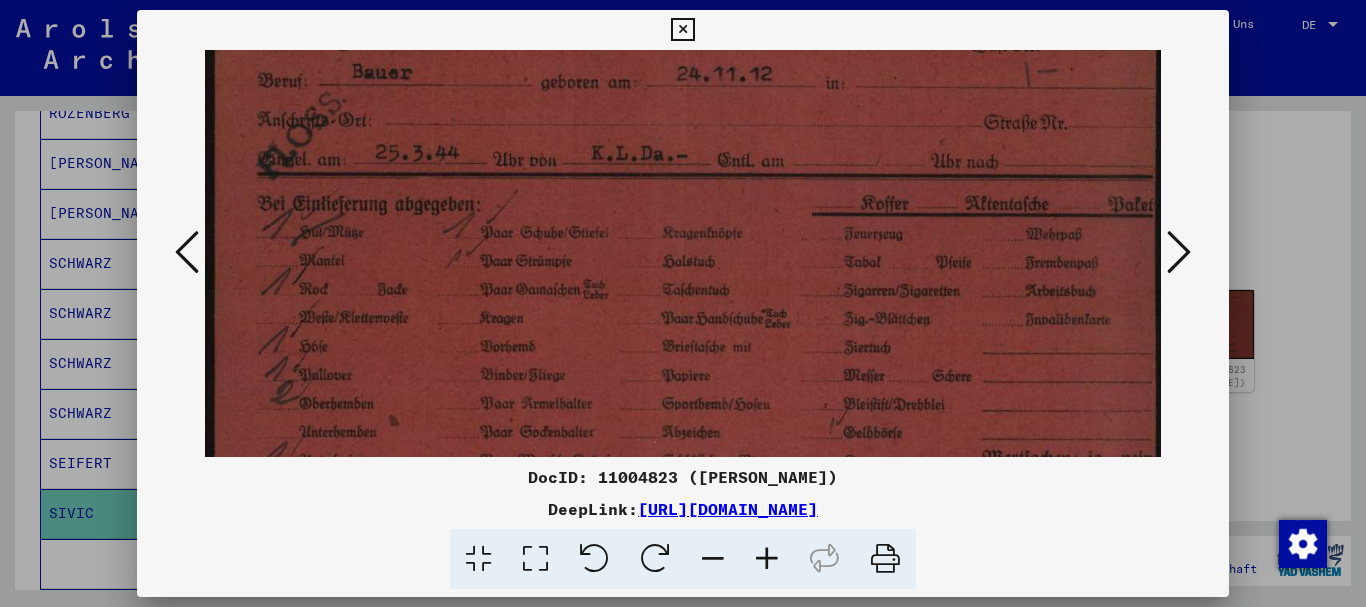 drag, startPoint x: 560, startPoint y: 241, endPoint x: 545, endPoint y: 295, distance: 56.044624 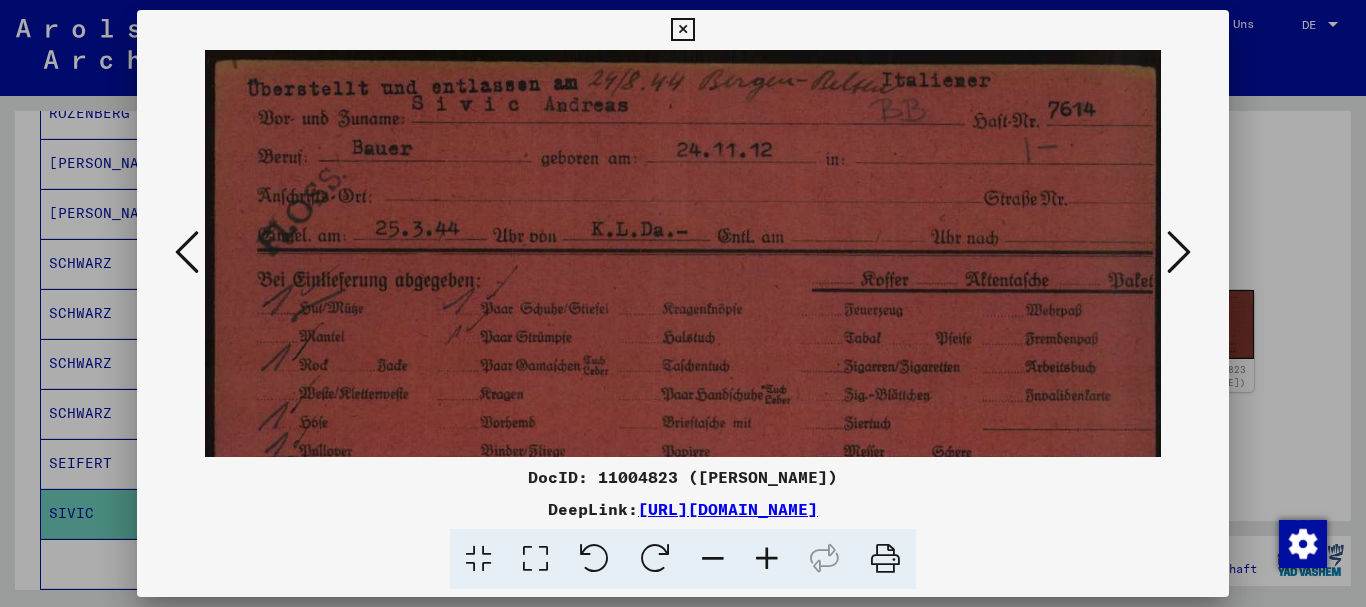click at bounding box center [683, 303] 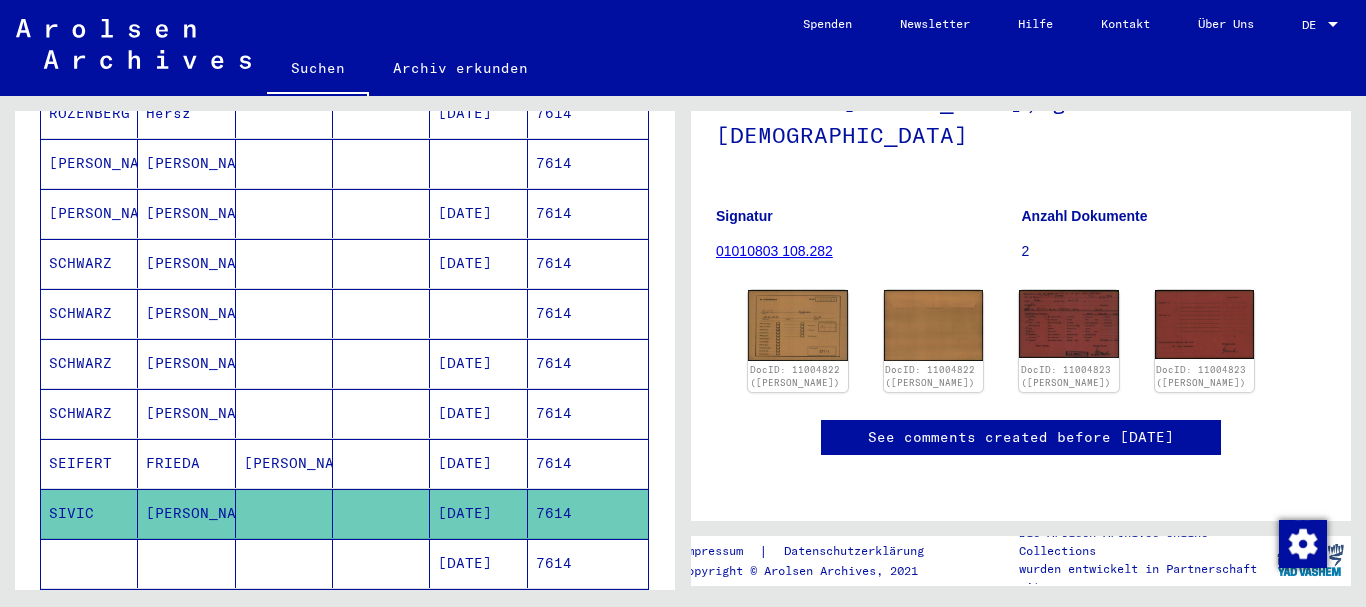 scroll, scrollTop: 0, scrollLeft: 0, axis: both 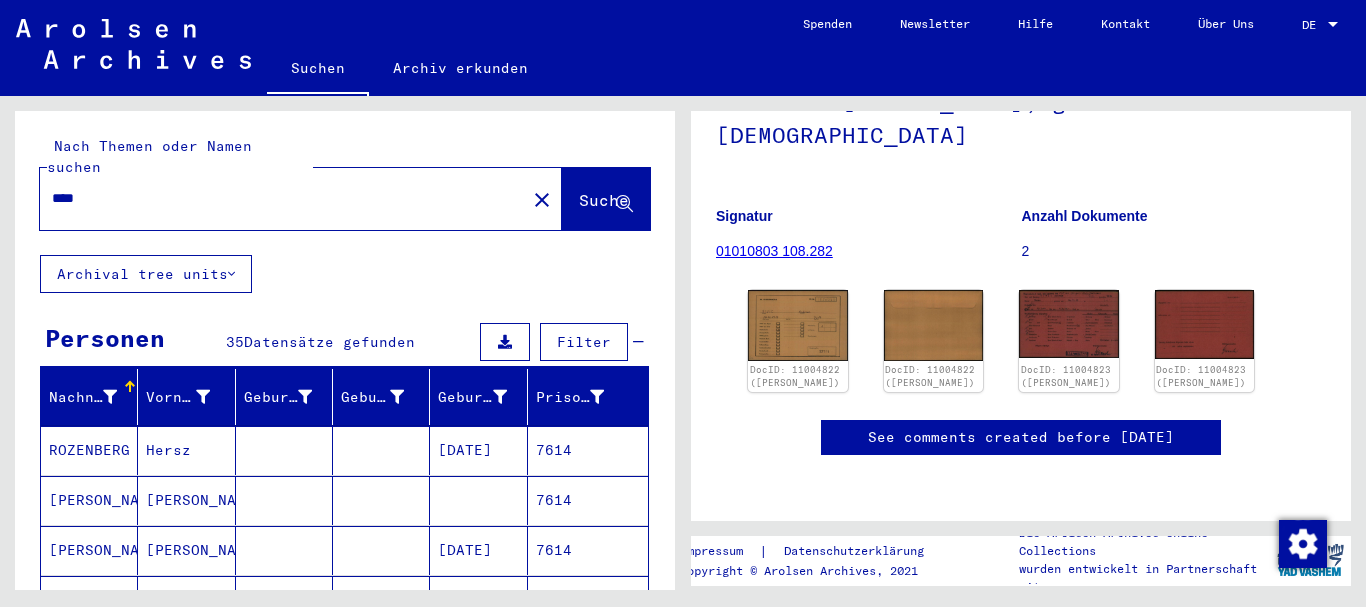 drag, startPoint x: 116, startPoint y: 185, endPoint x: 0, endPoint y: 184, distance: 116.00431 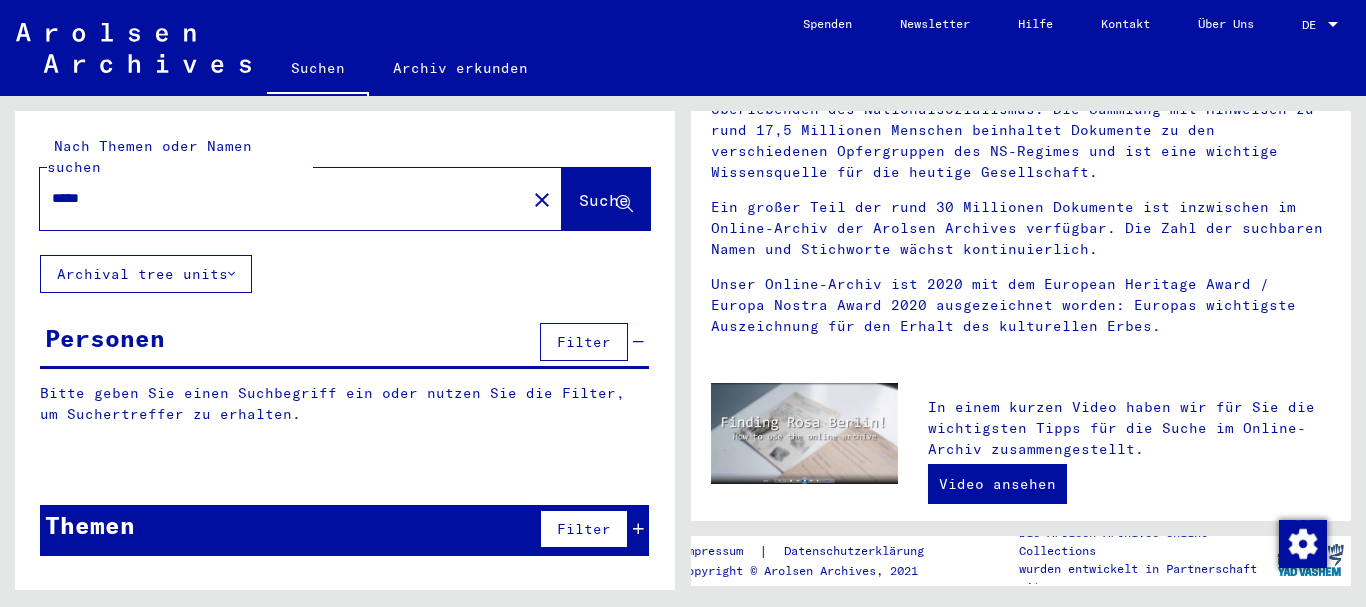 scroll, scrollTop: 0, scrollLeft: 0, axis: both 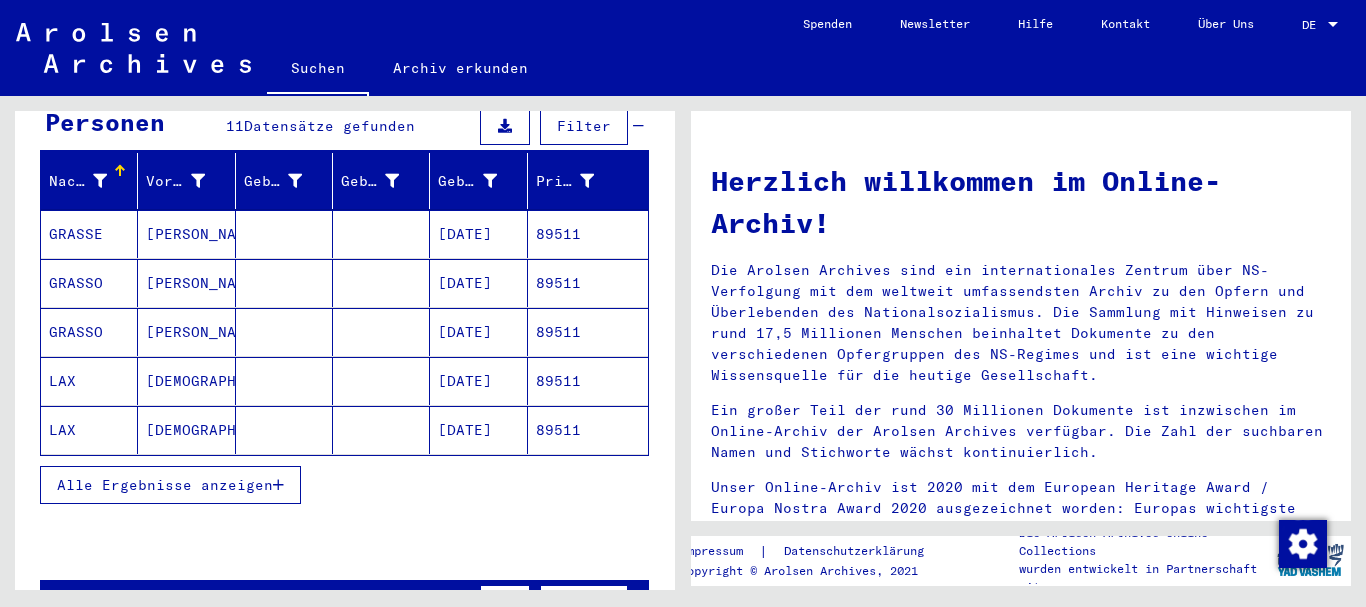 click on "GRASSE" at bounding box center (89, 283) 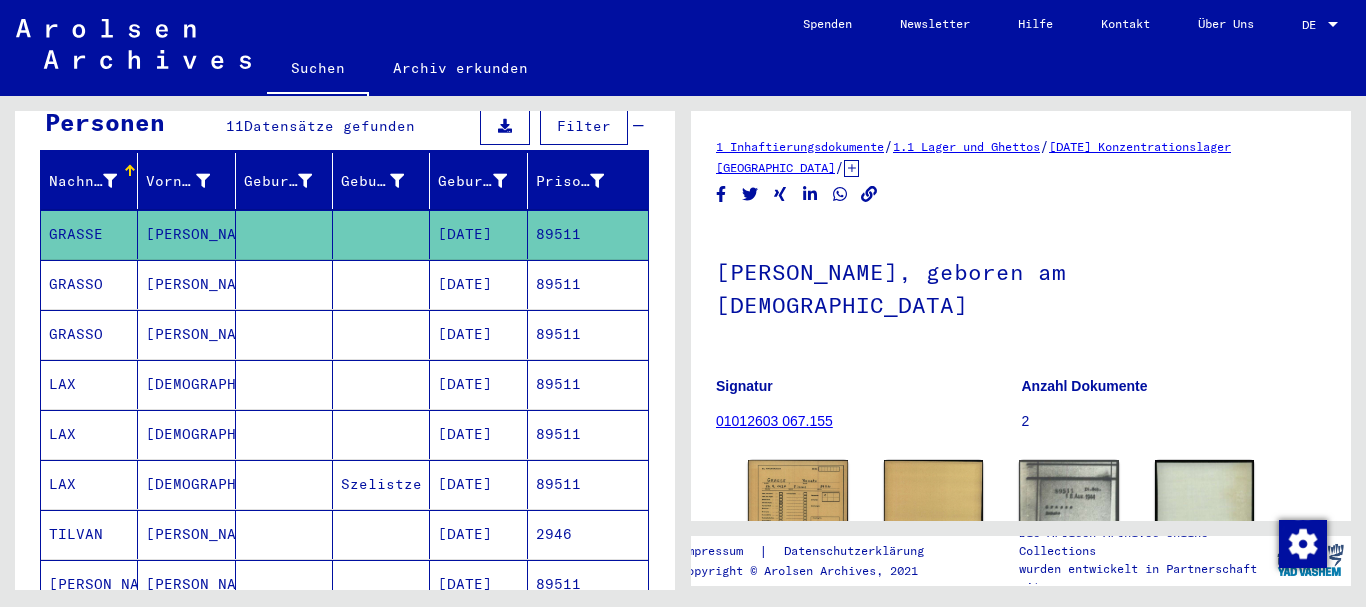 scroll, scrollTop: 131, scrollLeft: 0, axis: vertical 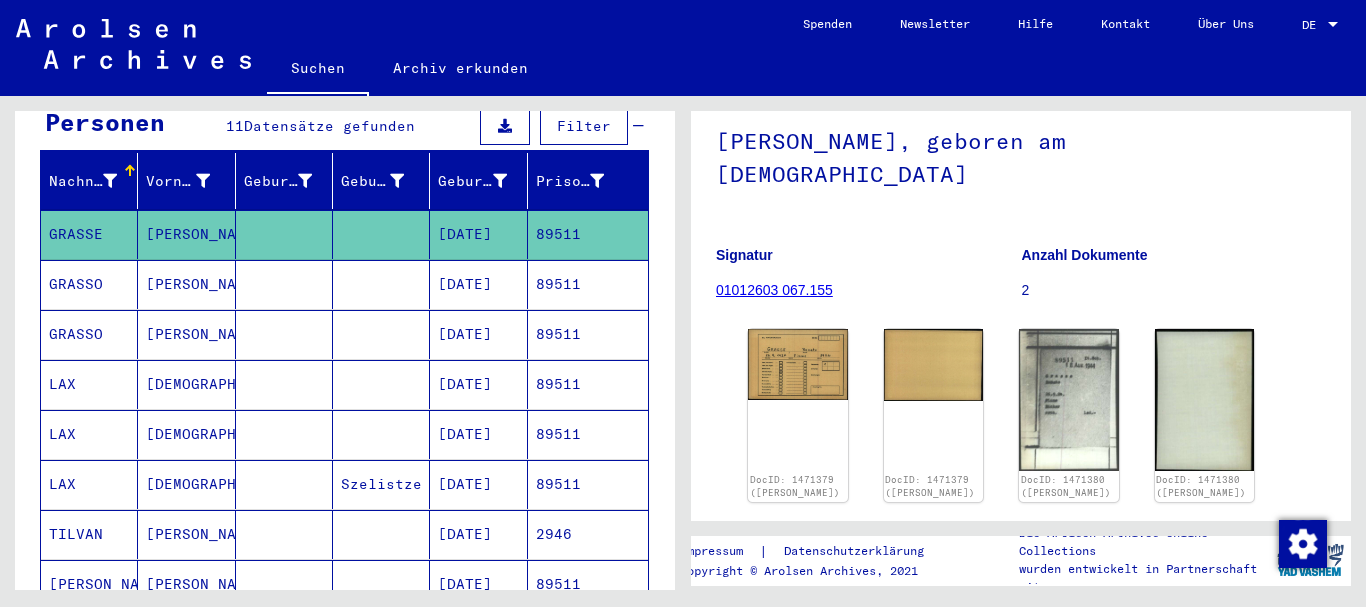 click on "GRASSO" at bounding box center [89, 334] 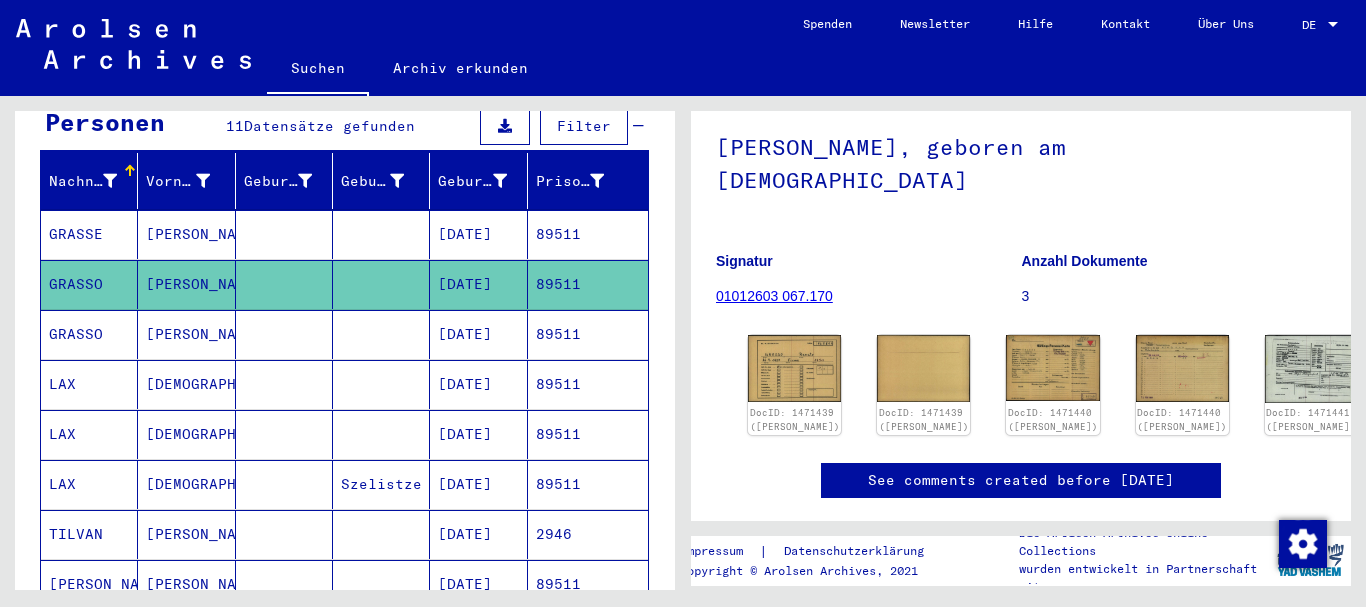 scroll, scrollTop: 204, scrollLeft: 0, axis: vertical 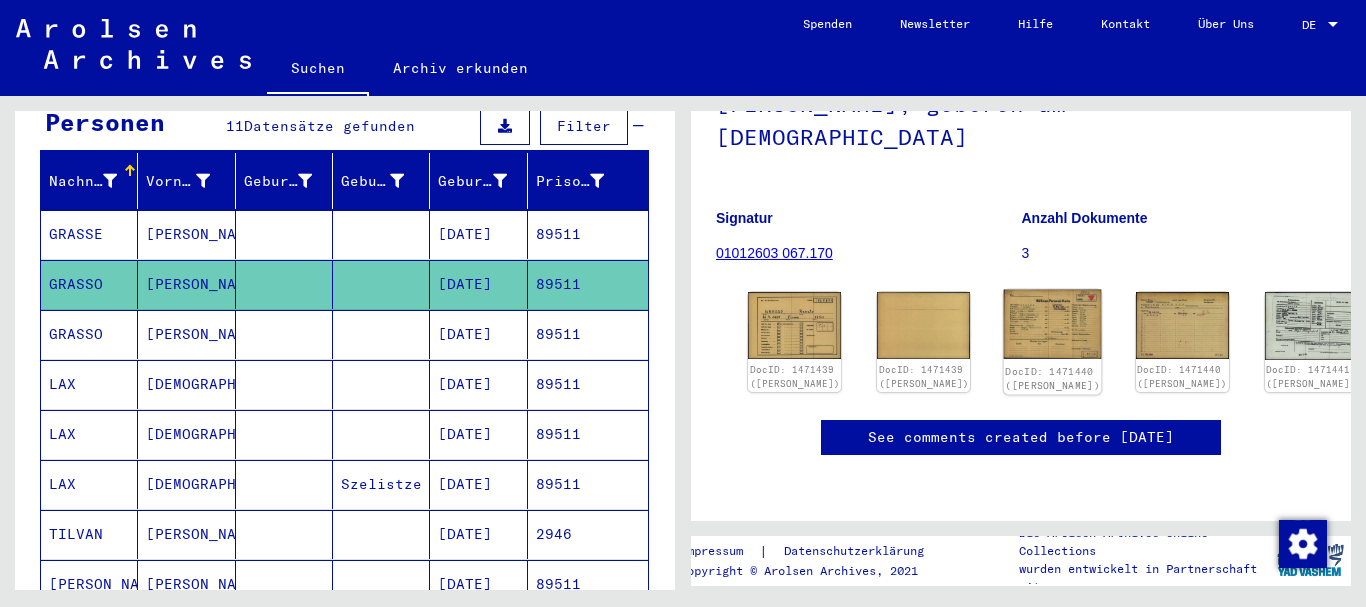 click 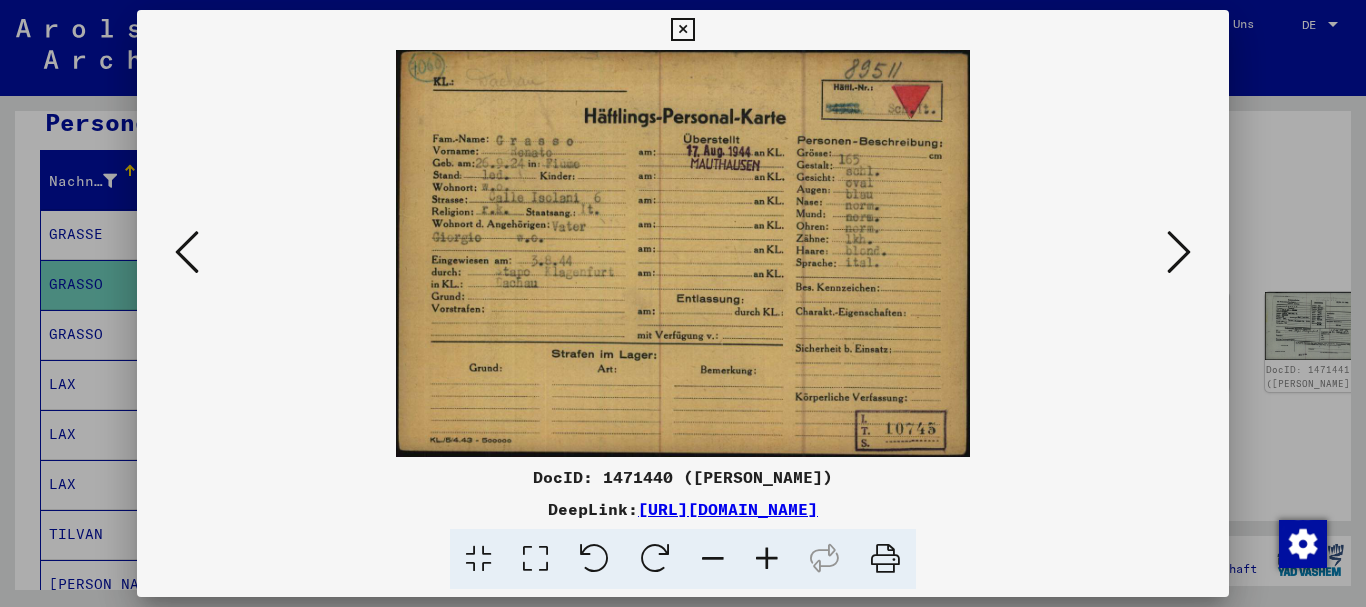 click at bounding box center [767, 559] 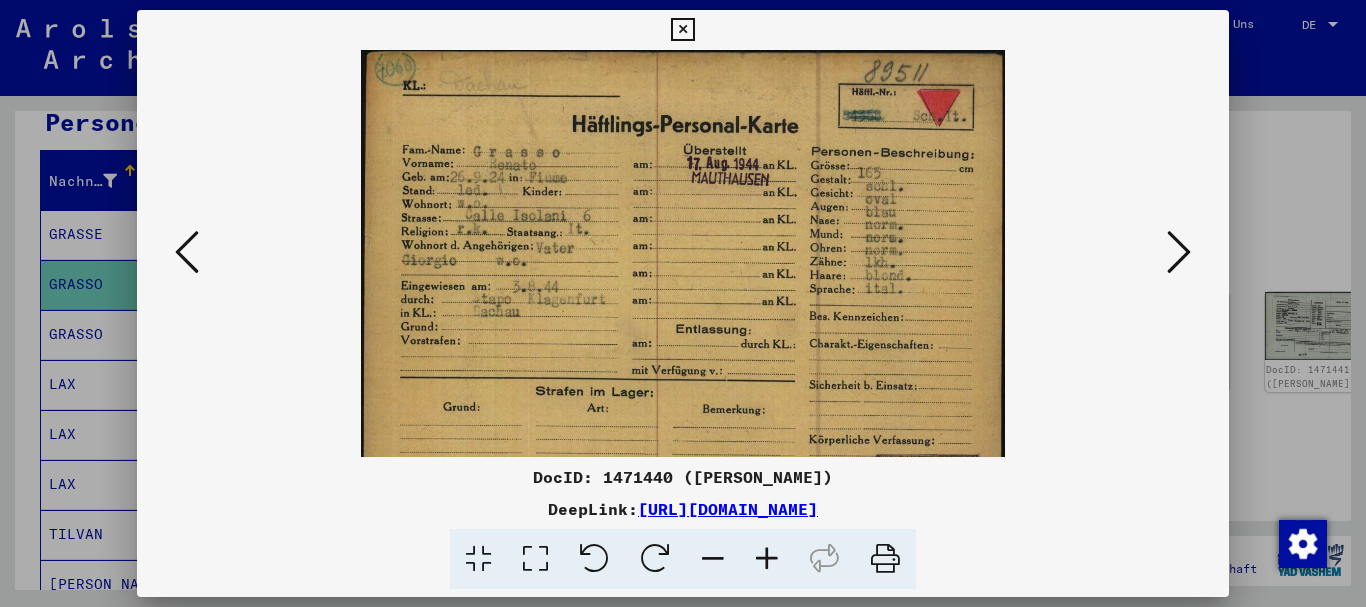 click at bounding box center (767, 559) 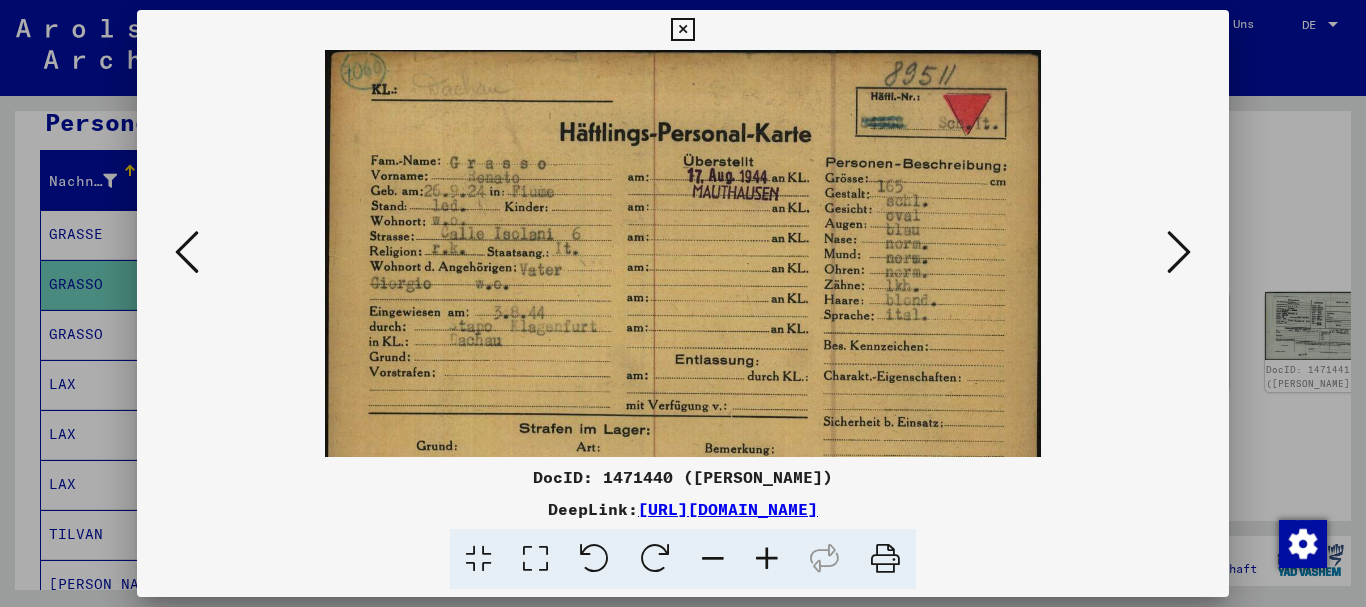 click at bounding box center [767, 559] 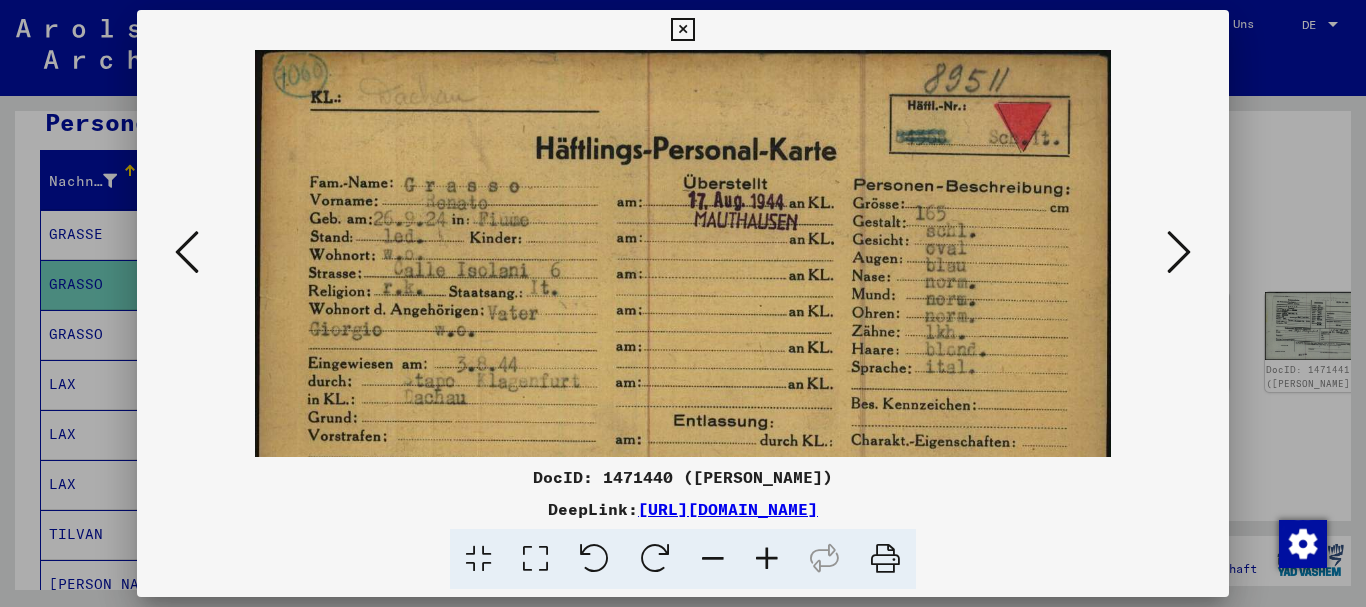 click at bounding box center [767, 559] 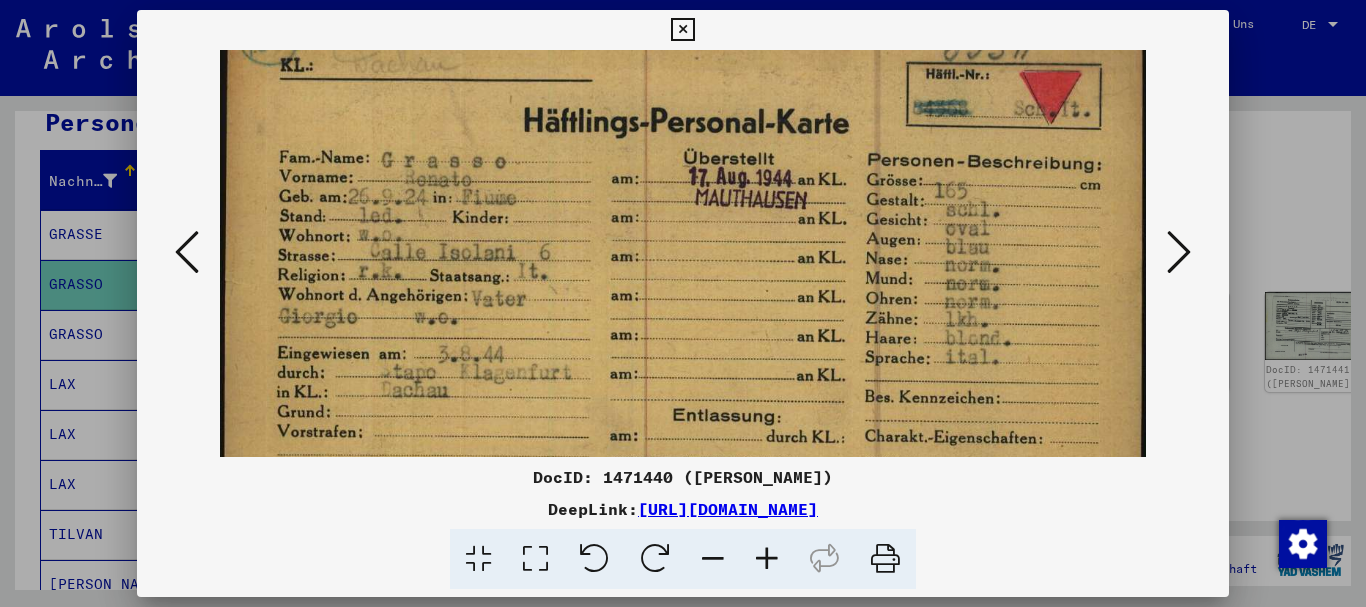 drag, startPoint x: 636, startPoint y: 405, endPoint x: 548, endPoint y: 203, distance: 220.3361 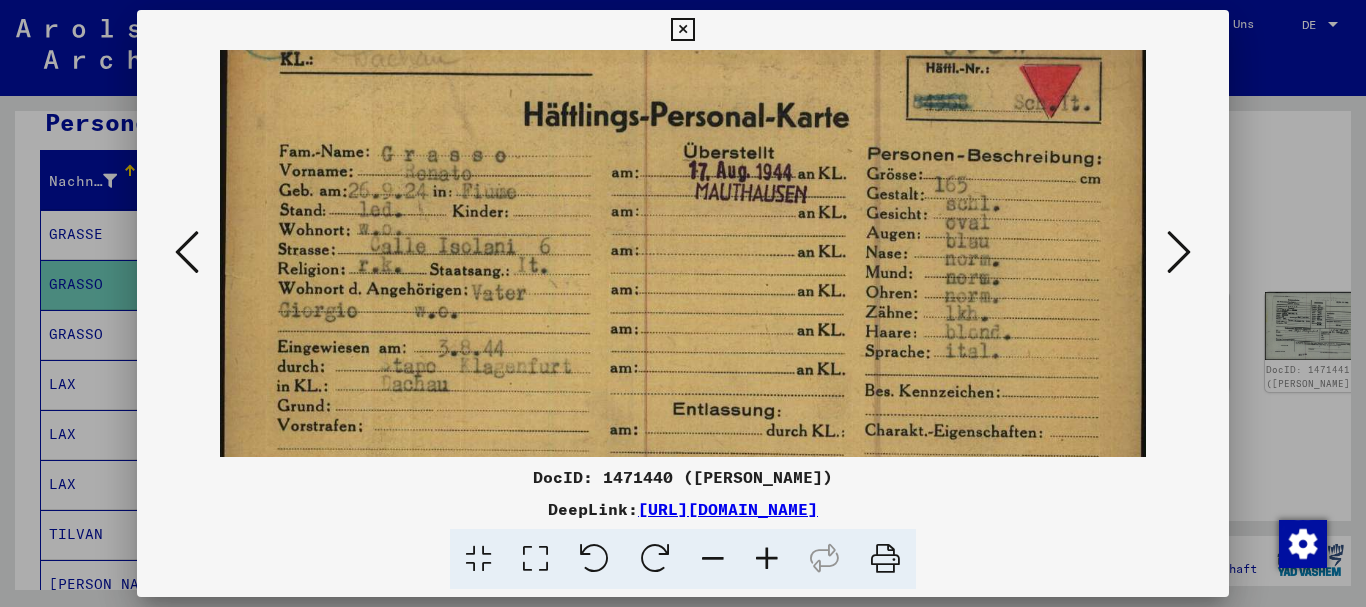 click at bounding box center (1179, 252) 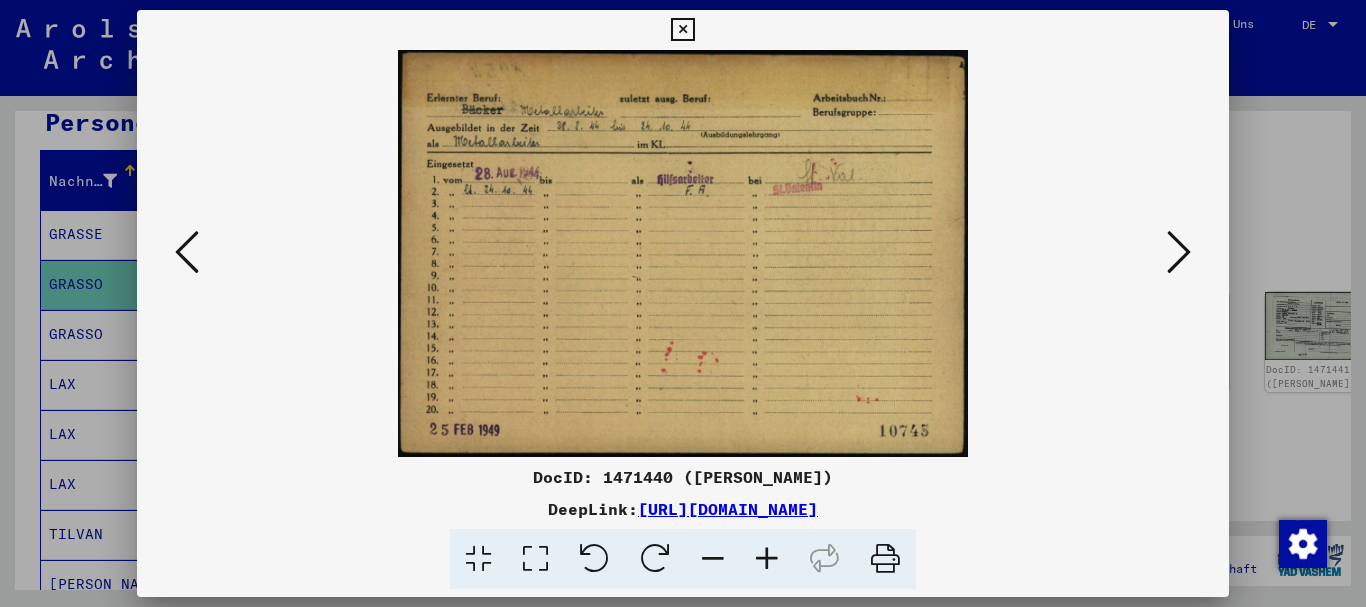 scroll, scrollTop: 0, scrollLeft: 0, axis: both 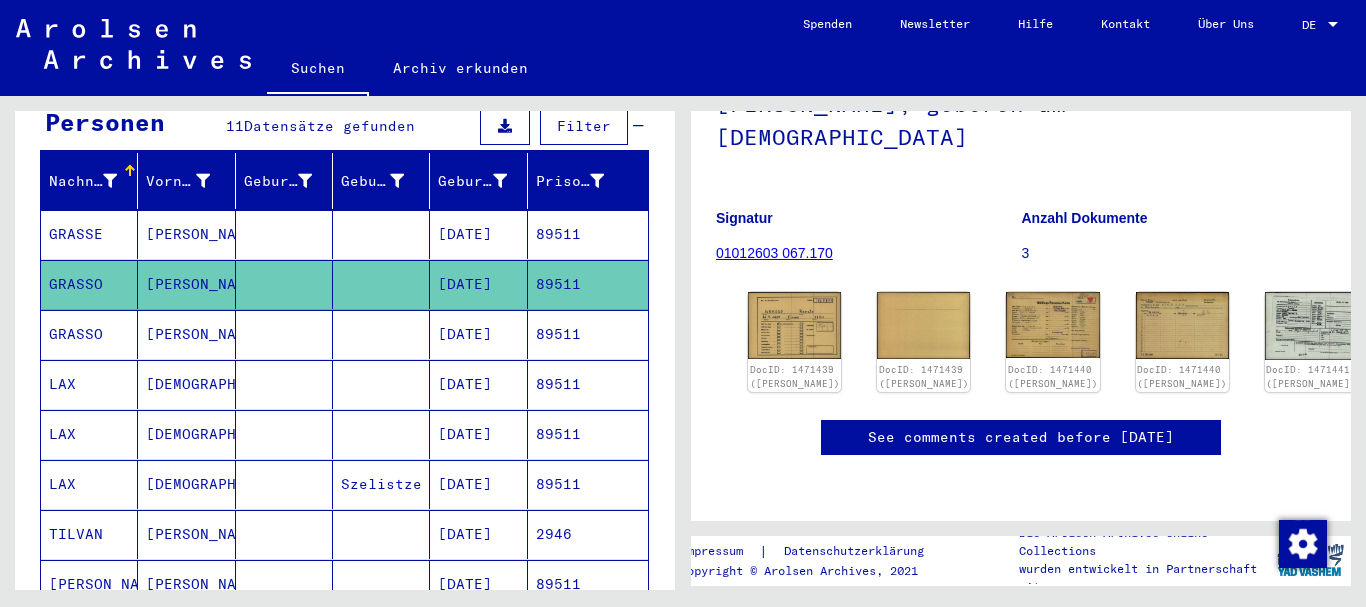 click on "[PERSON_NAME]" at bounding box center (186, 284) 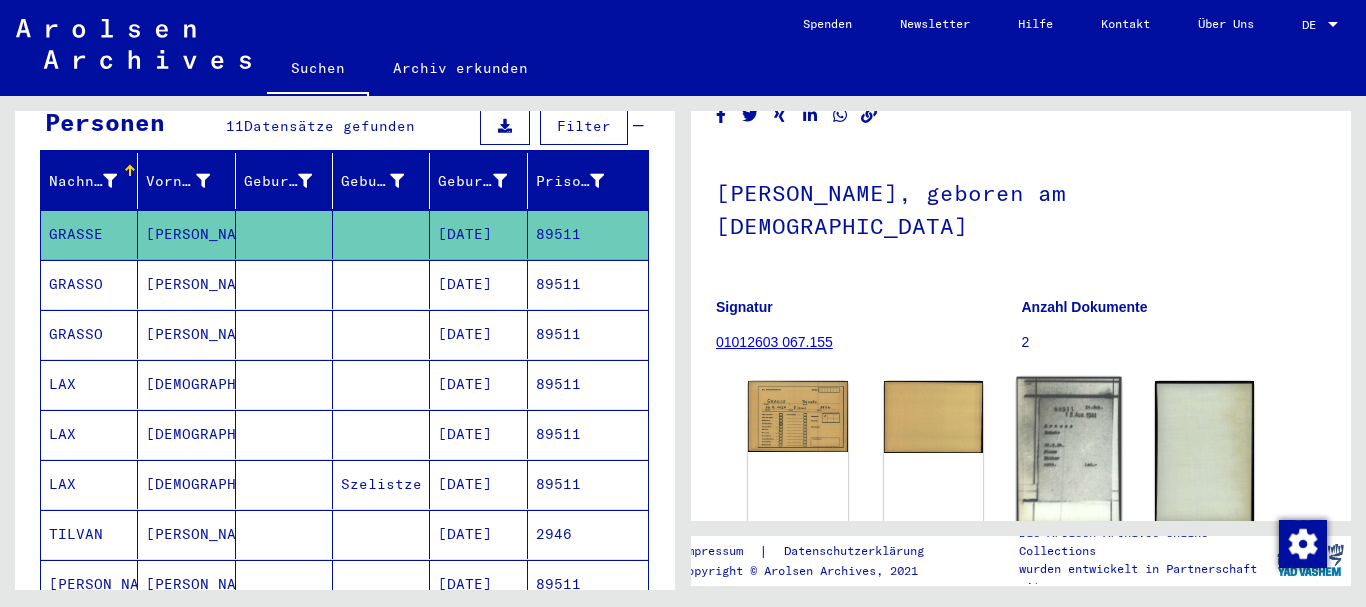 scroll, scrollTop: 216, scrollLeft: 0, axis: vertical 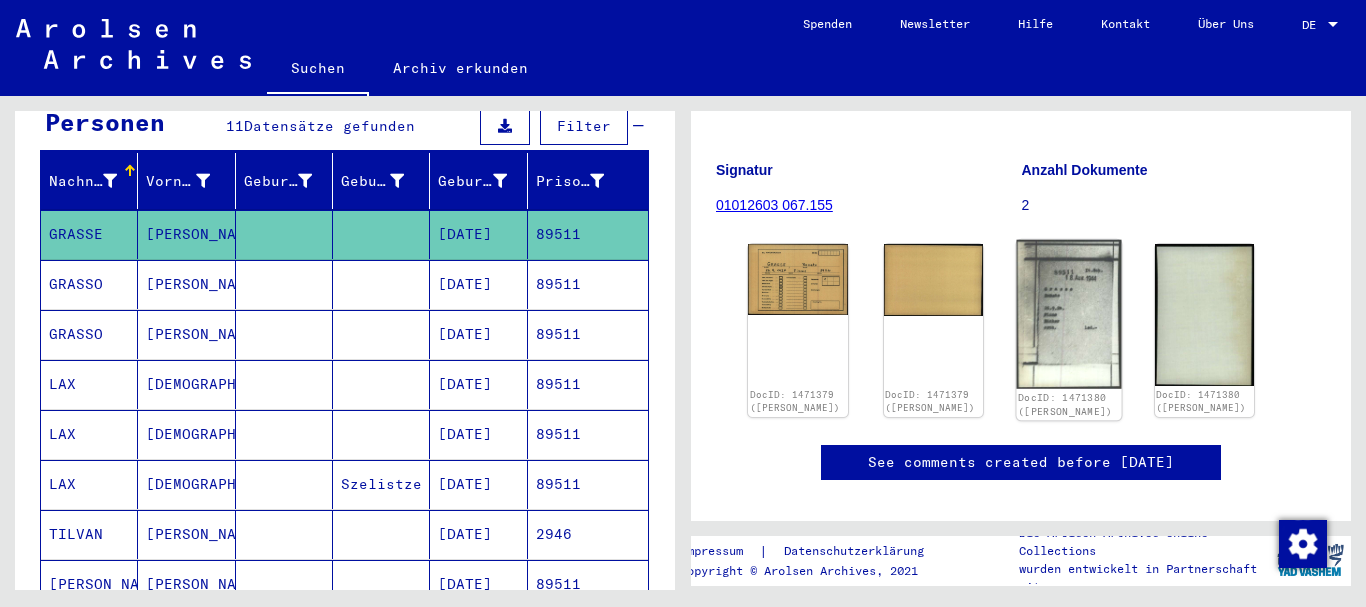 click 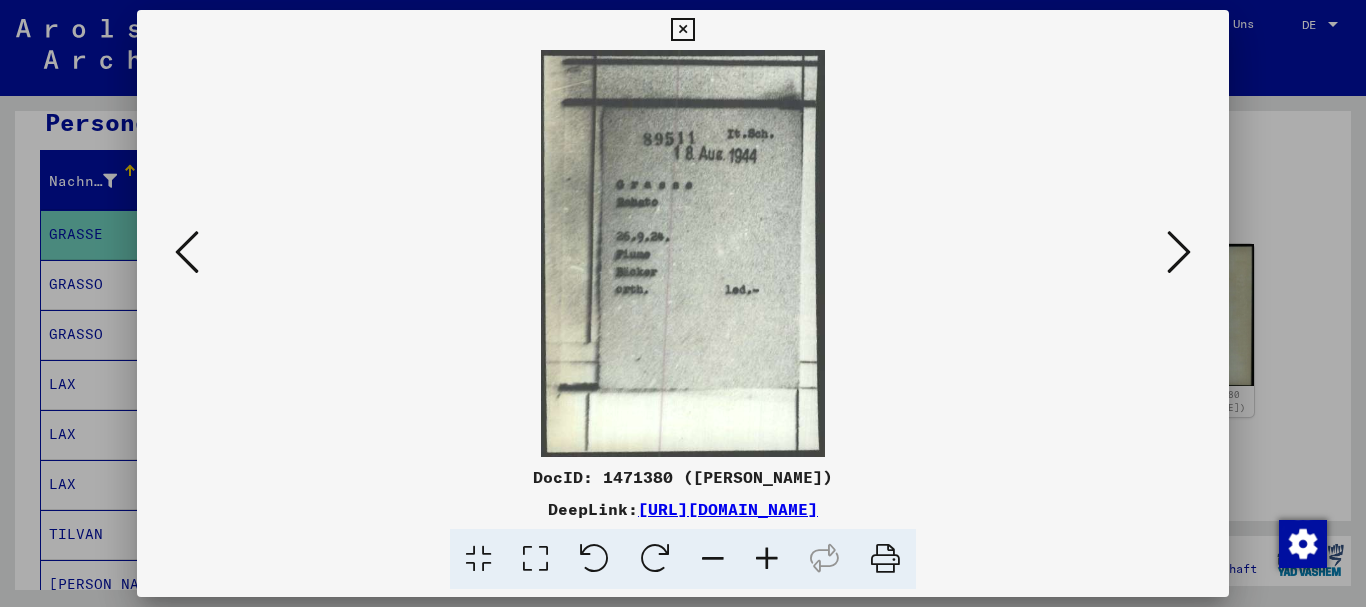 click at bounding box center (683, 303) 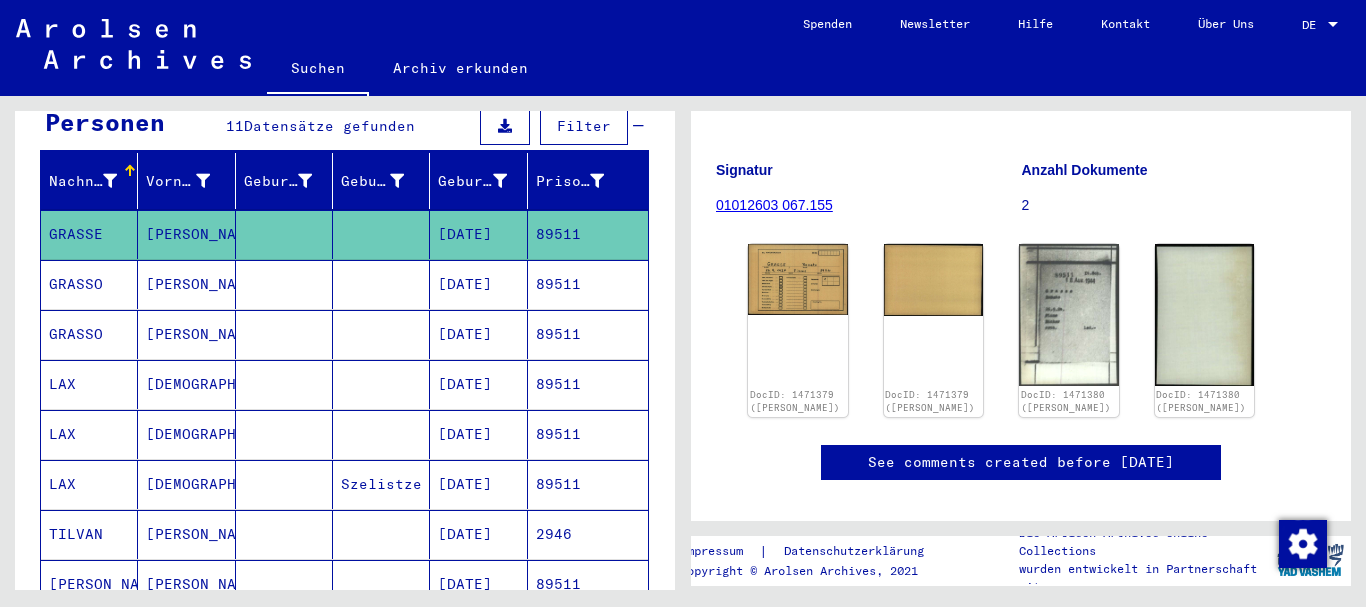 scroll, scrollTop: 0, scrollLeft: 0, axis: both 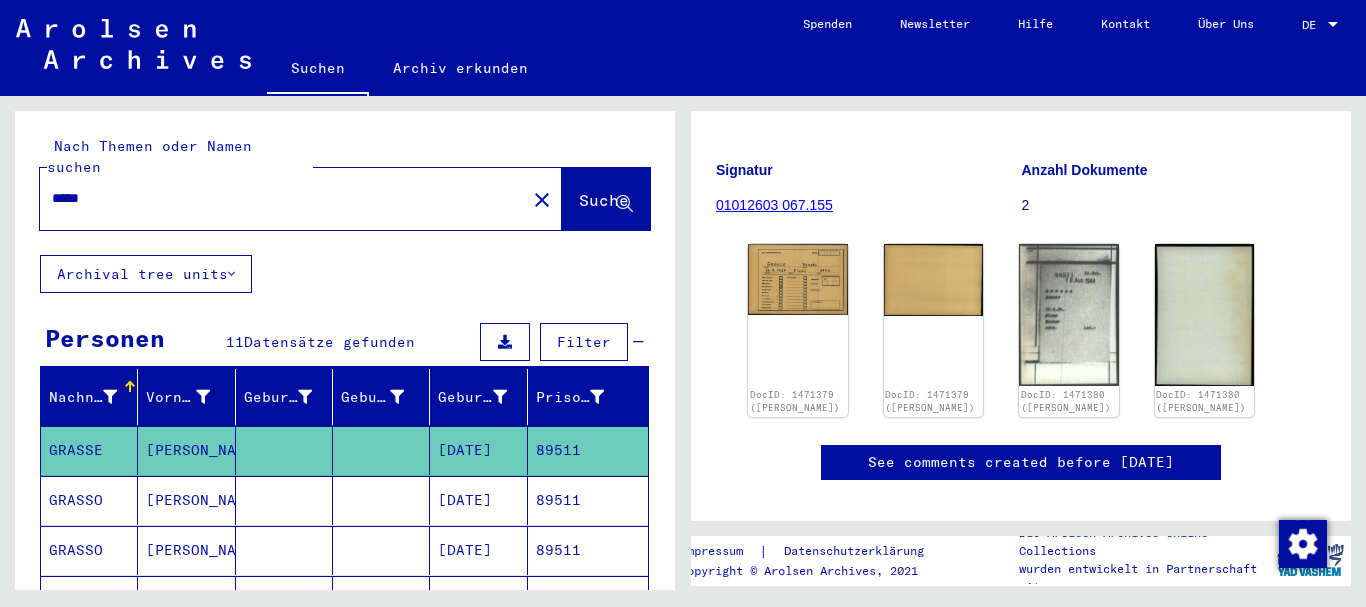 click on "*****" at bounding box center (283, 198) 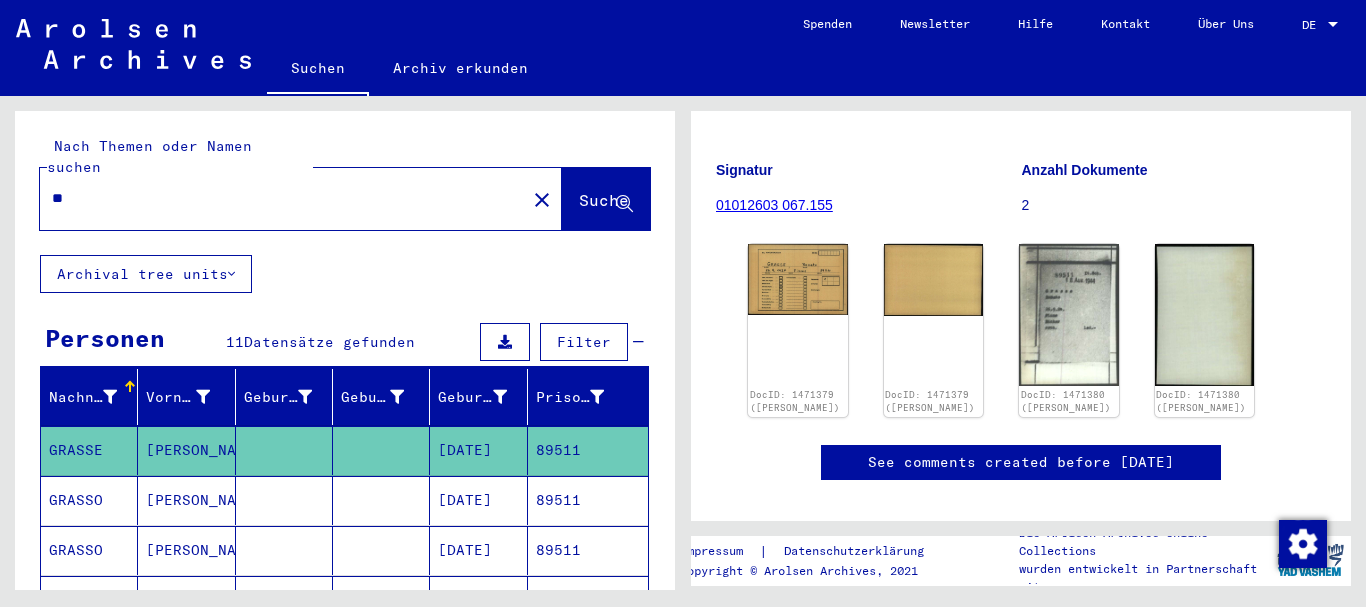 click on "Nach Themen oder Namen suchen ** close  Suche     Archival tree units  Personen 11  Datensätze gefunden  Filter   Nachname   Vorname   Geburtsname   Geburt‏   Geburtsdatum   Prisoner #   [PERSON_NAME]         [DATE]   89511   [PERSON_NAME]         [DATE]   89511   [PERSON_NAME]         [DATE]   89511   LAX   MOSES         [DATE]   89511   LAX   Moses         [DATE]   89511   [PERSON_NAME]   [DATE]   89511   [PERSON_NAME]         [DATE]   2946   [PERSON_NAME]         [DATE]   89511   [PERSON_NAME]            89511   [PERSON_NAME]            89511   [PERSON_NAME]         [DATE]   89511   26 – 50 of 11  *  of 1  Weniger anzeigen  Signature Nachname Vorname Geburtsname Geburt‏ Geburtsdatum Prisoner # Vater (Adoptivvater) Mutter (Adoptivmutter) Religion Nationalität Beruf Haftstätte Sterbedatum Letzter Wohnort Letzter Wohnort (Land) Haftstätte Letzter Wohnort (Provinz) Letzter Wohnort (Ort) Letzter Wohnort (Stadtteil) [PERSON_NAME]" 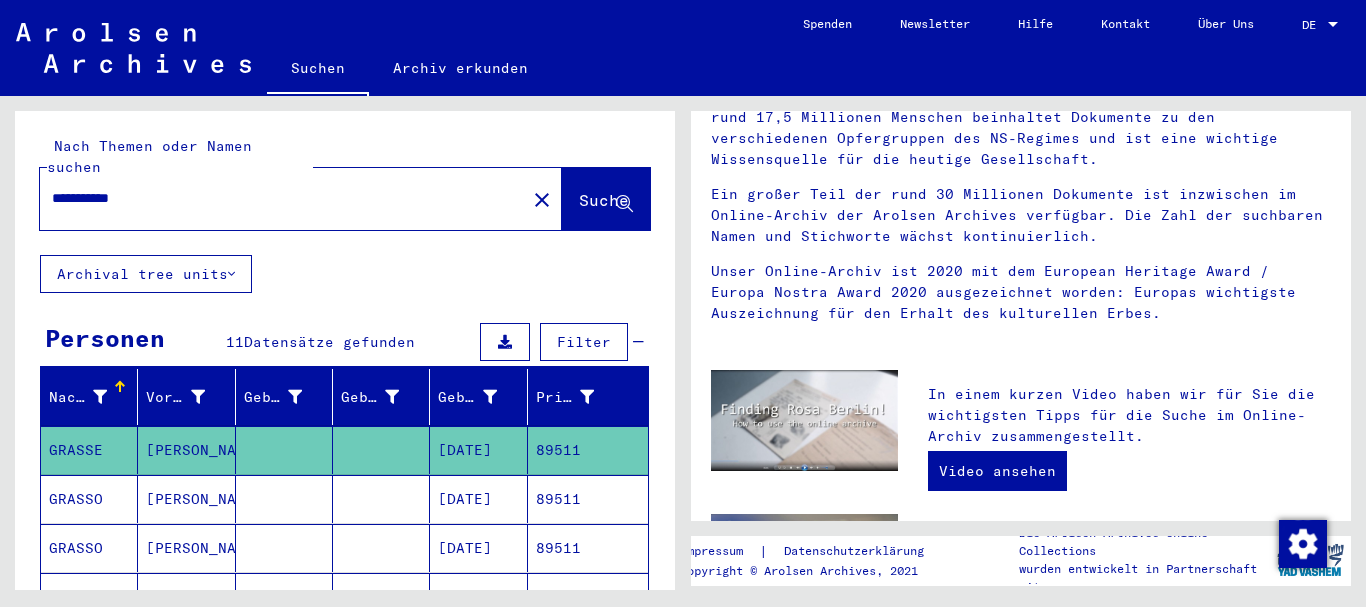 scroll, scrollTop: 0, scrollLeft: 0, axis: both 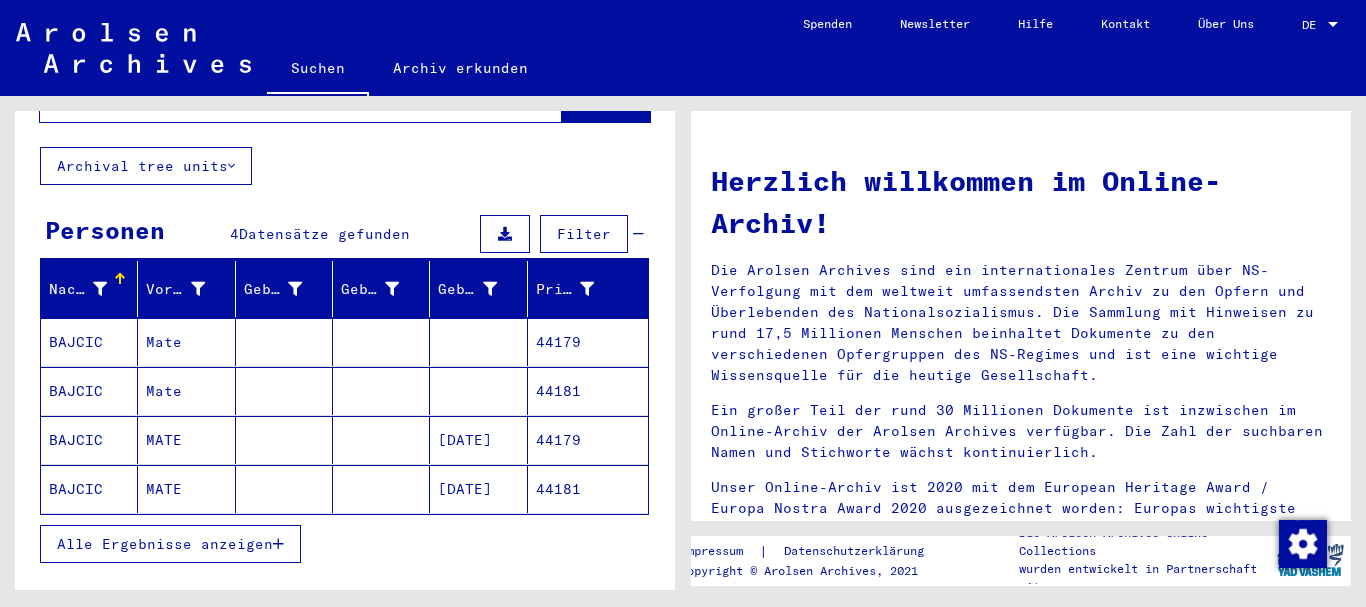 click on "Alle Ergebnisse anzeigen" at bounding box center [165, 544] 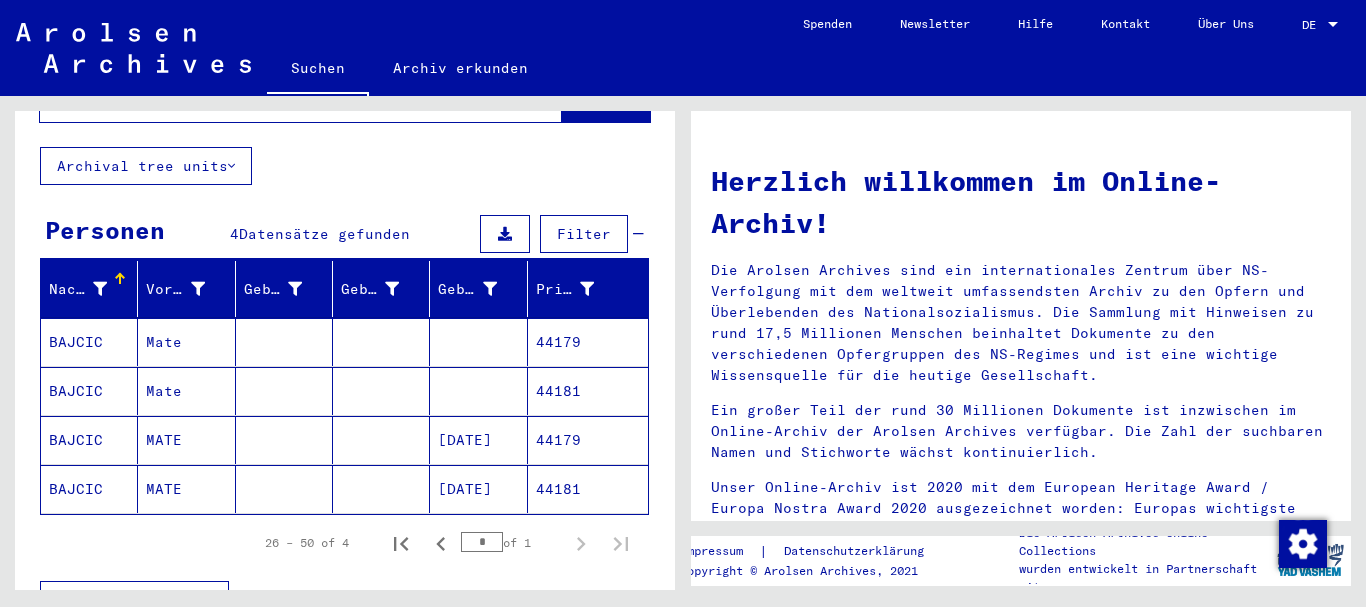 scroll, scrollTop: 0, scrollLeft: 0, axis: both 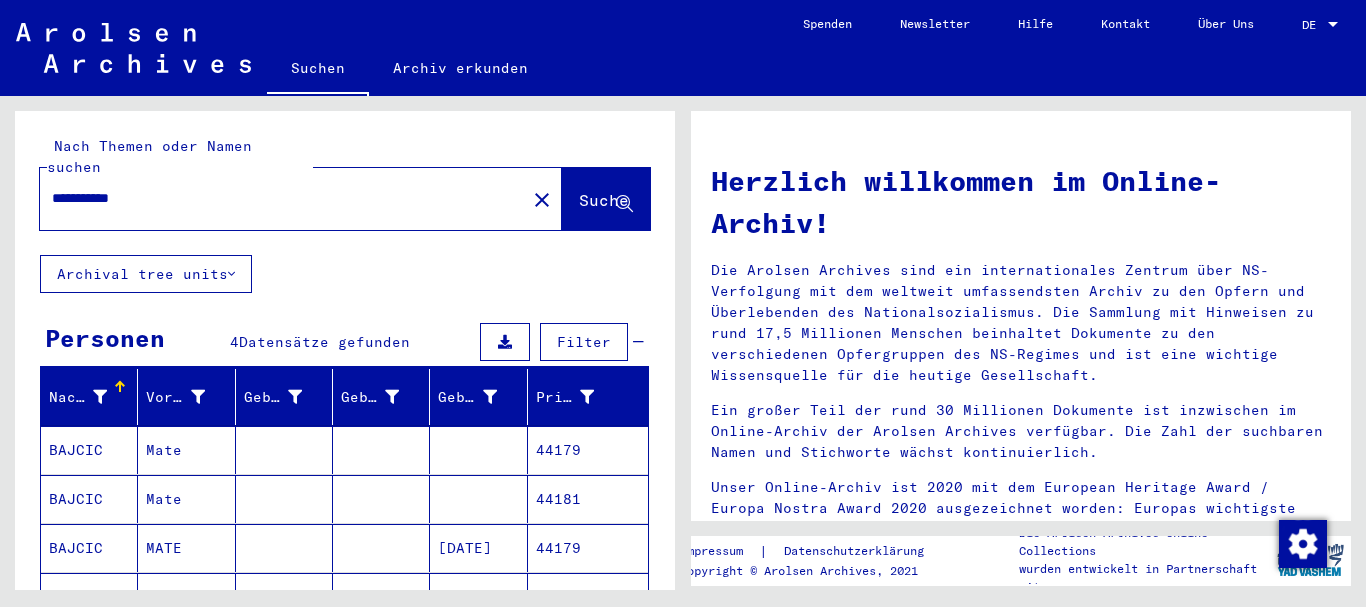 drag, startPoint x: 169, startPoint y: 176, endPoint x: 2, endPoint y: 175, distance: 167.00299 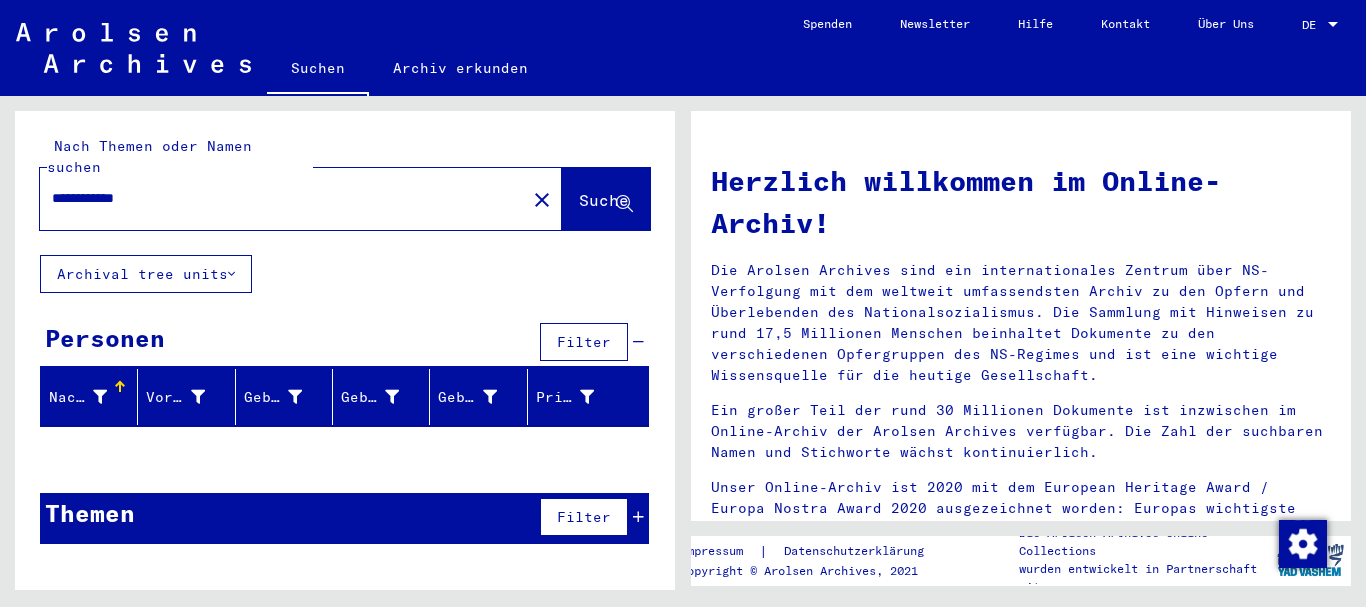 drag, startPoint x: 176, startPoint y: 181, endPoint x: 0, endPoint y: 181, distance: 176 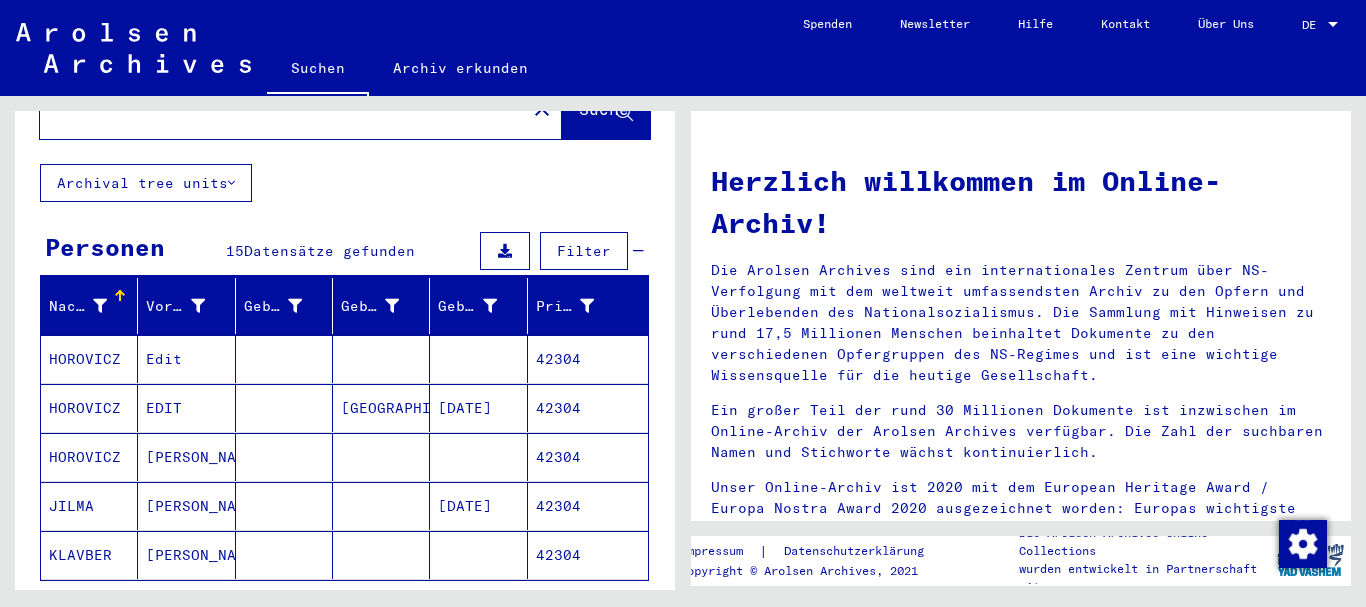 scroll, scrollTop: 216, scrollLeft: 0, axis: vertical 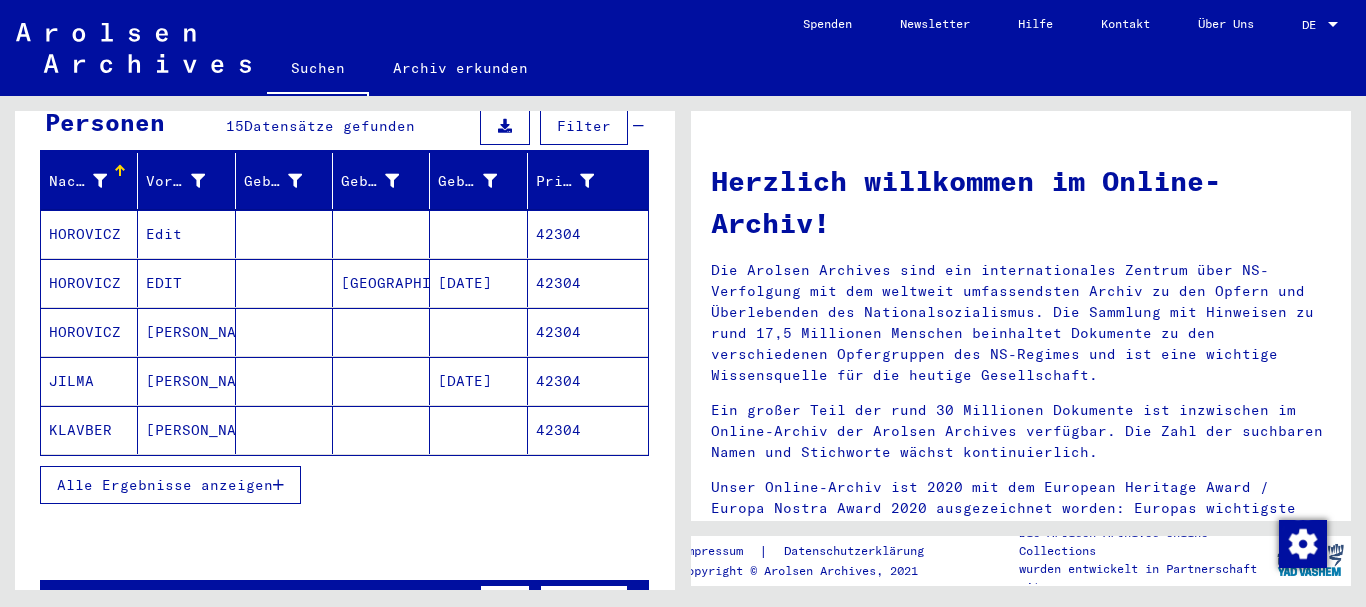 click on "Alle Ergebnisse anzeigen" at bounding box center (165, 485) 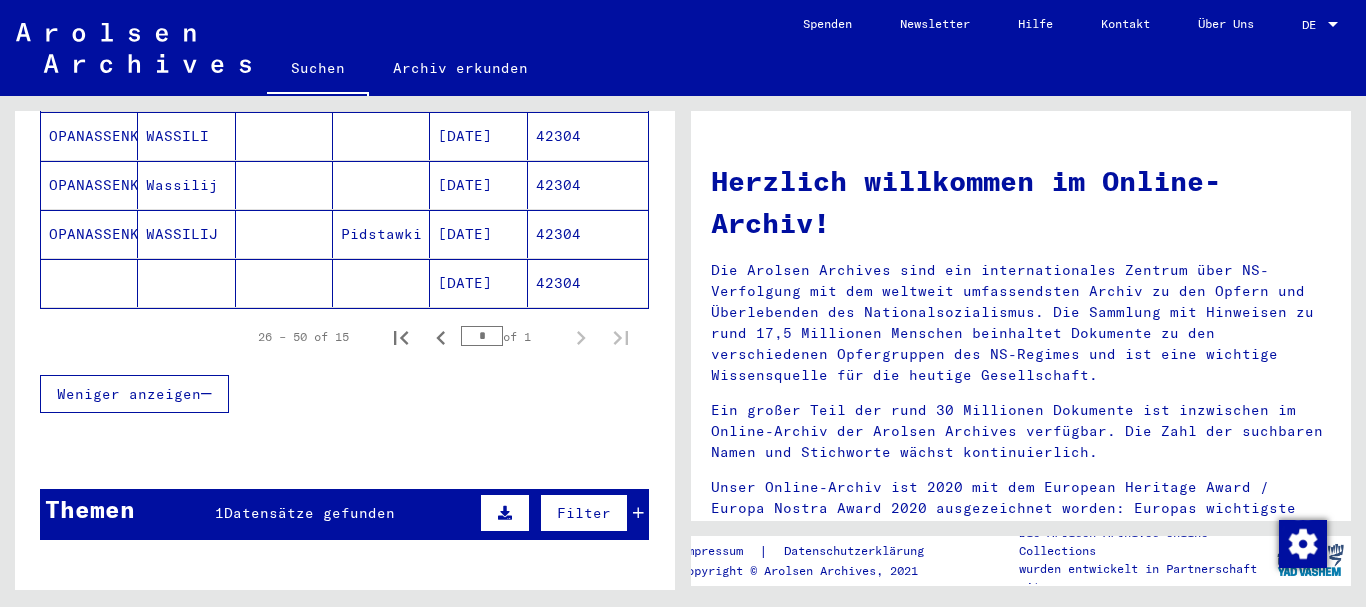 scroll, scrollTop: 864, scrollLeft: 0, axis: vertical 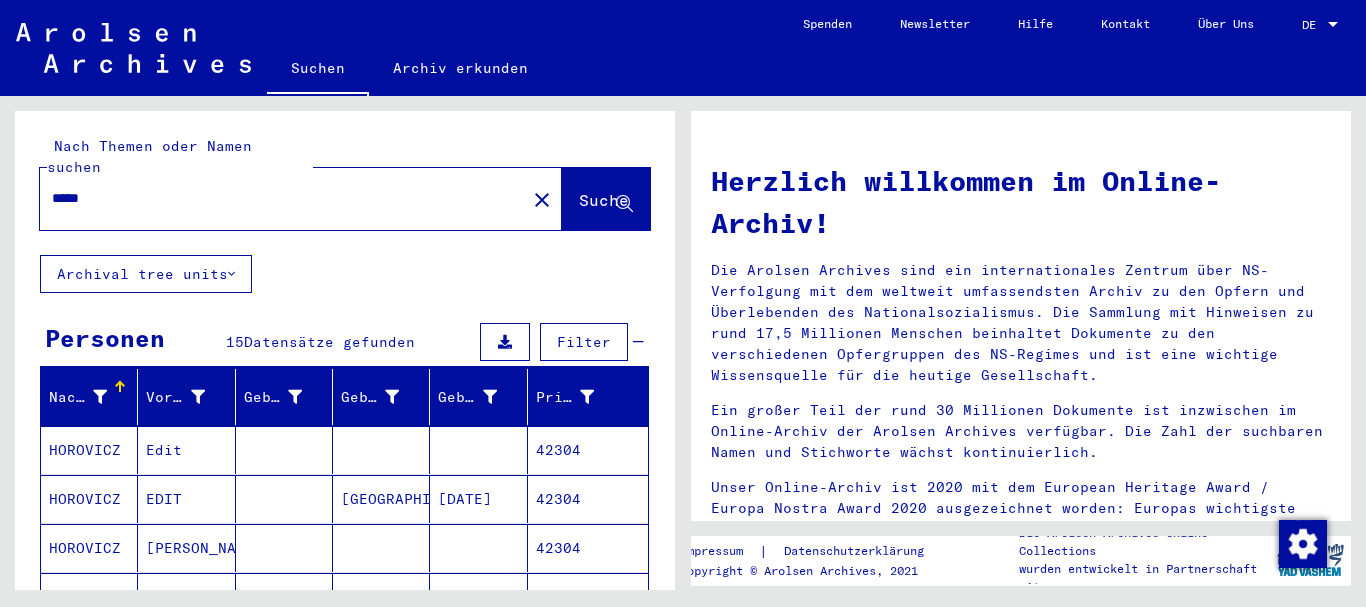 drag, startPoint x: 98, startPoint y: 181, endPoint x: 0, endPoint y: 185, distance: 98.0816 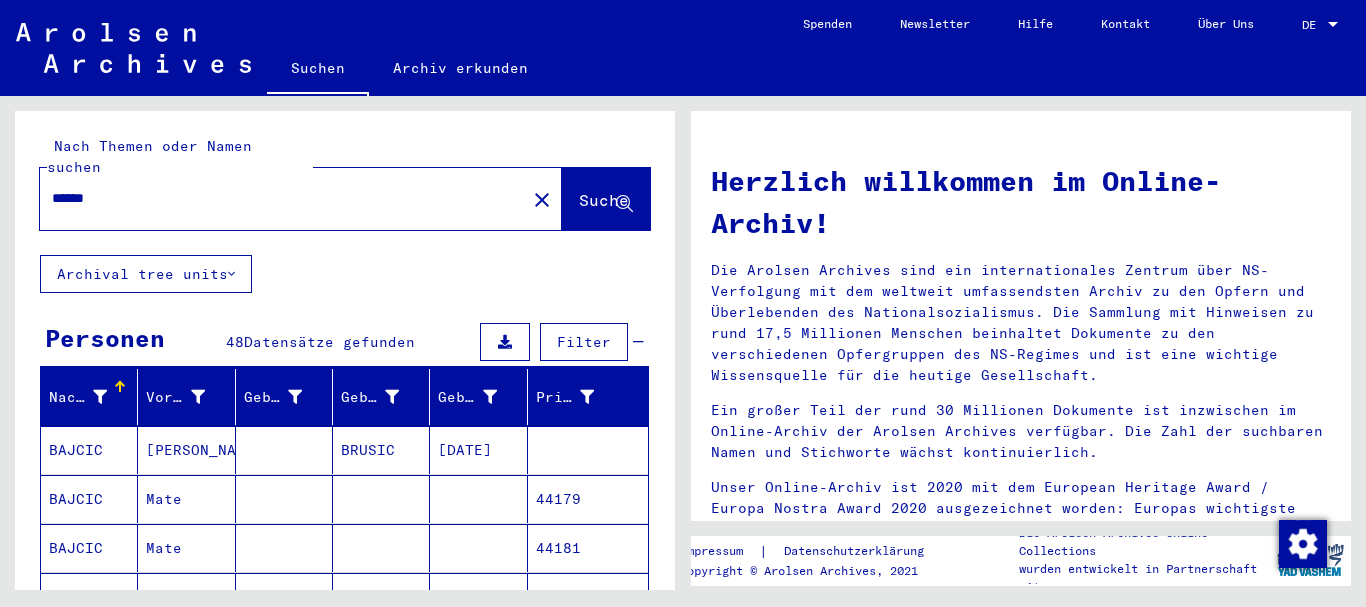 click on "BAJCIC" at bounding box center (89, 499) 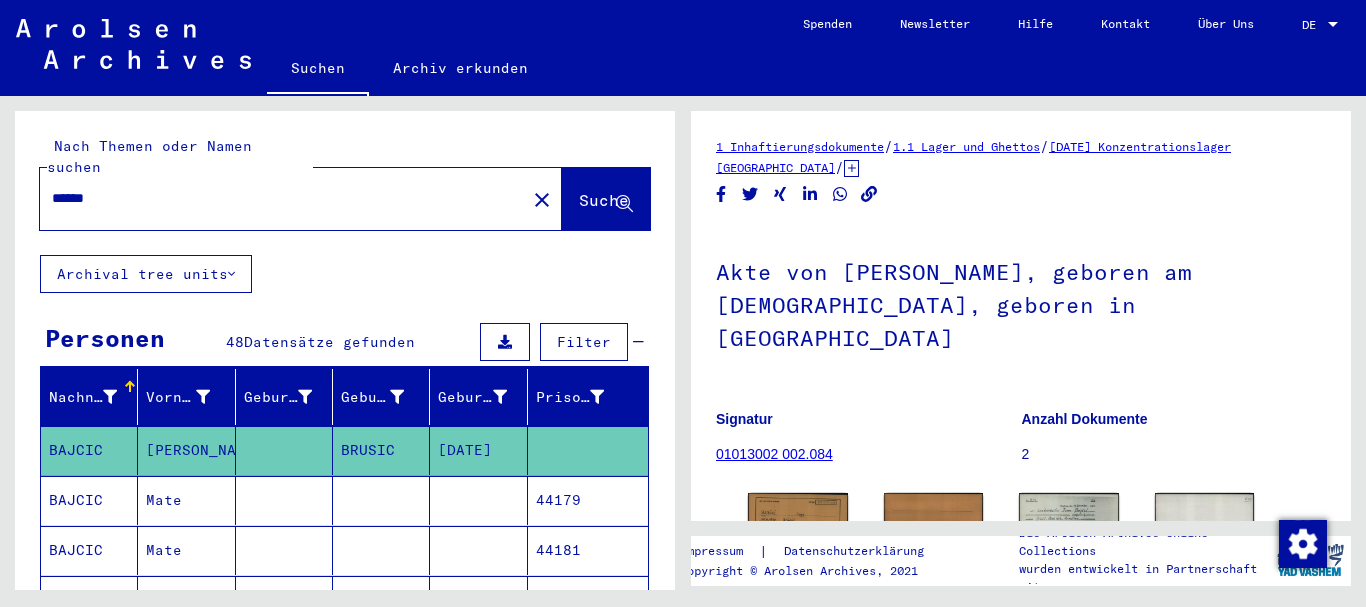 scroll, scrollTop: 203, scrollLeft: 0, axis: vertical 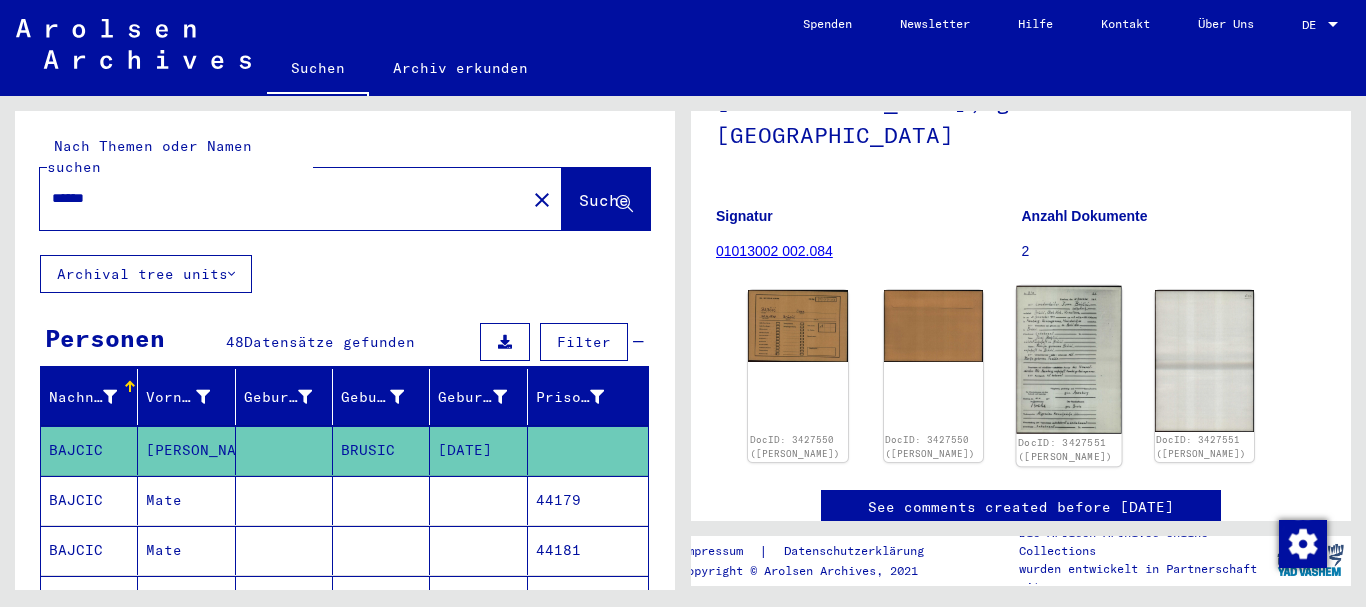 click 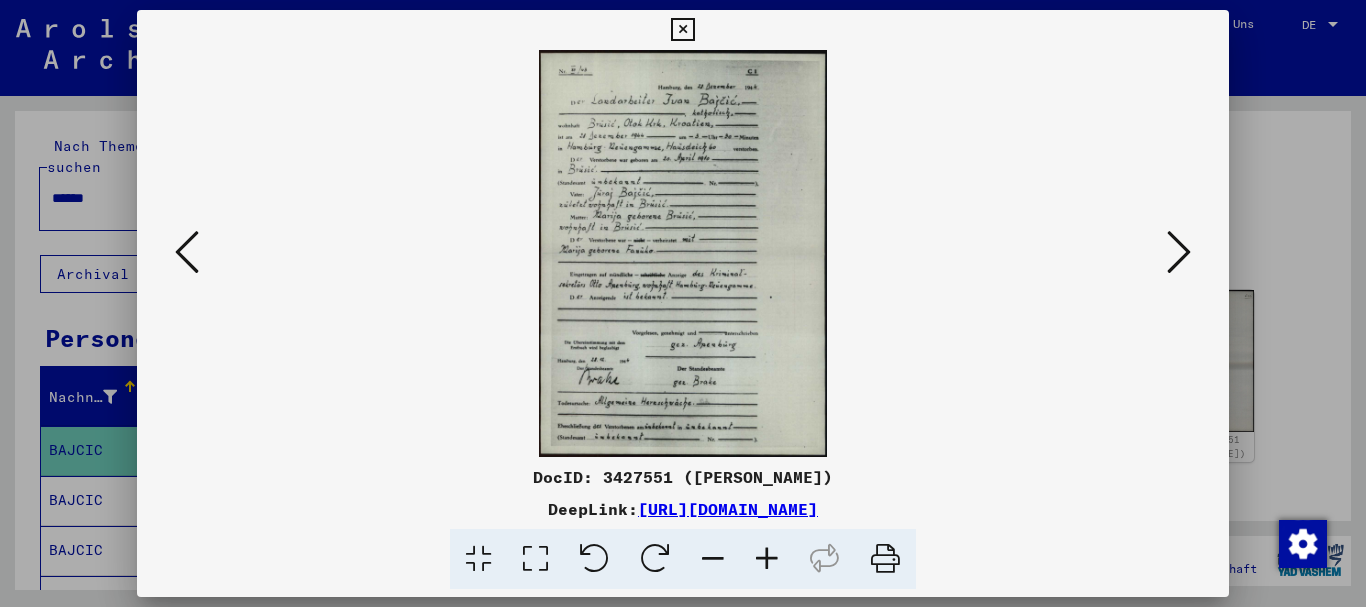 click at bounding box center [767, 559] 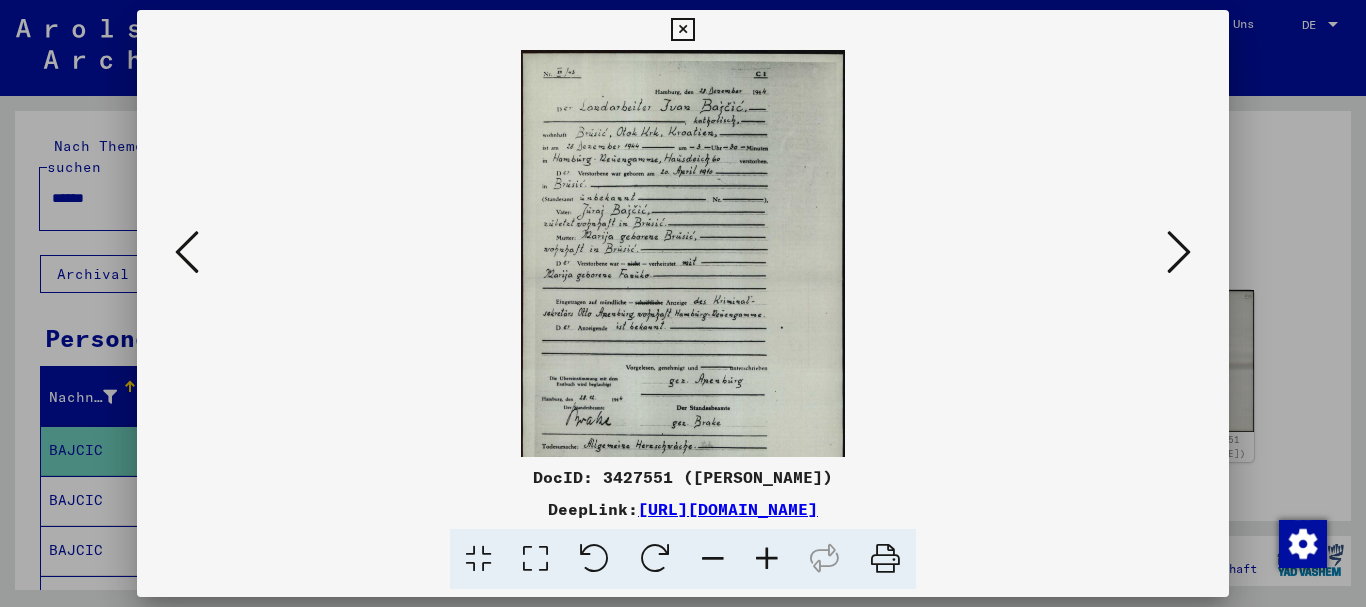 click at bounding box center [767, 559] 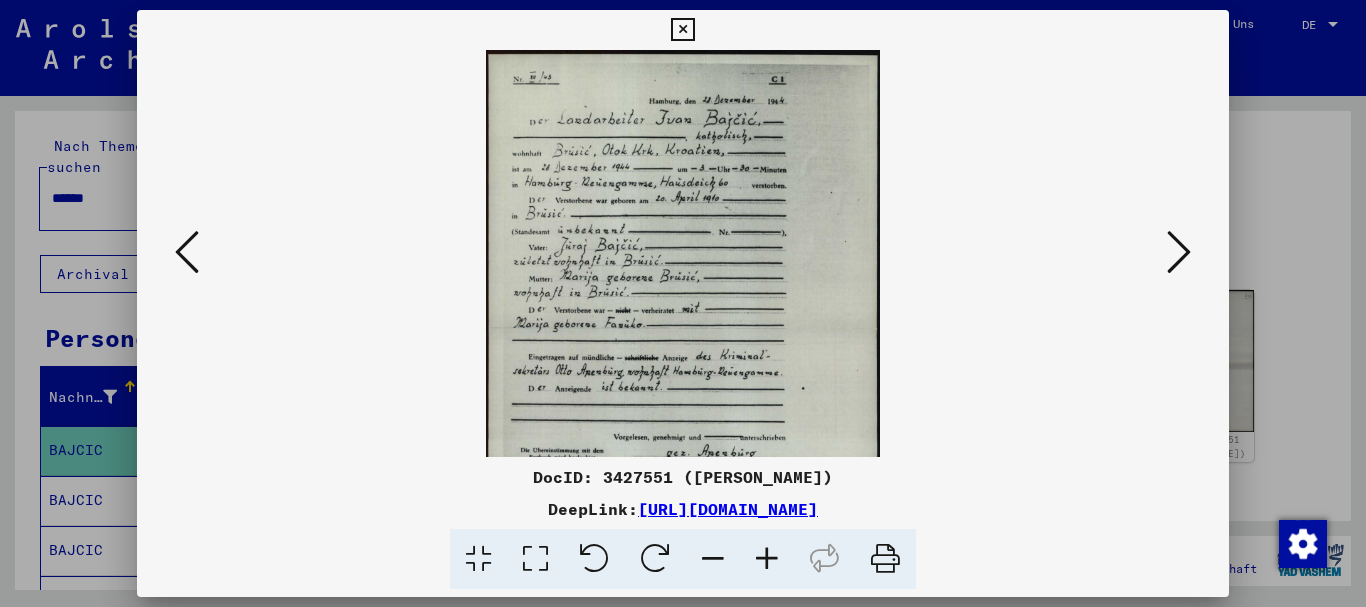 click at bounding box center (767, 559) 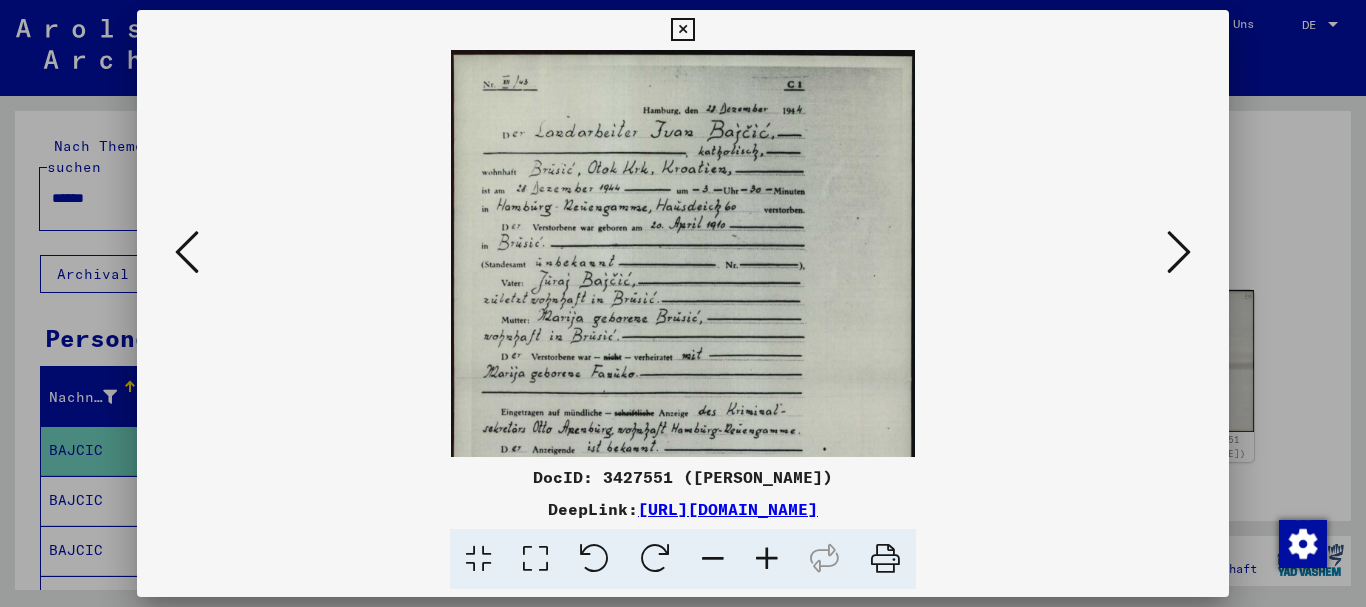 click at bounding box center (767, 559) 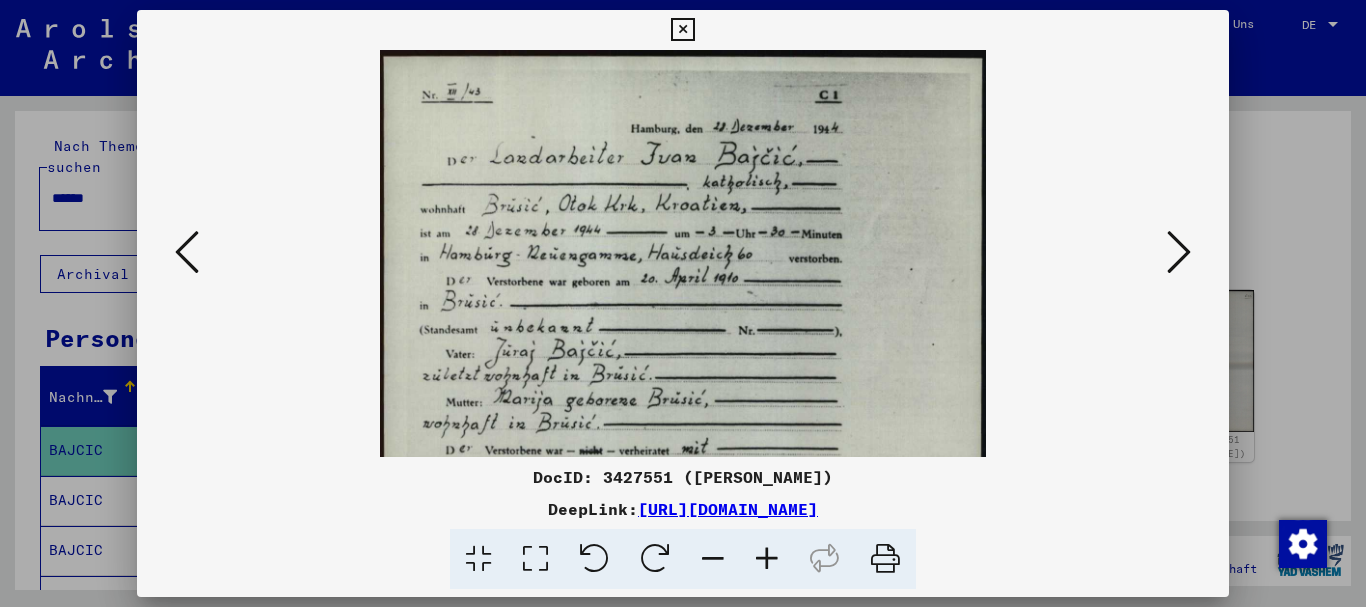 click at bounding box center [767, 559] 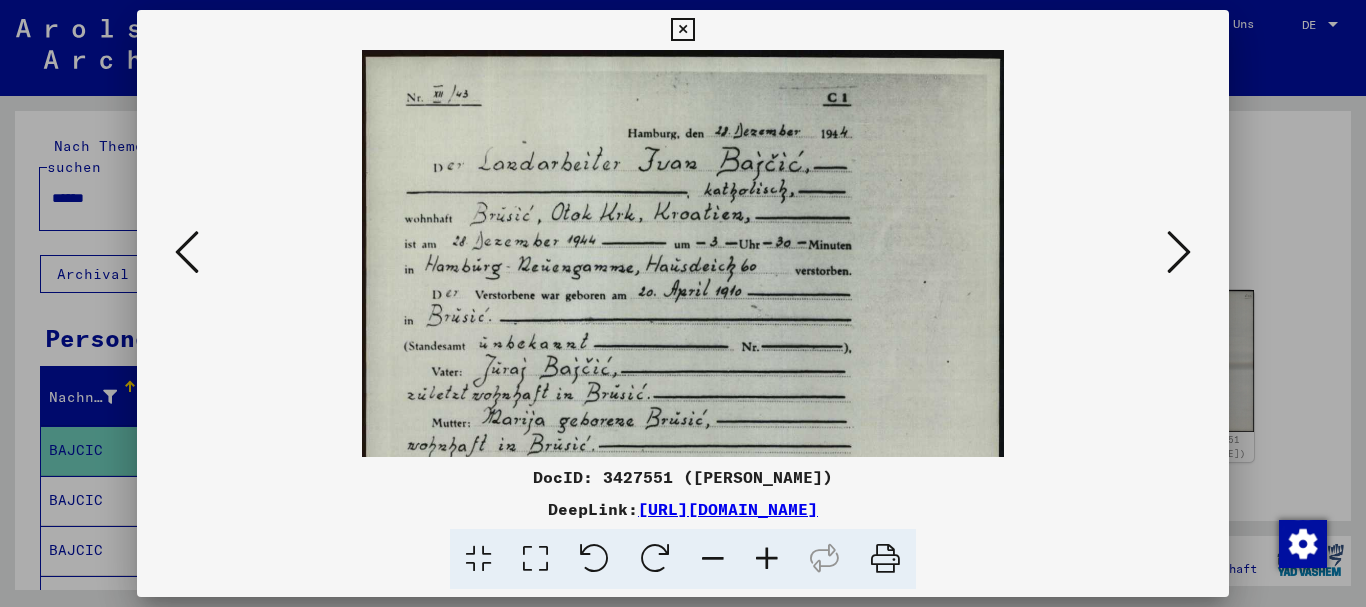 click at bounding box center (767, 559) 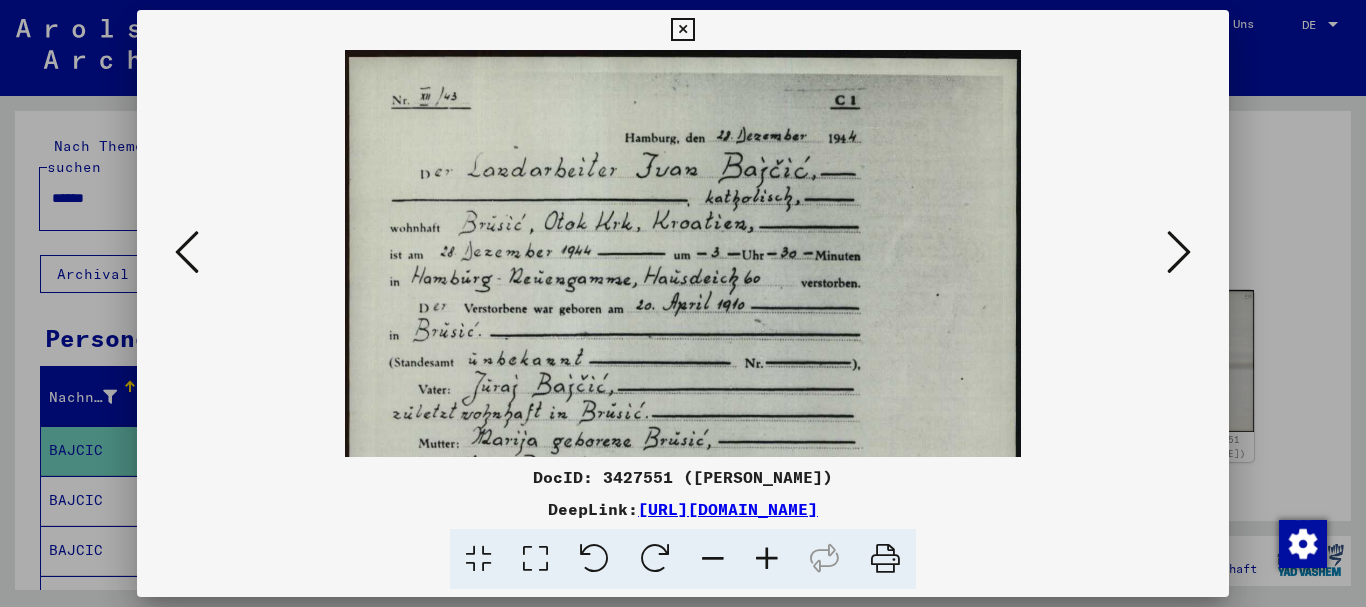 scroll, scrollTop: 123, scrollLeft: 0, axis: vertical 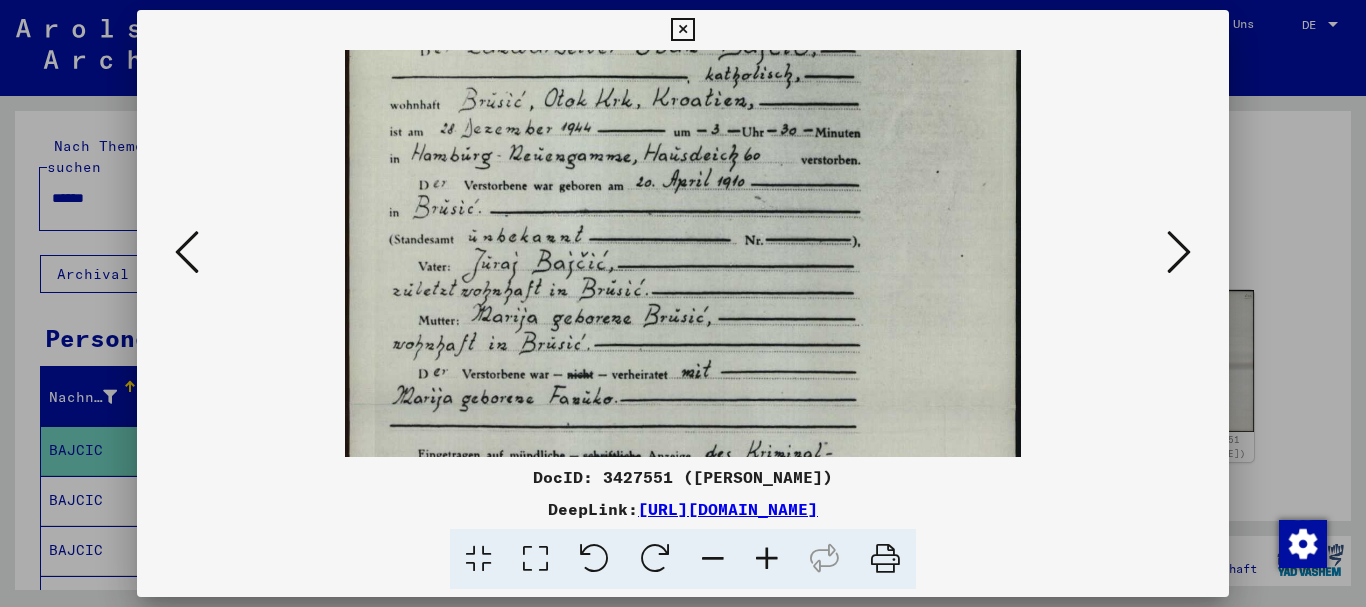 drag, startPoint x: 663, startPoint y: 380, endPoint x: 636, endPoint y: 257, distance: 125.92855 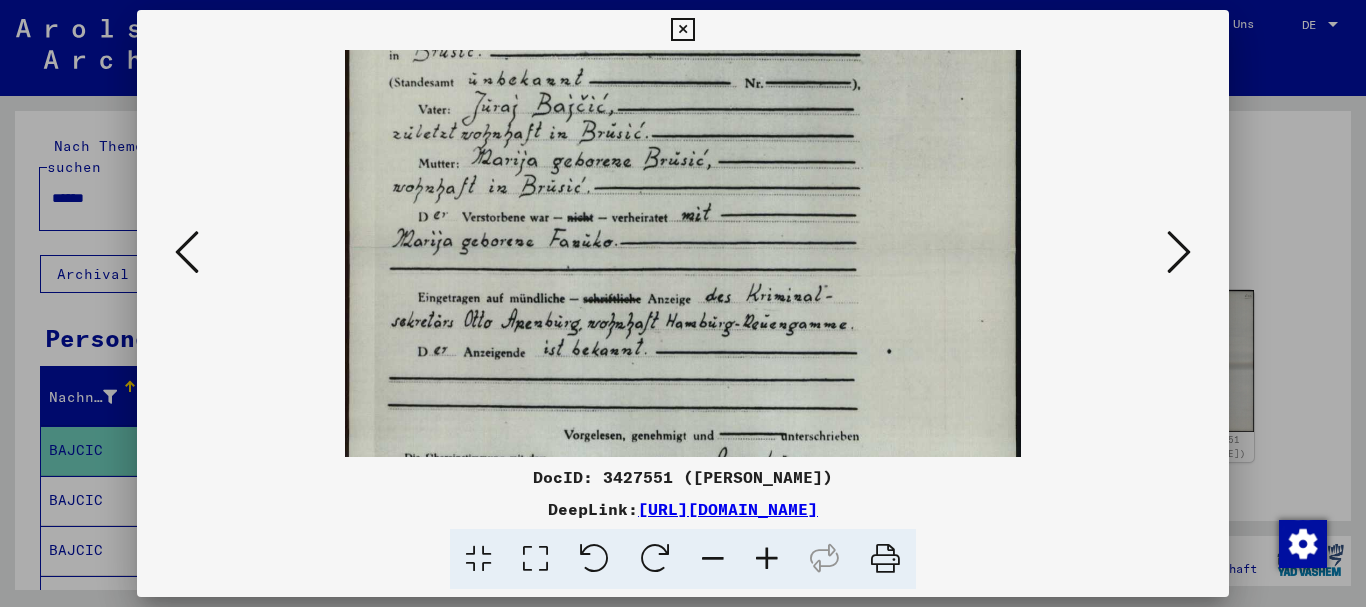 scroll, scrollTop: 343, scrollLeft: 0, axis: vertical 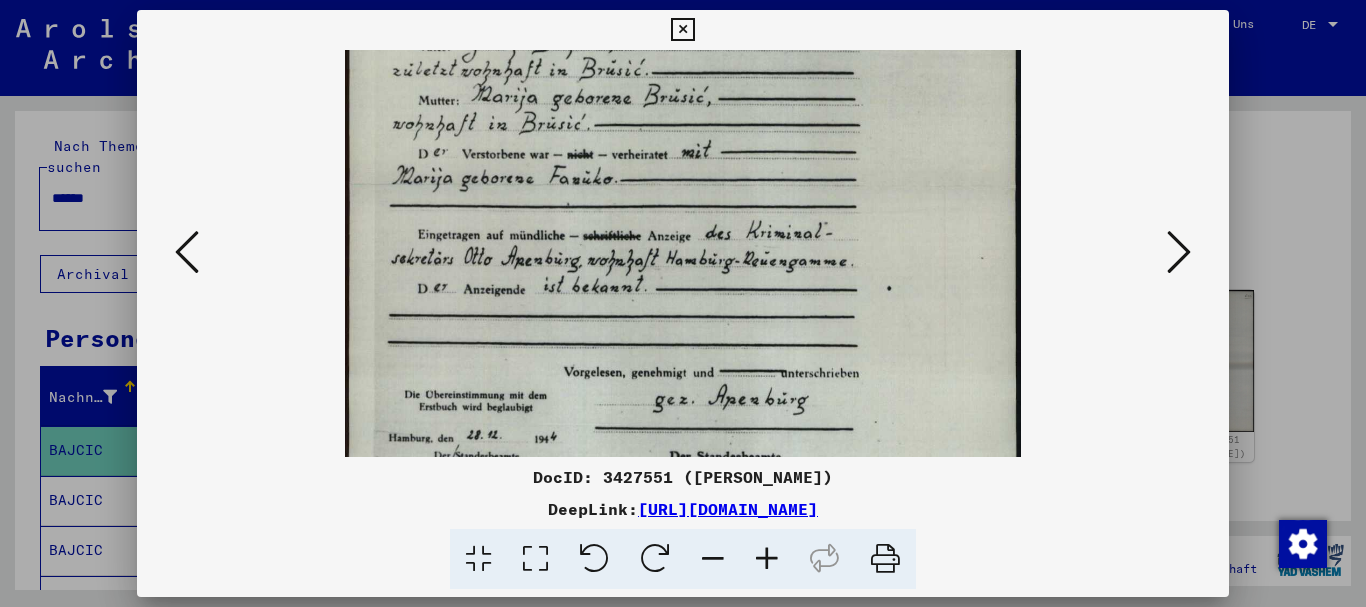 drag, startPoint x: 625, startPoint y: 392, endPoint x: 578, endPoint y: 223, distance: 175.4138 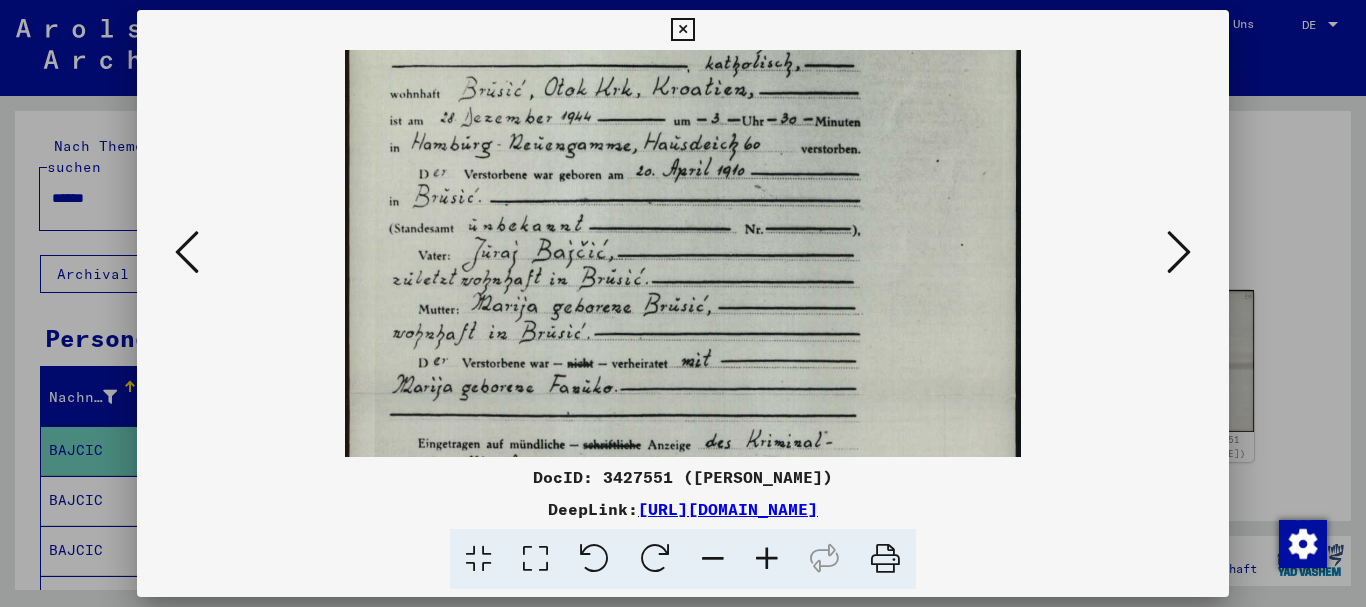 scroll, scrollTop: 0, scrollLeft: 0, axis: both 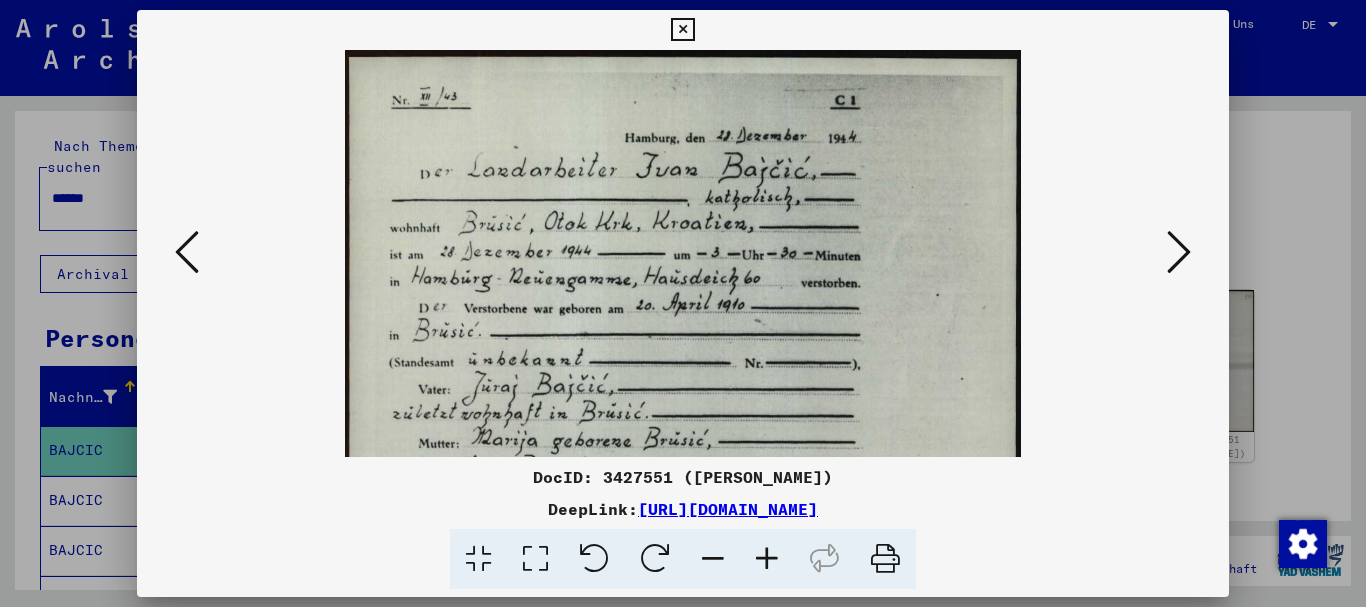 drag, startPoint x: 637, startPoint y: 93, endPoint x: 641, endPoint y: 276, distance: 183.04372 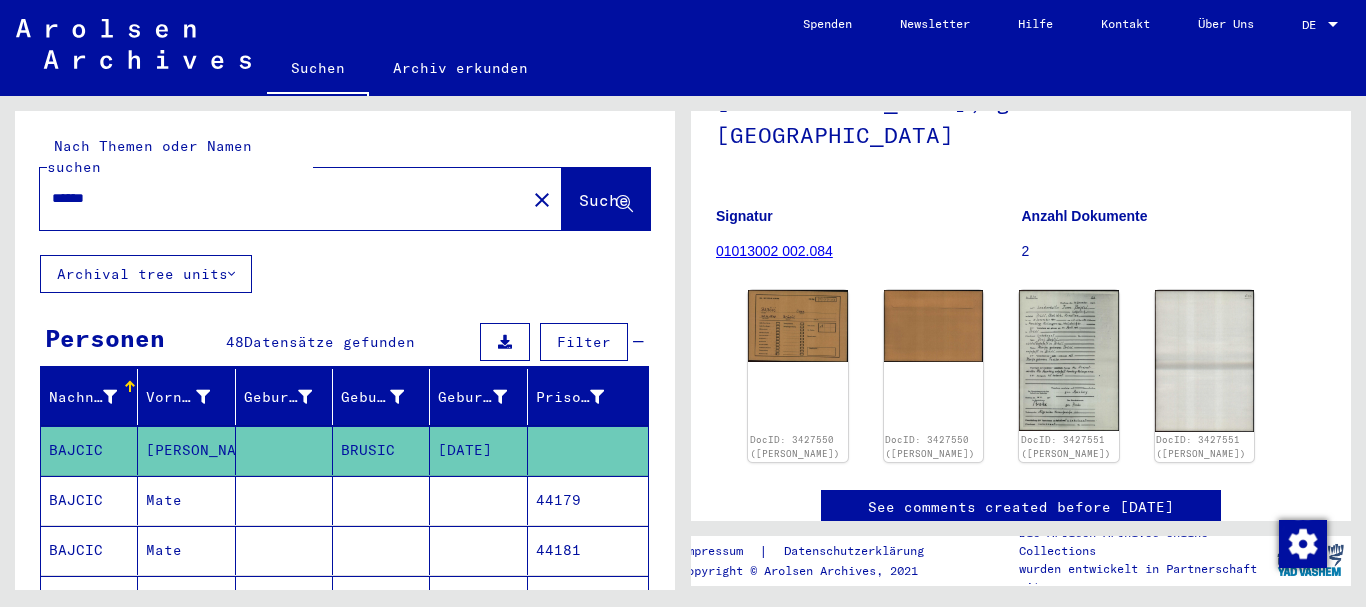 drag, startPoint x: 106, startPoint y: 183, endPoint x: 0, endPoint y: 180, distance: 106.04244 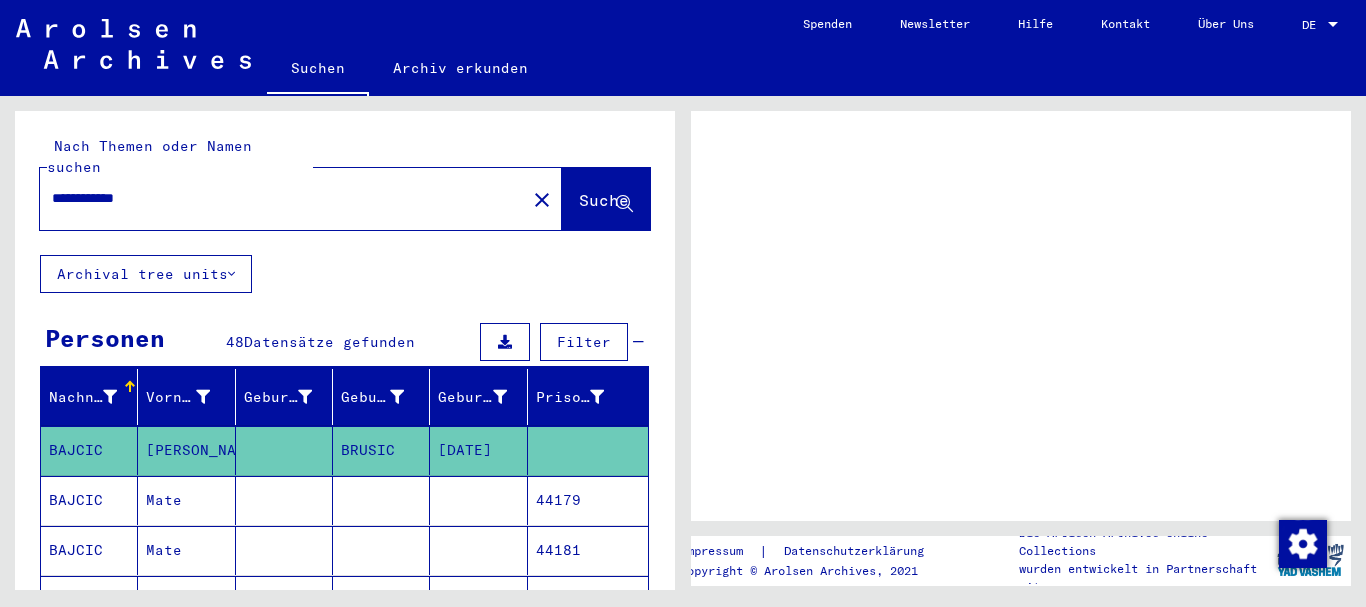 scroll, scrollTop: 0, scrollLeft: 0, axis: both 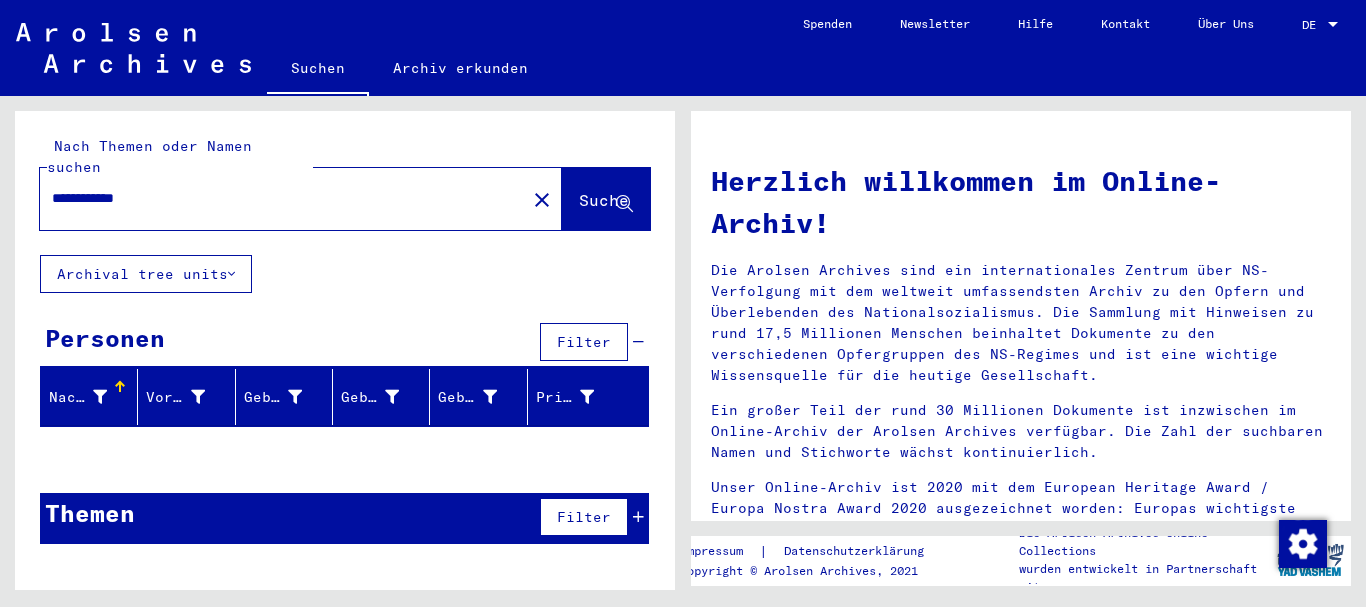 drag, startPoint x: 121, startPoint y: 171, endPoint x: 402, endPoint y: 200, distance: 282.4925 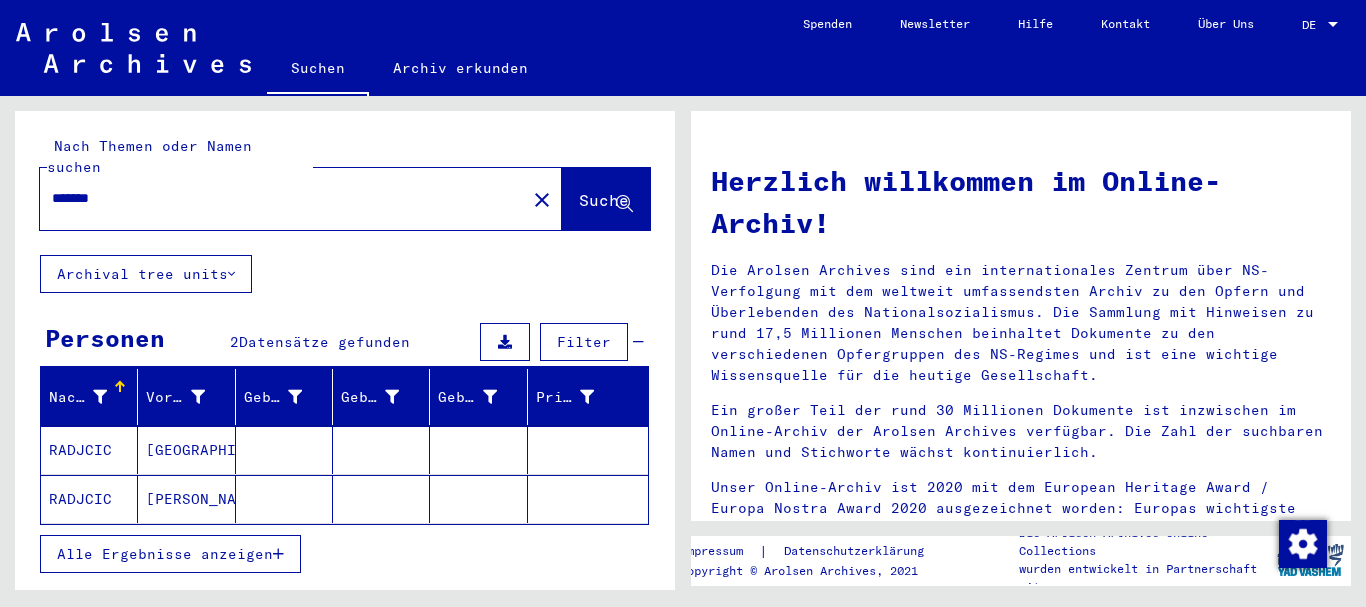 drag, startPoint x: 144, startPoint y: 170, endPoint x: 0, endPoint y: 181, distance: 144.41953 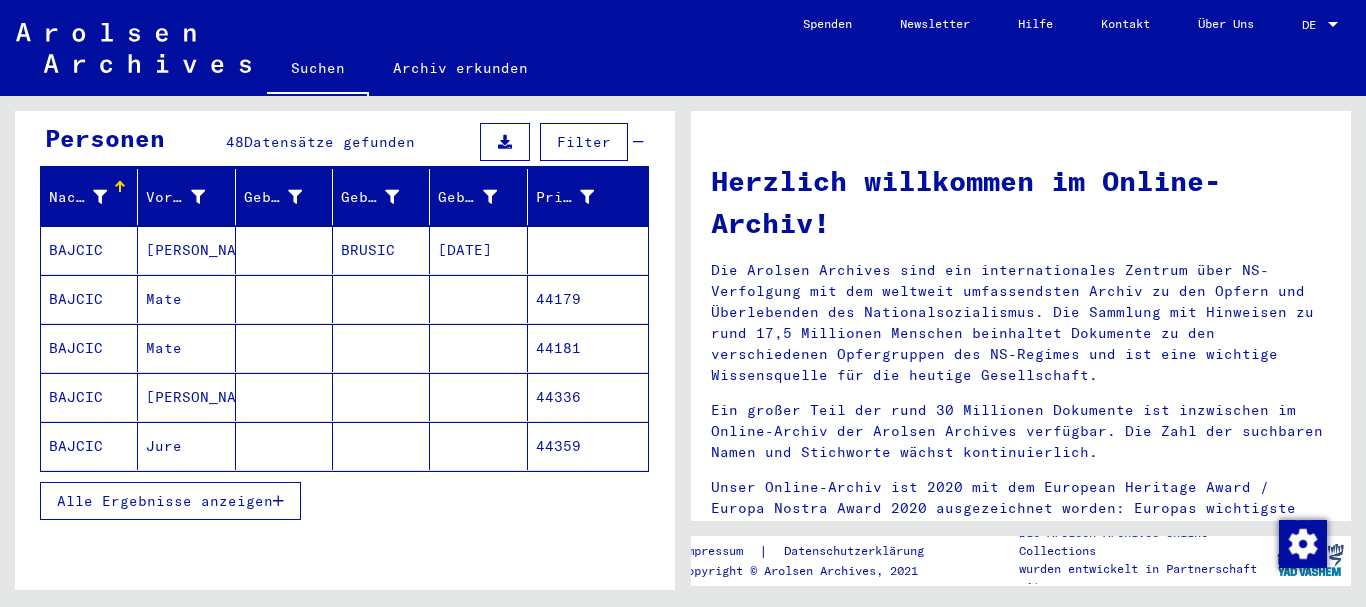 scroll, scrollTop: 216, scrollLeft: 0, axis: vertical 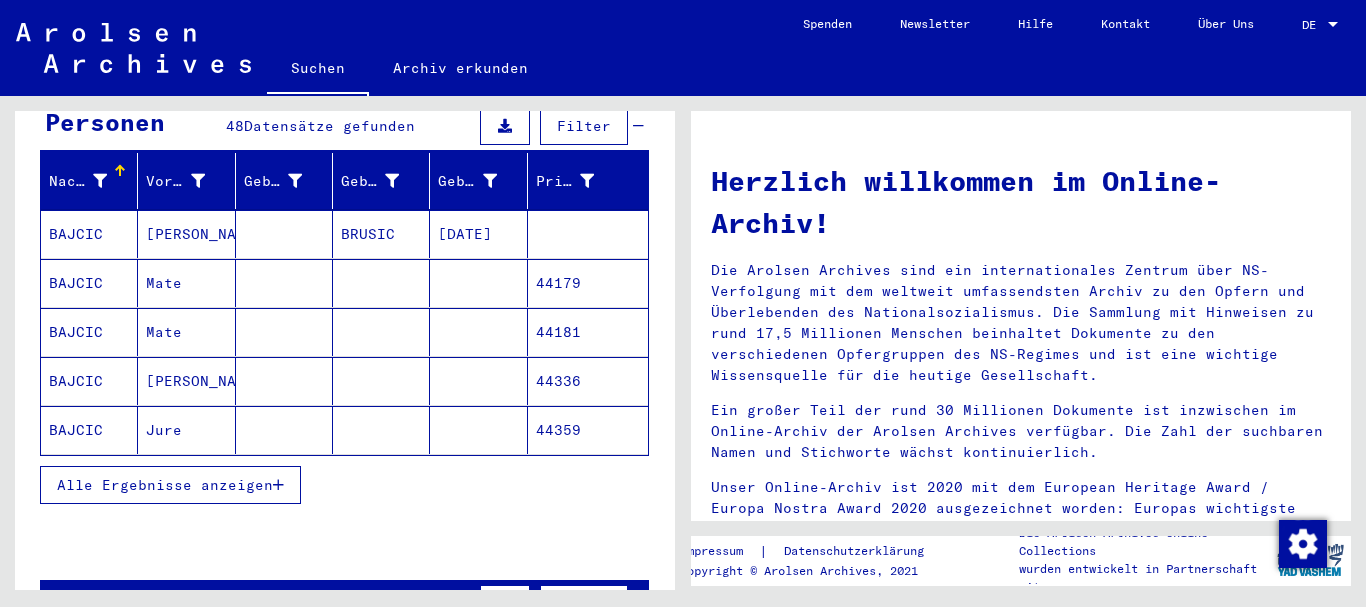 click on "Alle Ergebnisse anzeigen" at bounding box center (165, 485) 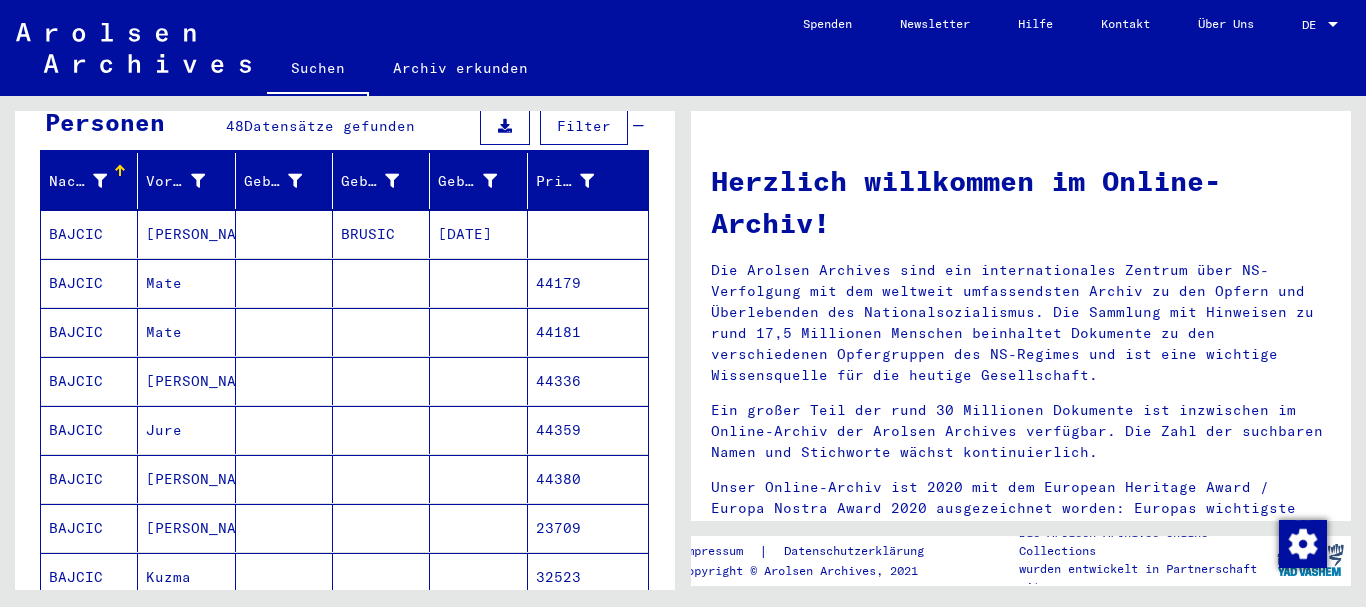 click on "BAJCIC" at bounding box center [89, 479] 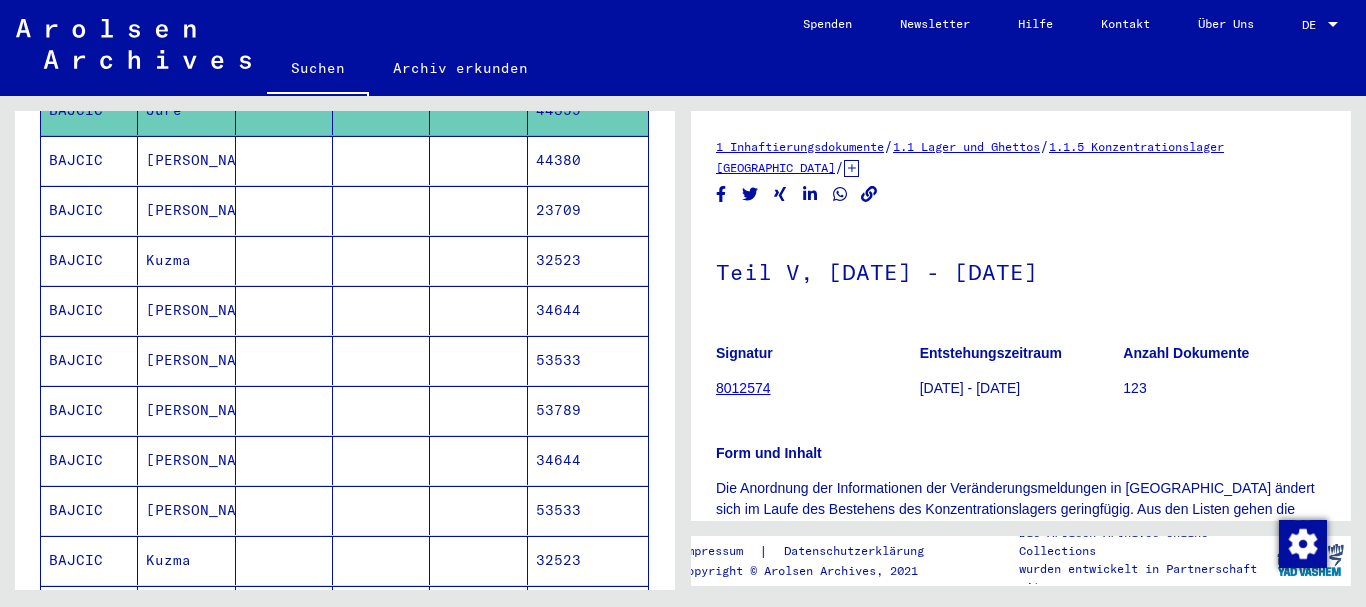scroll, scrollTop: 0, scrollLeft: 0, axis: both 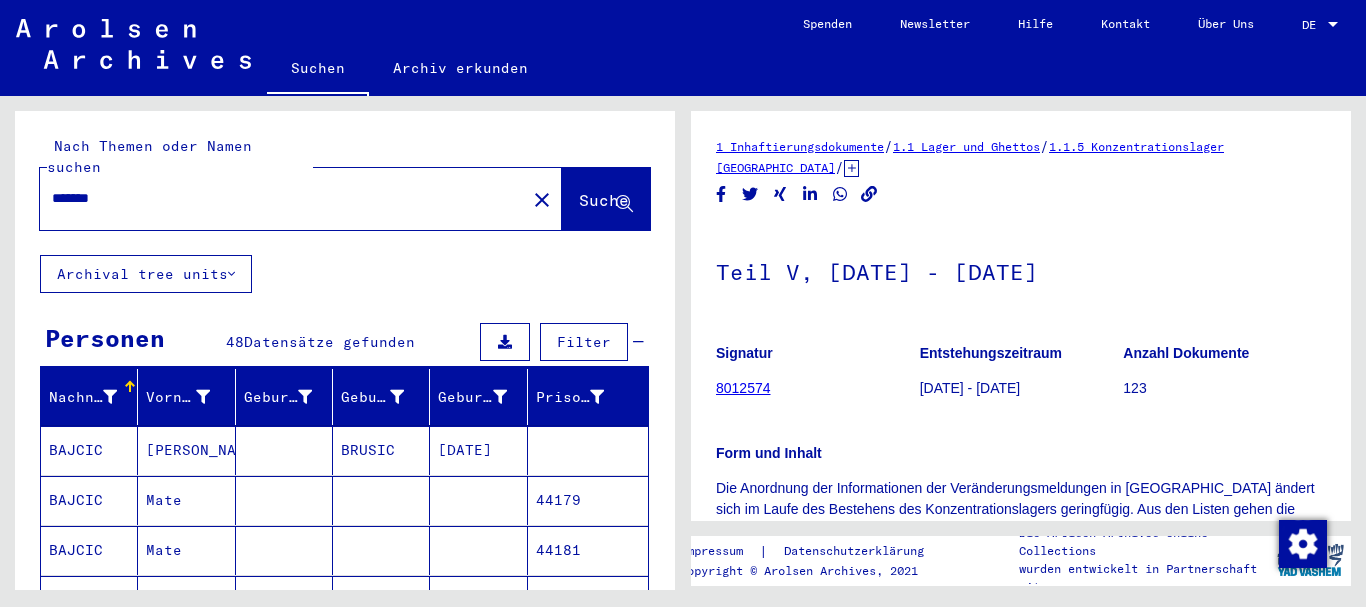 click on "******" at bounding box center [283, 198] 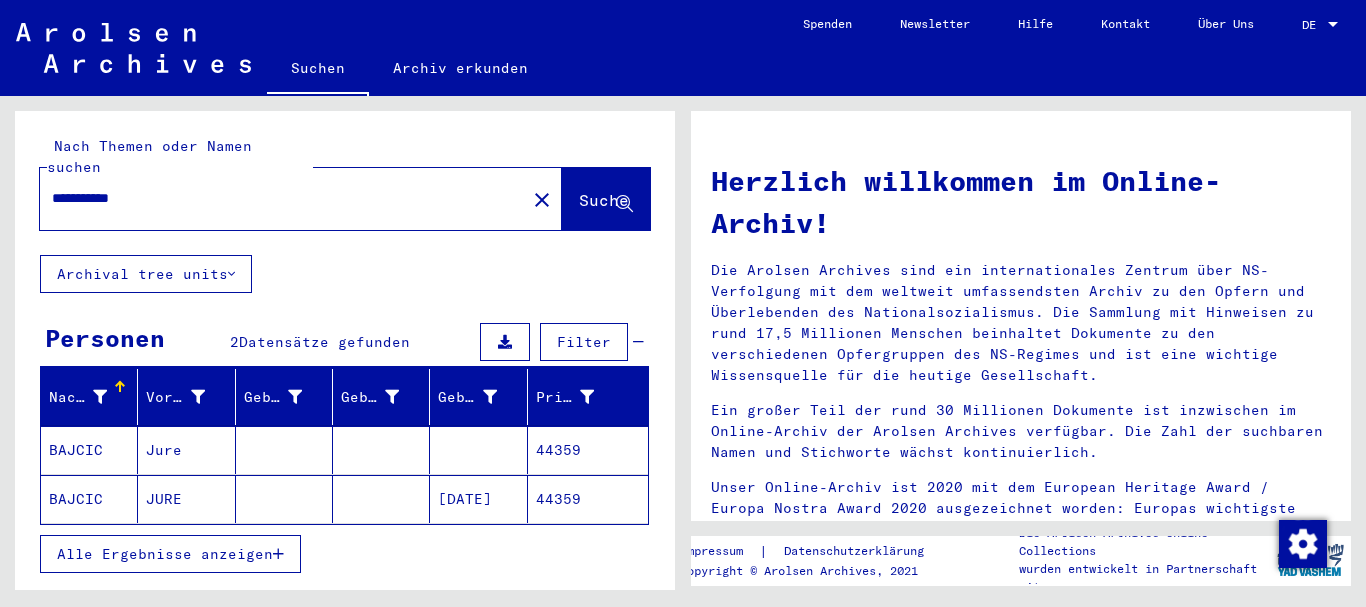 click on "BAJCIC" 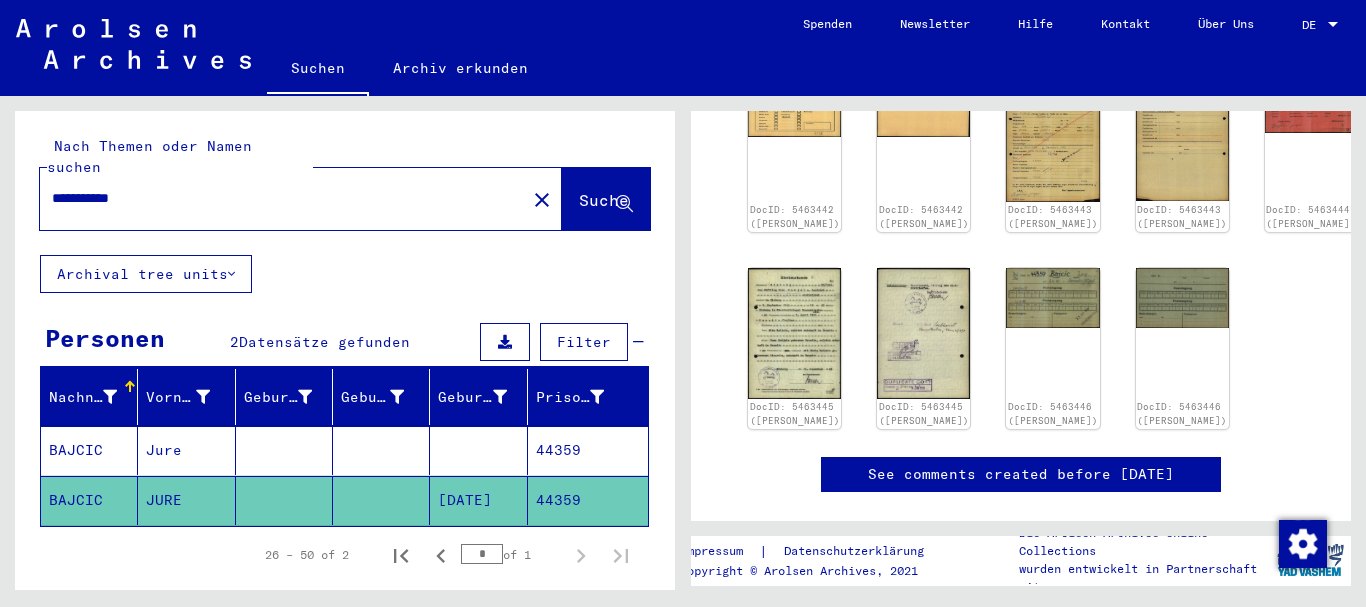 scroll, scrollTop: 282, scrollLeft: 0, axis: vertical 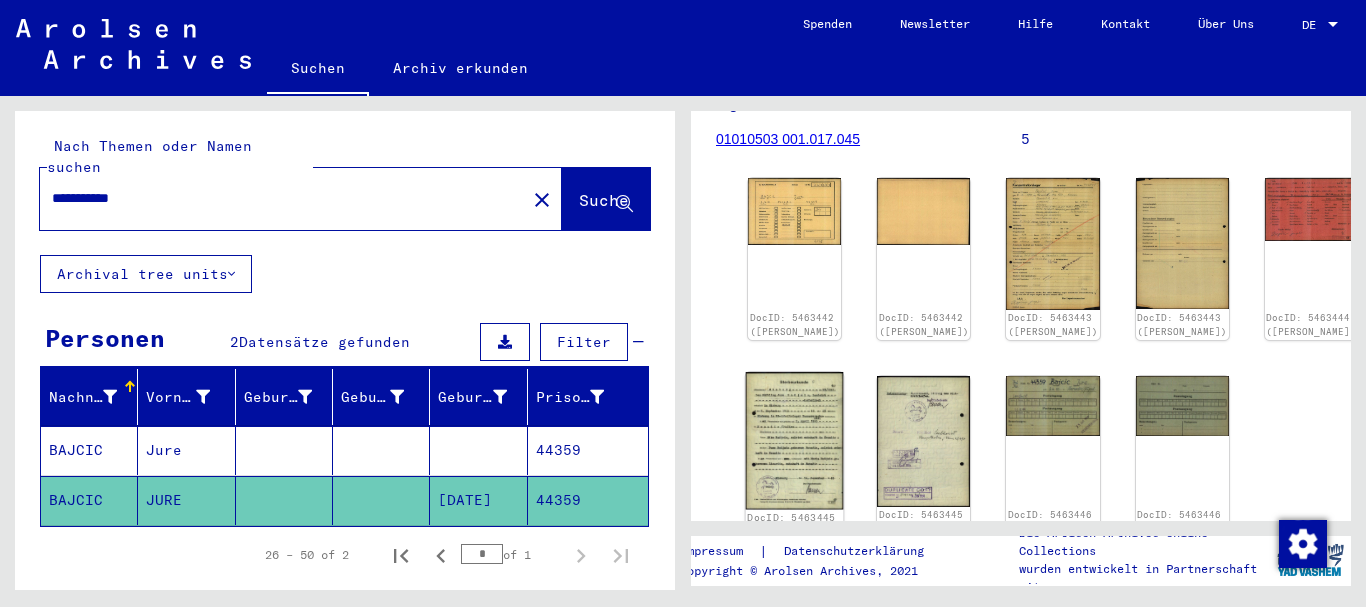 click 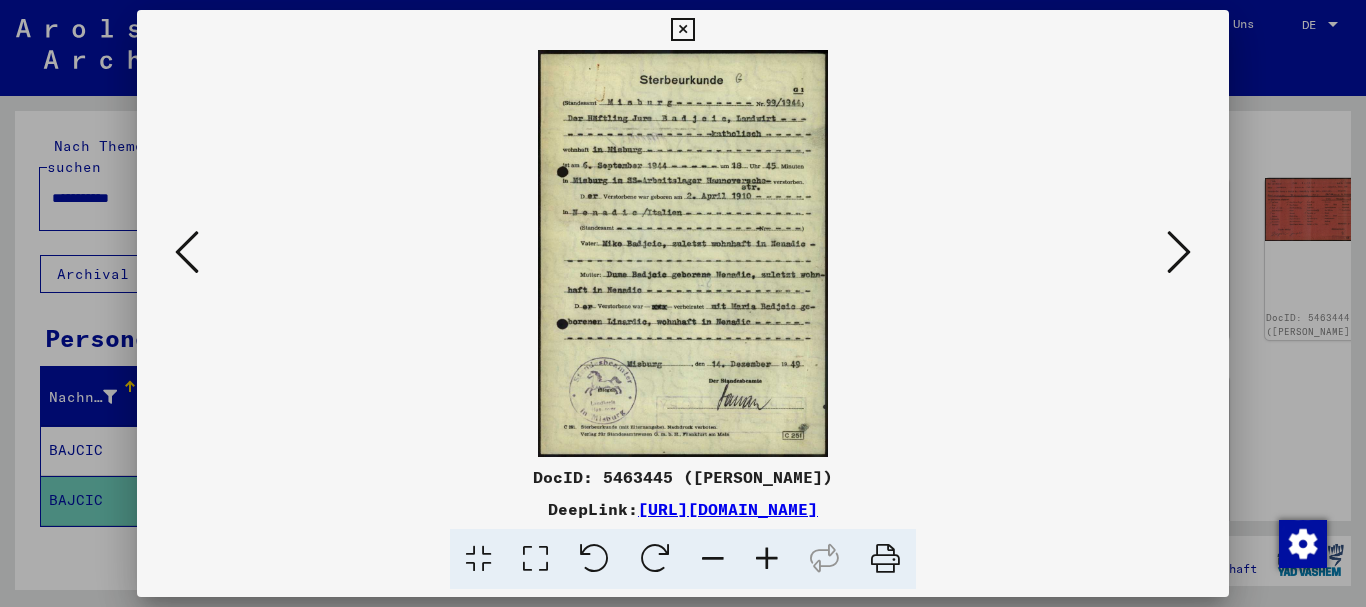 click at bounding box center [683, 303] 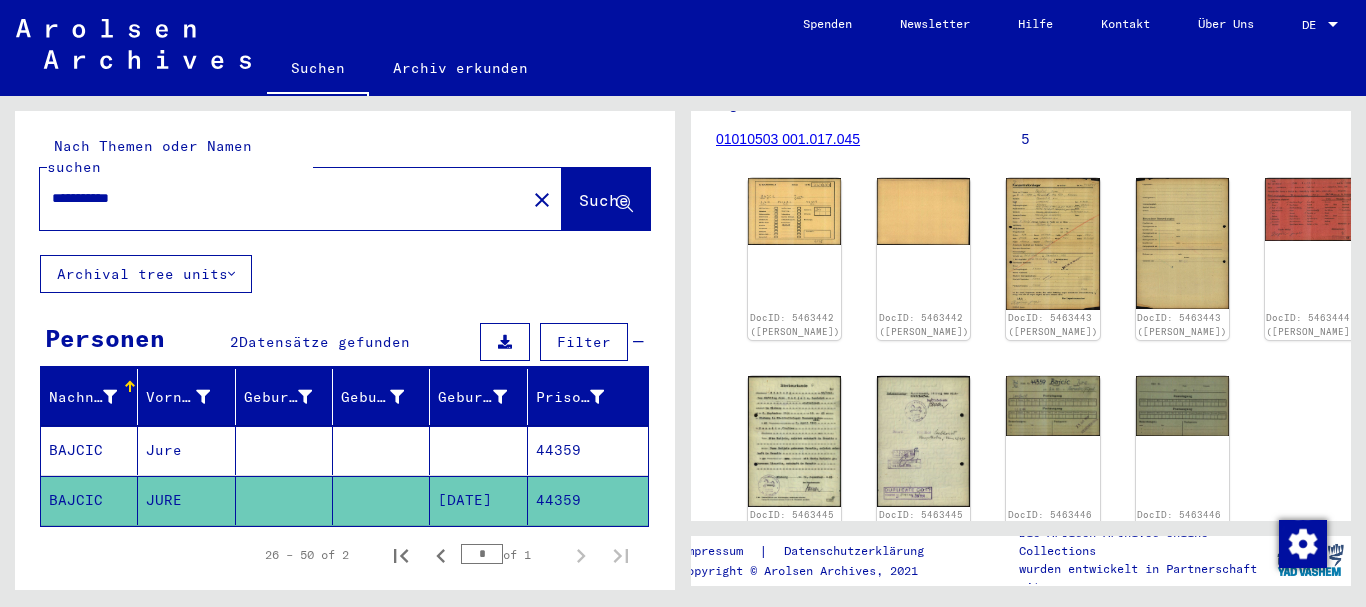 drag, startPoint x: 189, startPoint y: 185, endPoint x: 0, endPoint y: 168, distance: 189.76302 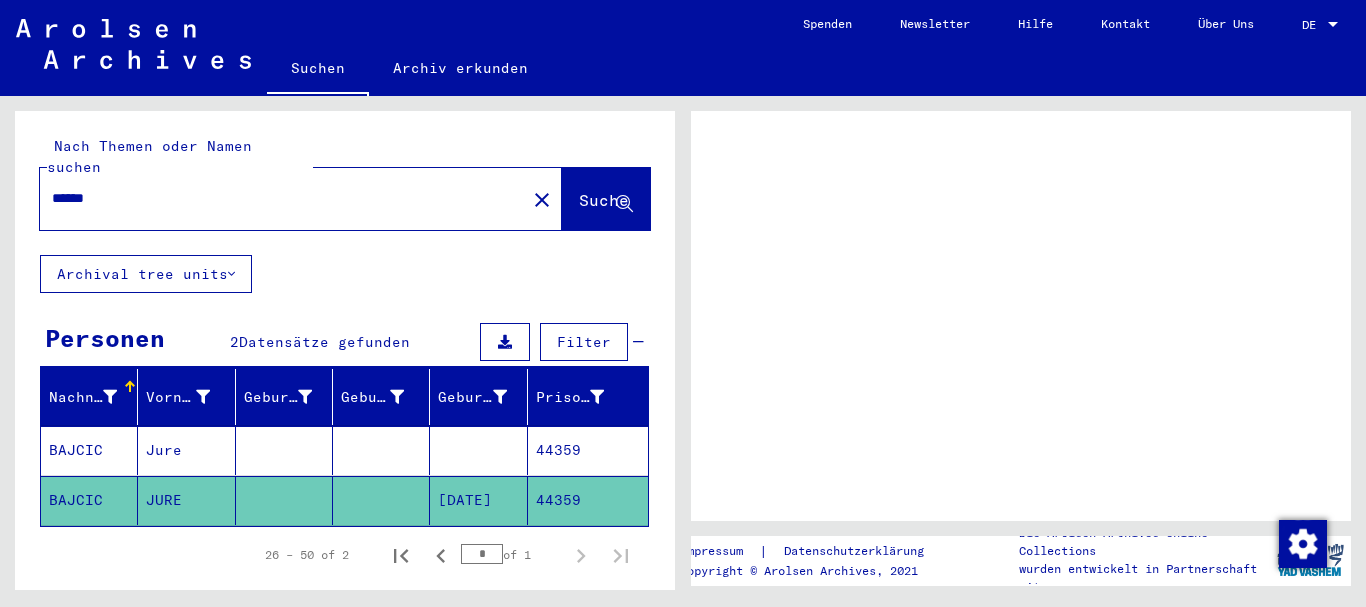 scroll, scrollTop: 0, scrollLeft: 0, axis: both 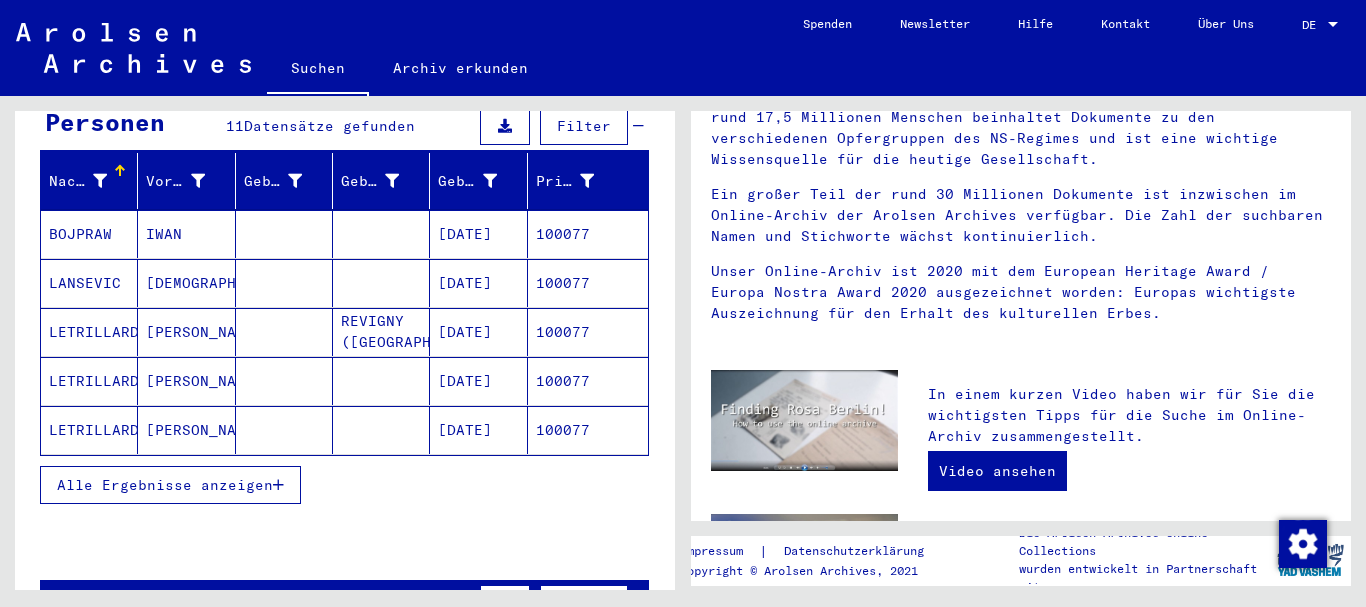 click on "Alle Ergebnisse anzeigen" at bounding box center (165, 485) 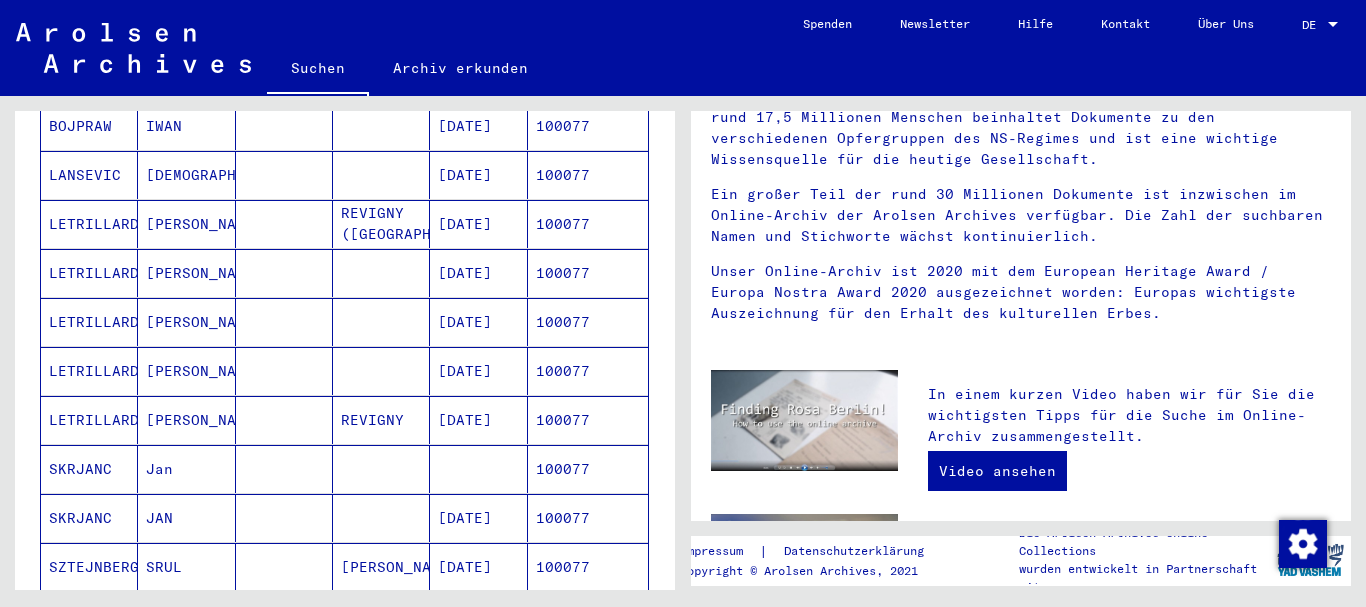 click on "SKRJANC" at bounding box center [89, 518] 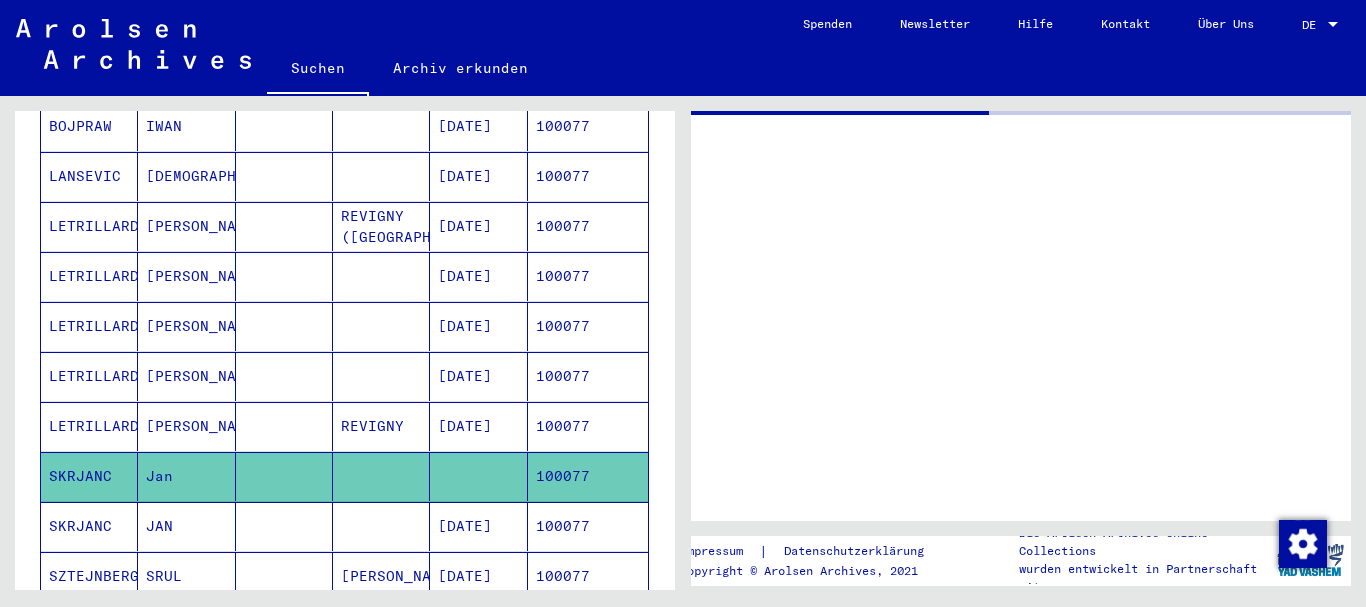 scroll, scrollTop: 325, scrollLeft: 0, axis: vertical 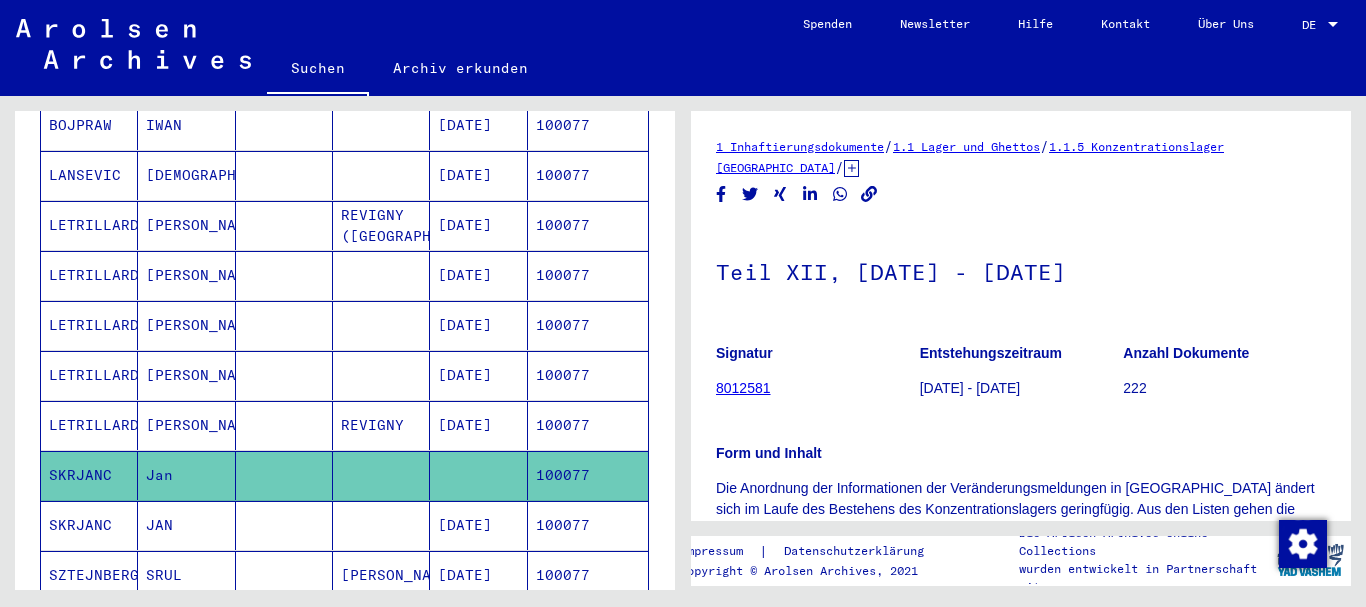 click 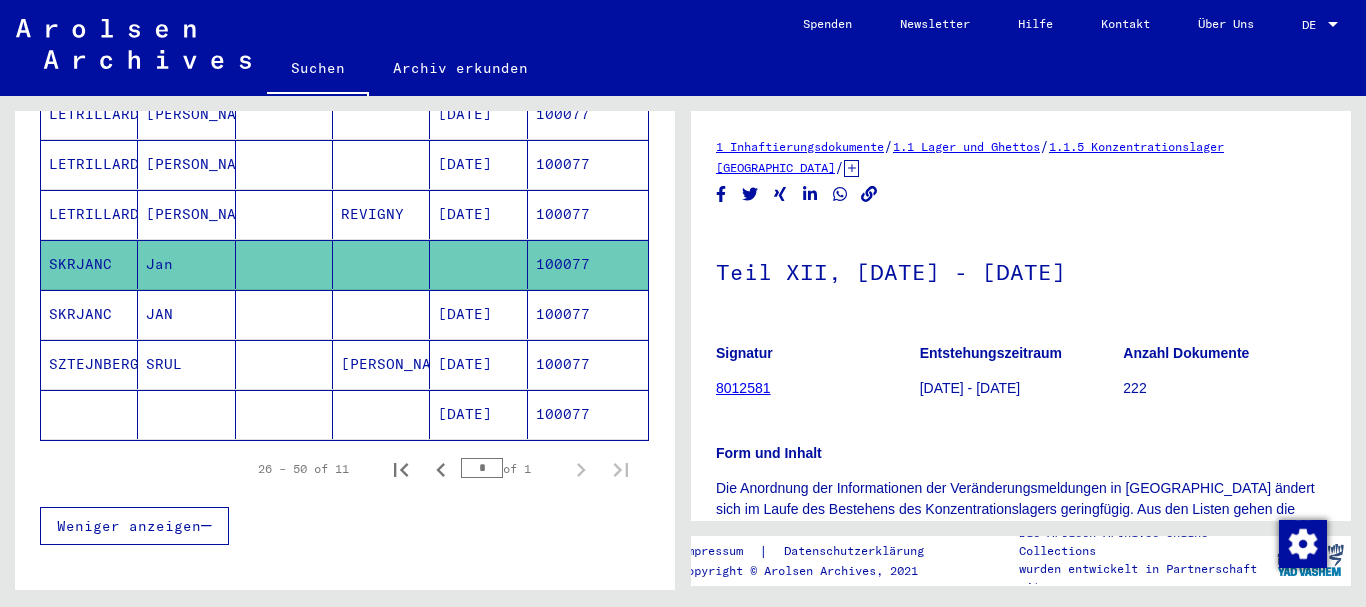 scroll, scrollTop: 649, scrollLeft: 0, axis: vertical 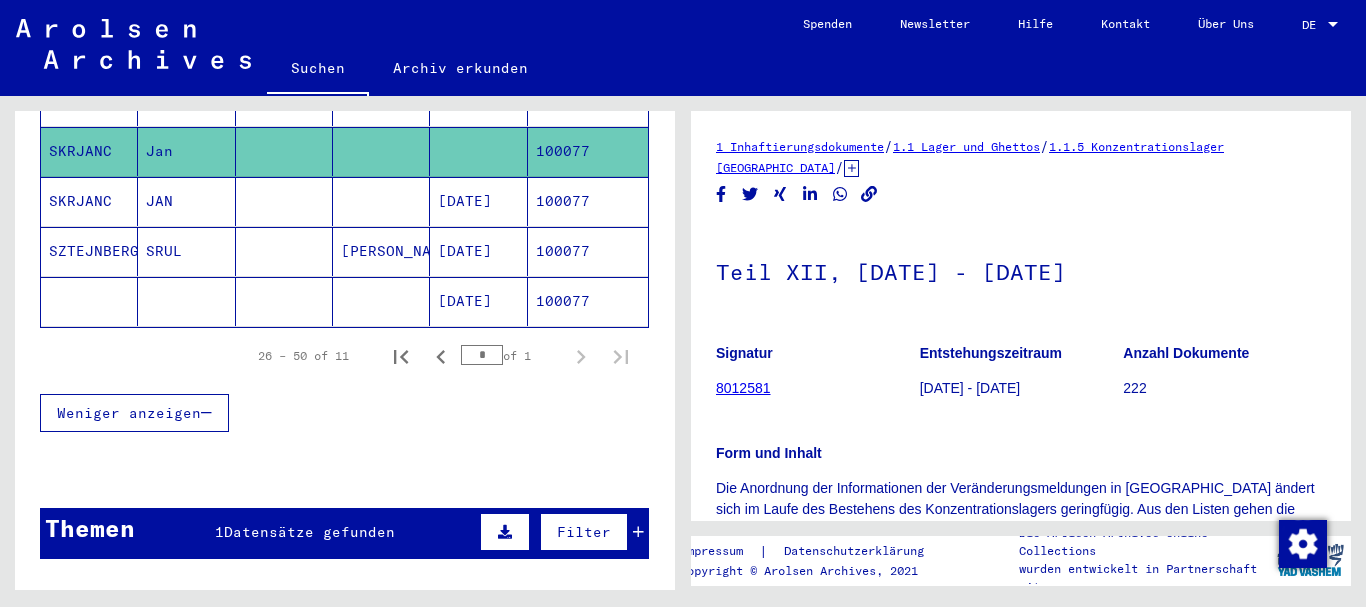 click on "SKRJANC" at bounding box center [89, 251] 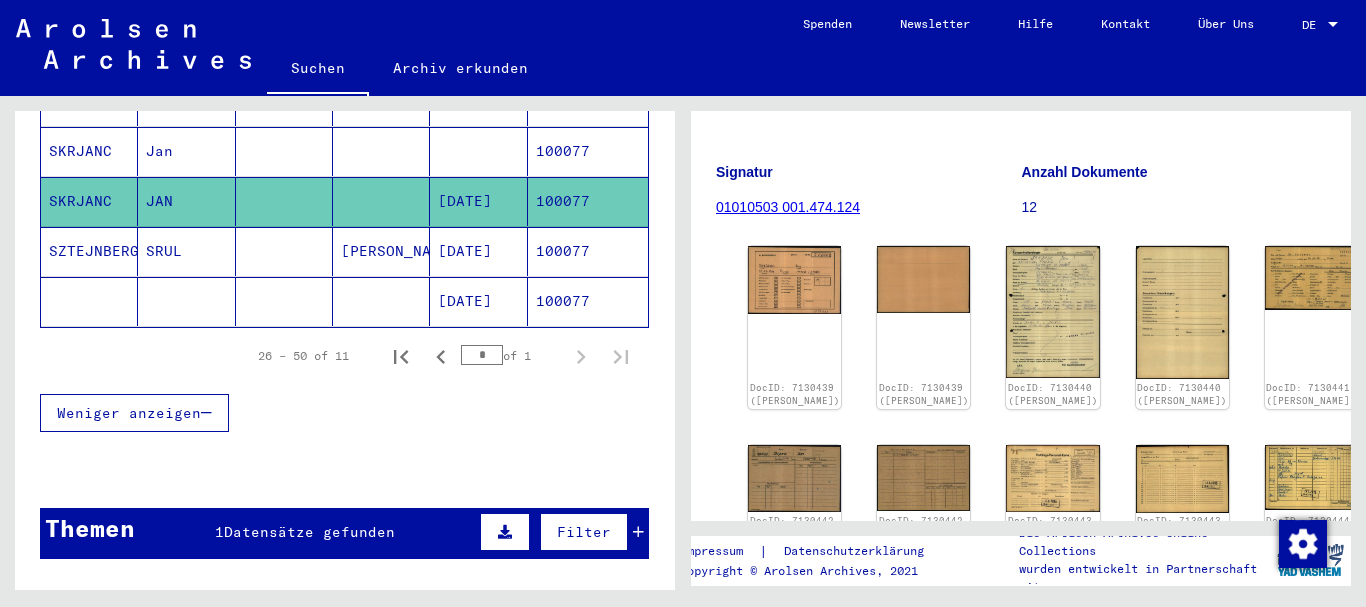 scroll, scrollTop: 216, scrollLeft: 0, axis: vertical 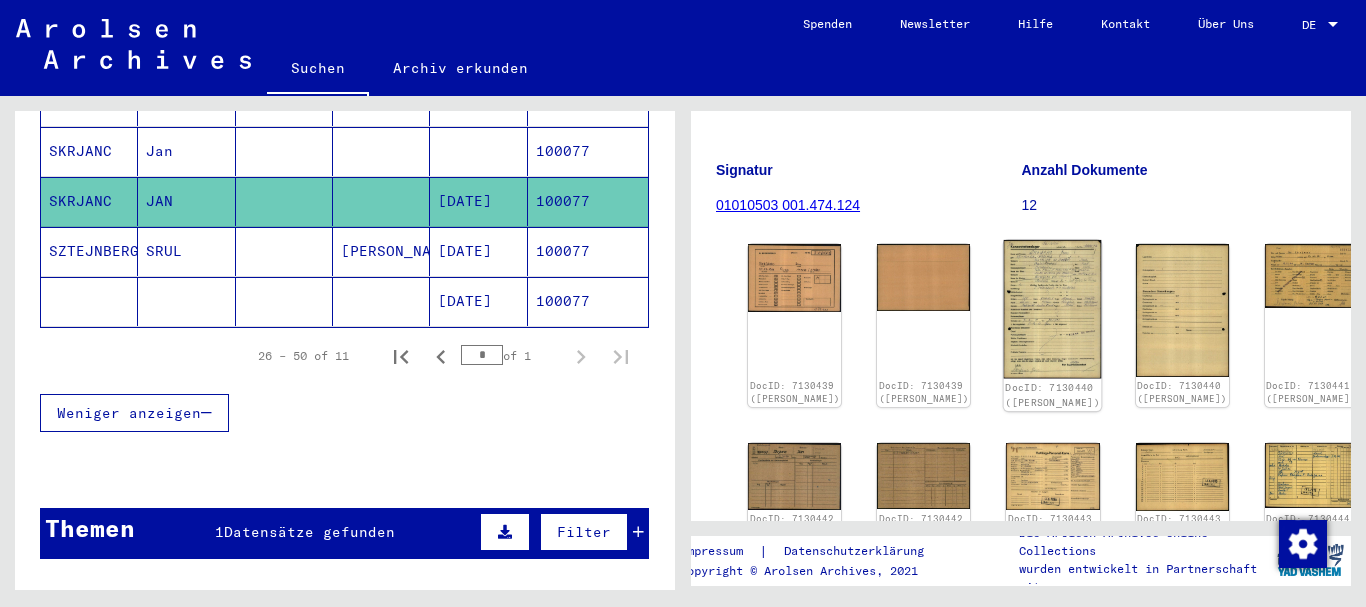 click 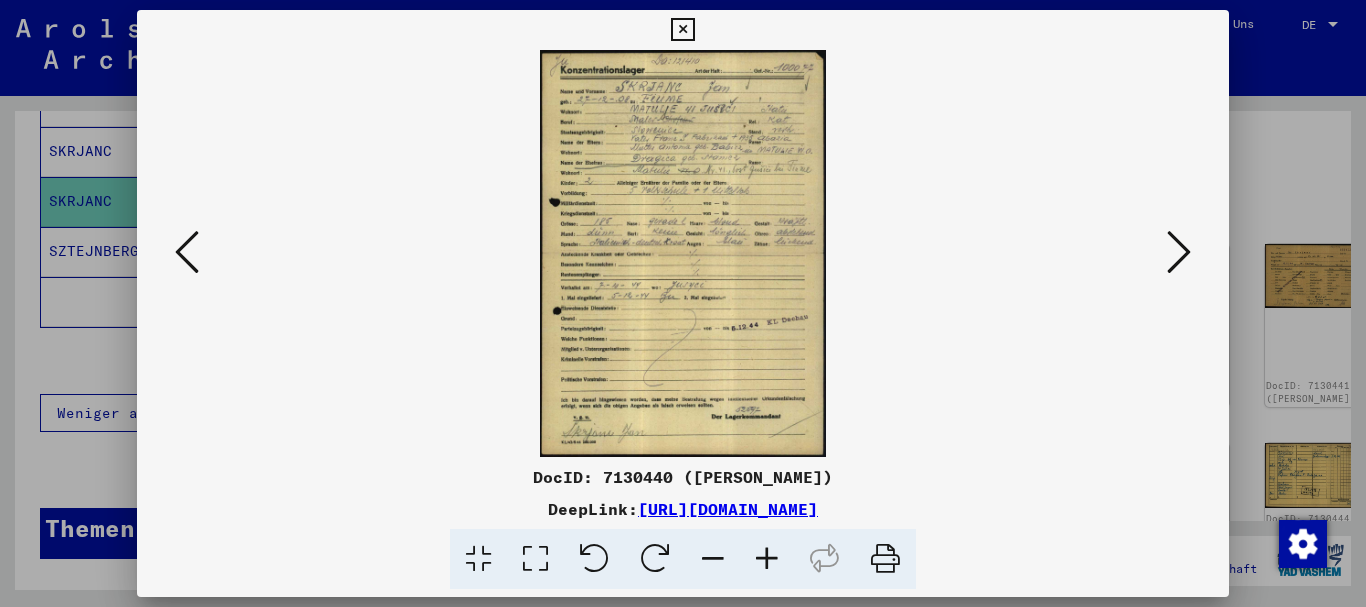 click at bounding box center (767, 559) 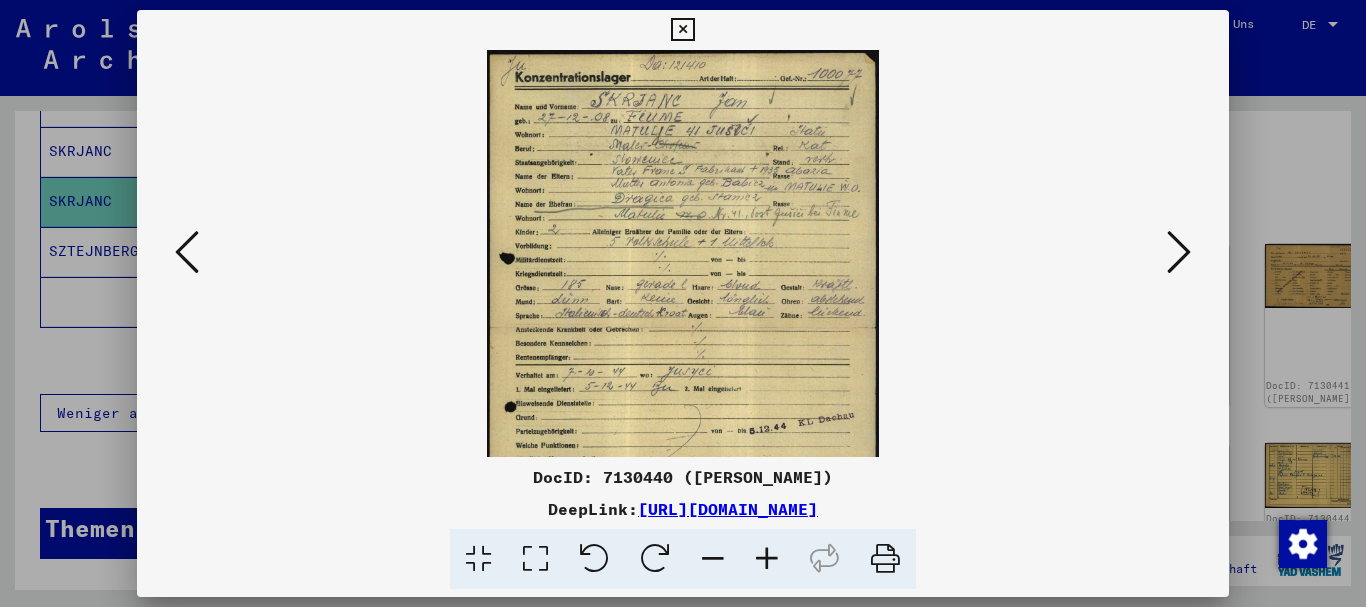 click at bounding box center [767, 559] 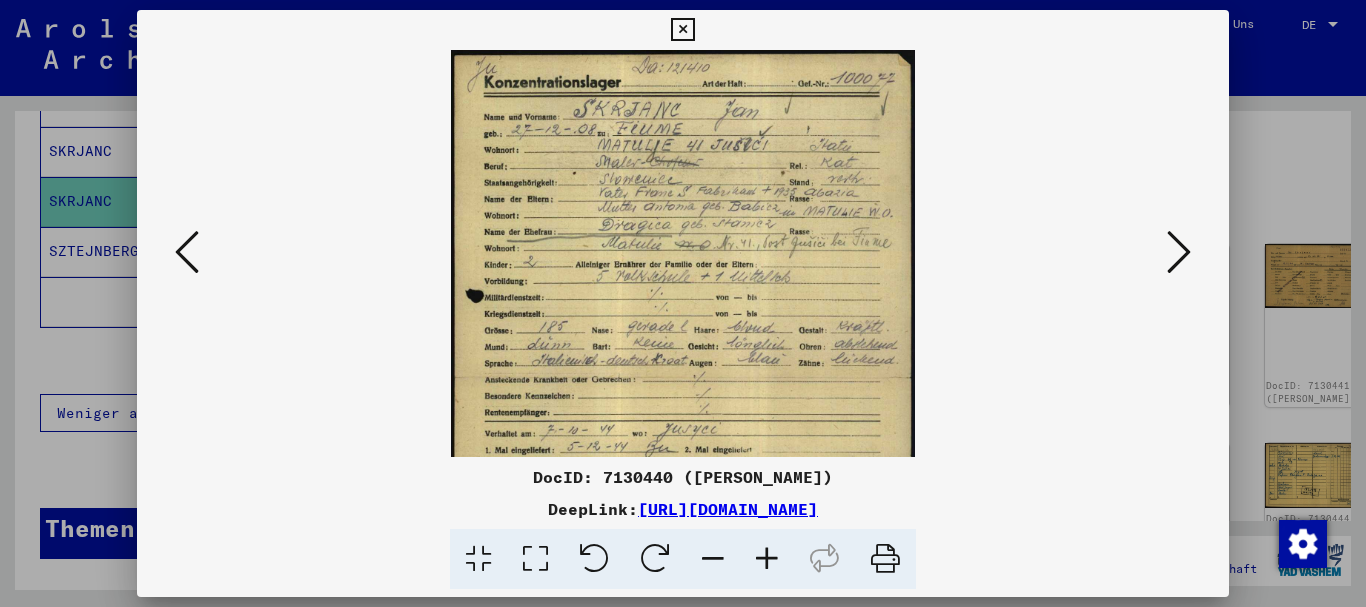 click at bounding box center [767, 559] 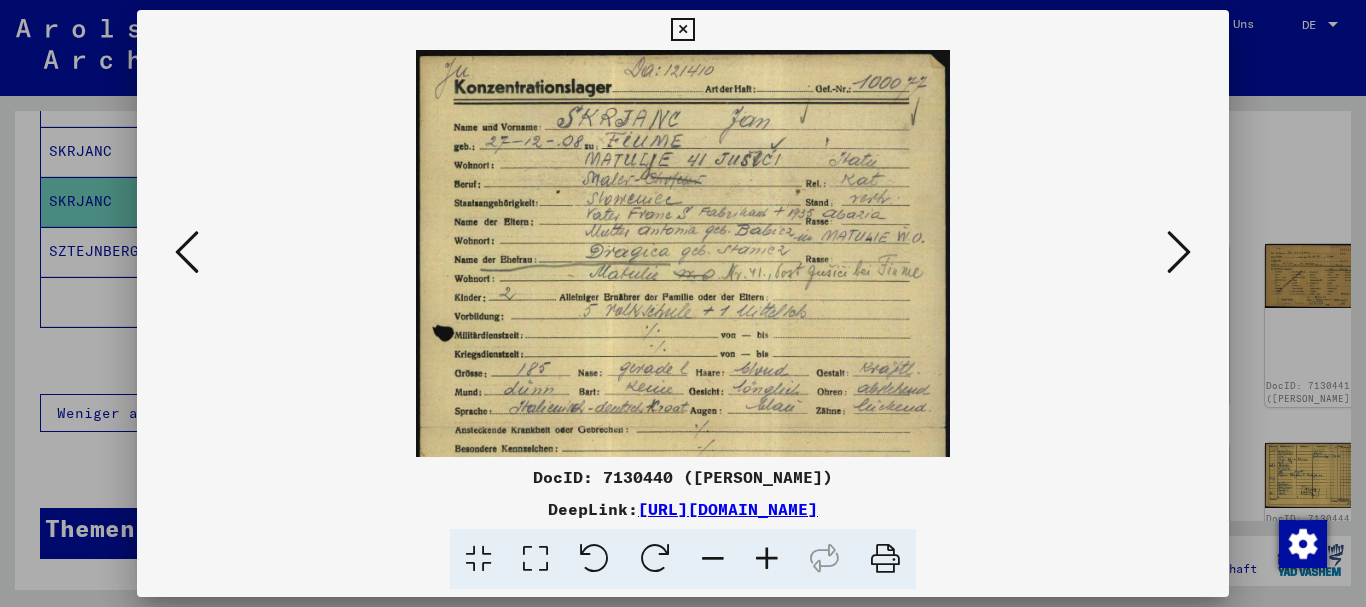 click at bounding box center [767, 559] 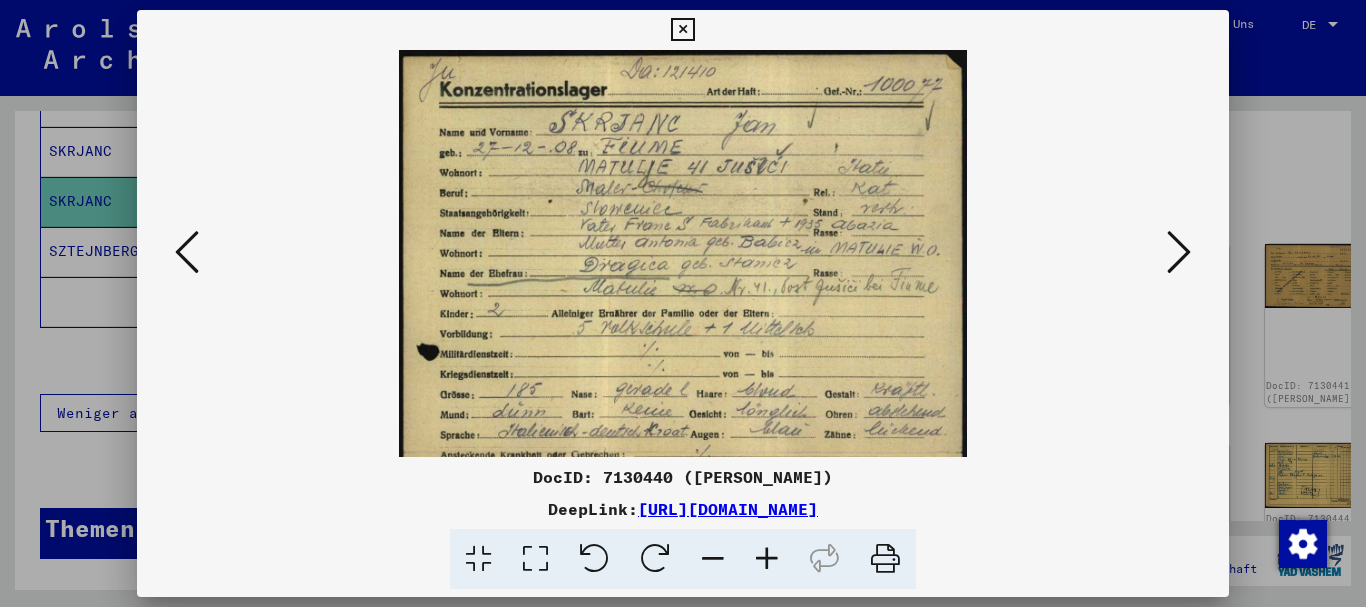 click at bounding box center [767, 559] 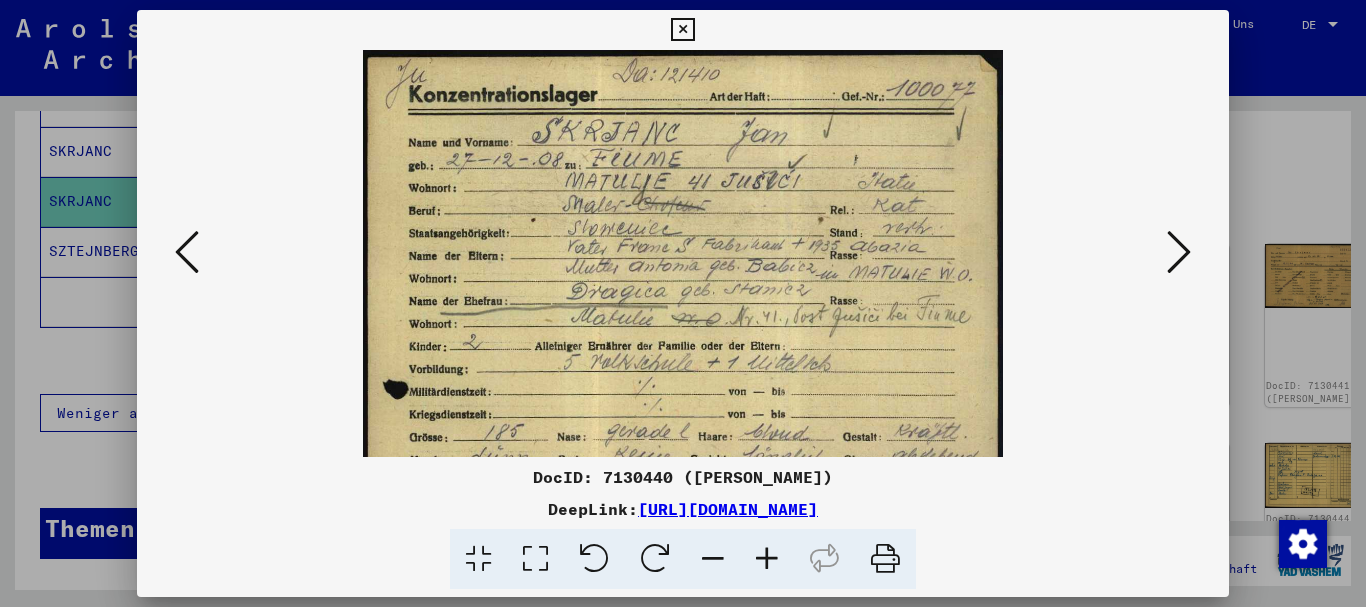 click at bounding box center (767, 559) 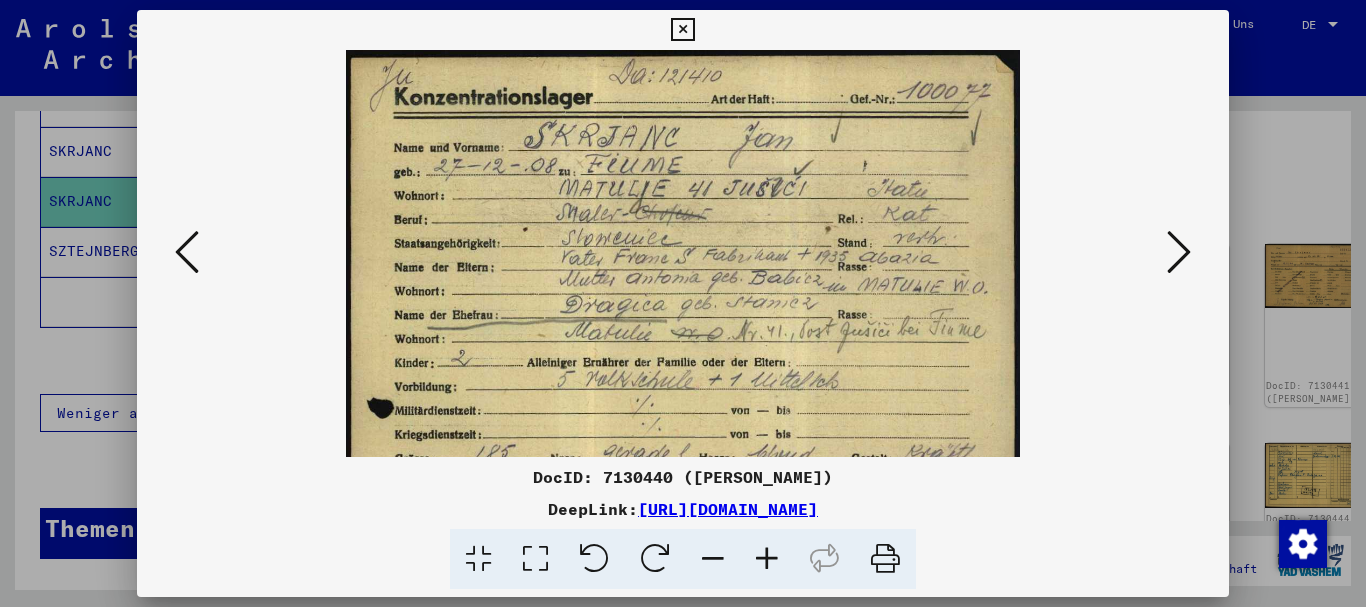 drag, startPoint x: 572, startPoint y: 297, endPoint x: 564, endPoint y: 160, distance: 137.23338 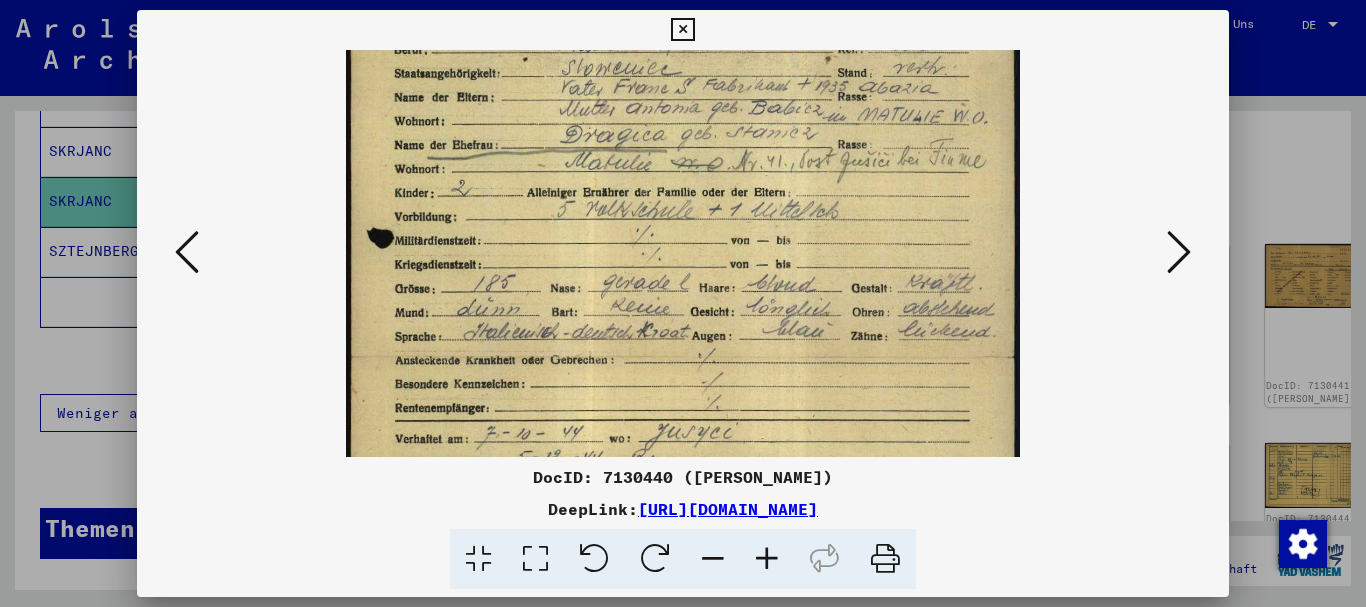 click at bounding box center [683, 358] 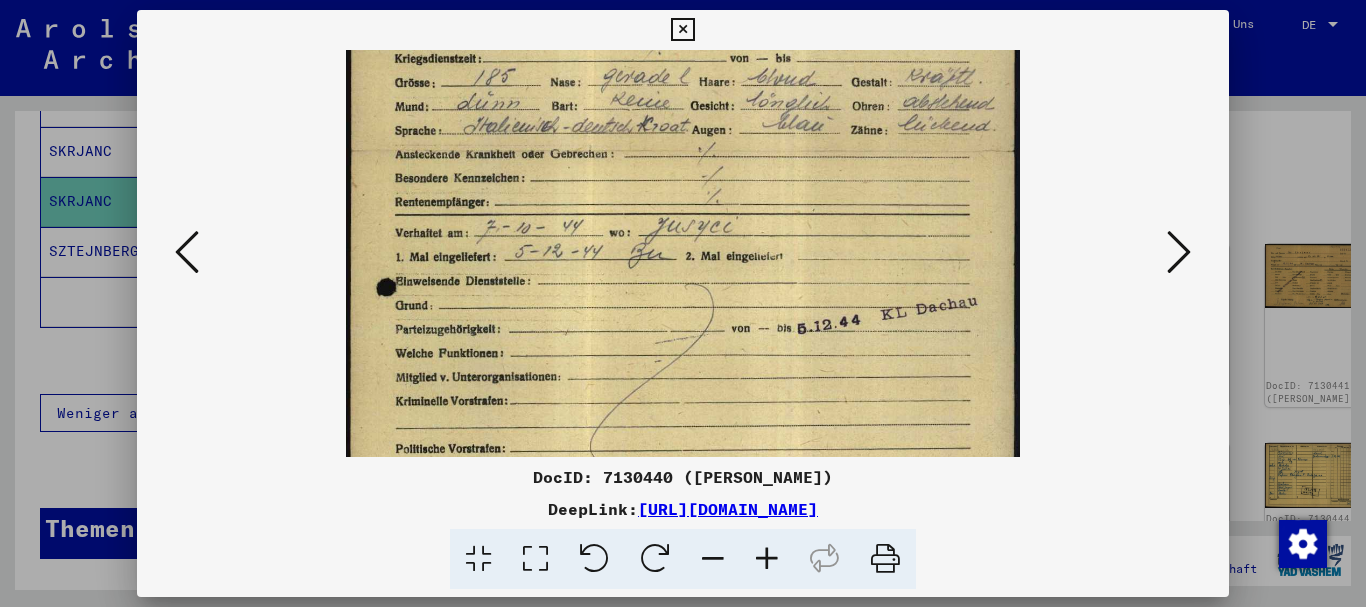 drag, startPoint x: 690, startPoint y: 371, endPoint x: 654, endPoint y: 185, distance: 189.45184 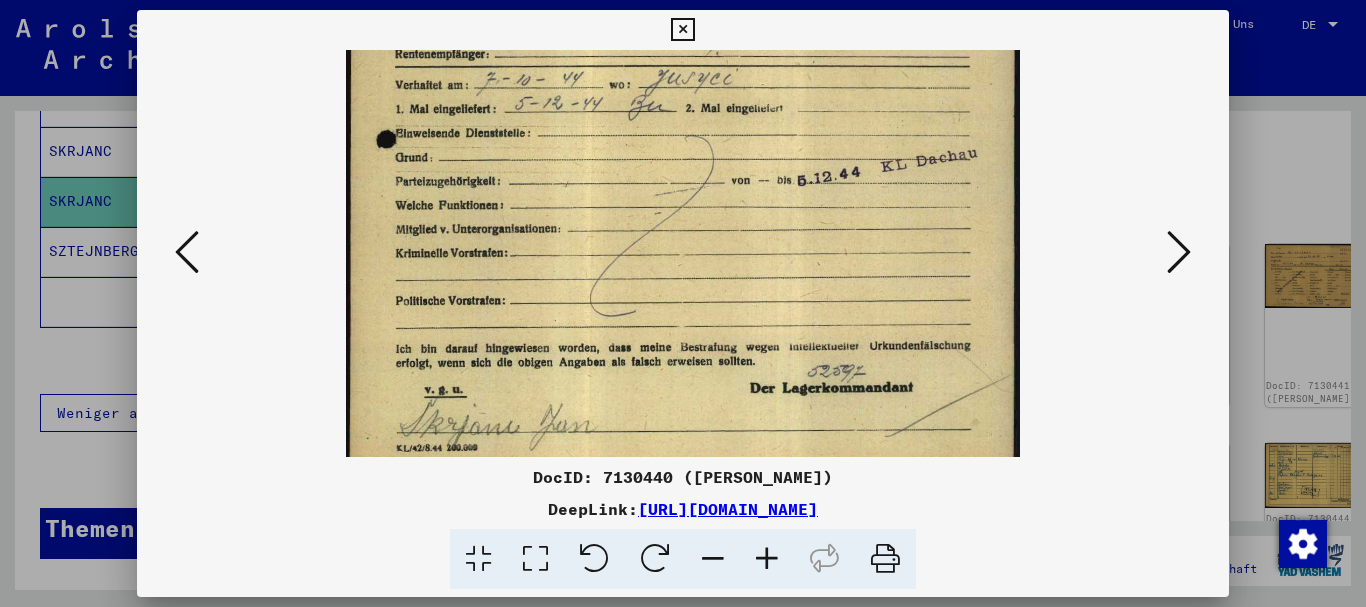 drag, startPoint x: 697, startPoint y: 373, endPoint x: 657, endPoint y: 216, distance: 162.01543 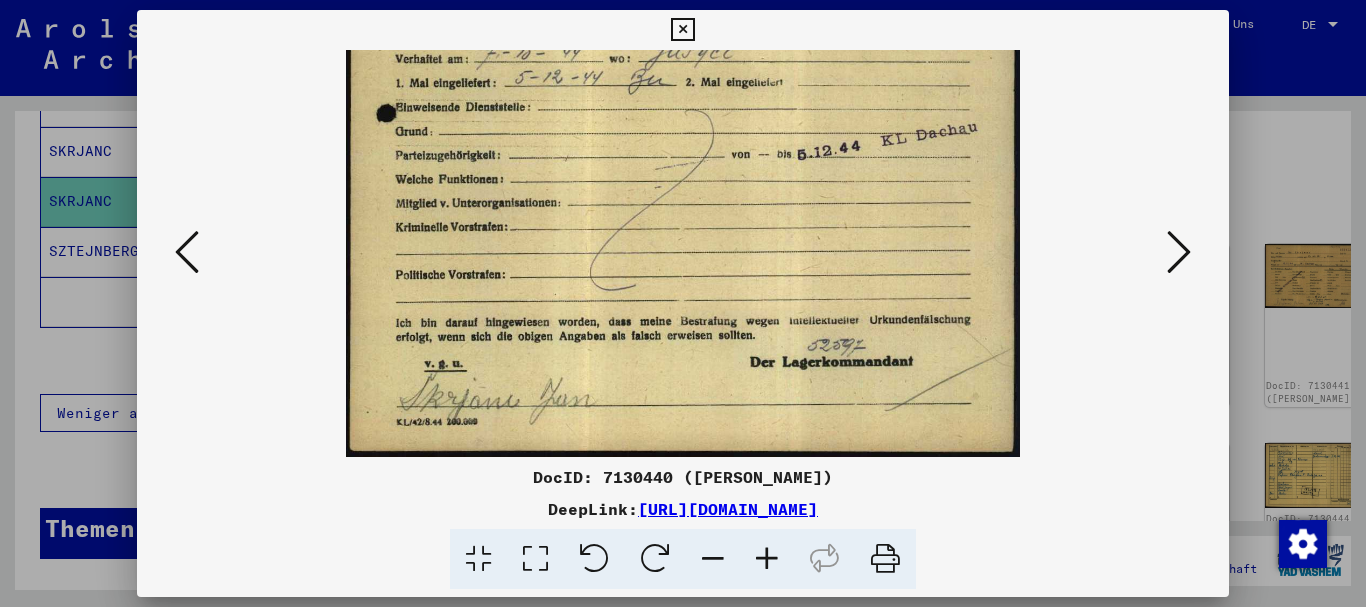 click at bounding box center [683, 303] 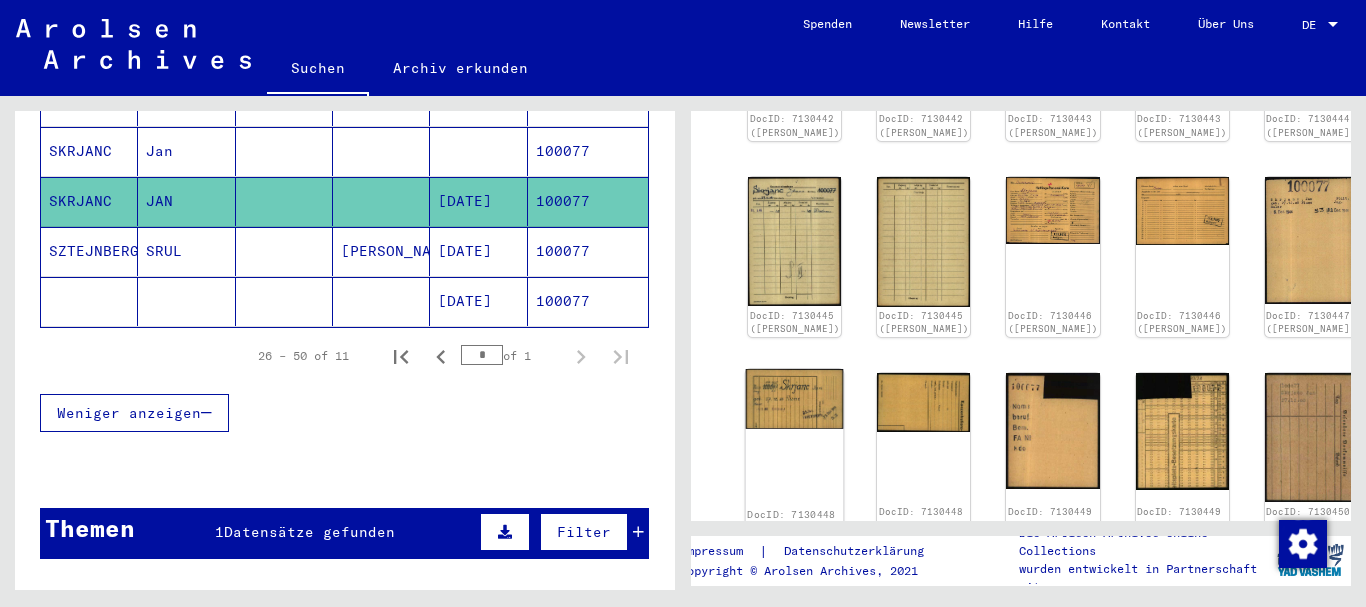 scroll, scrollTop: 648, scrollLeft: 0, axis: vertical 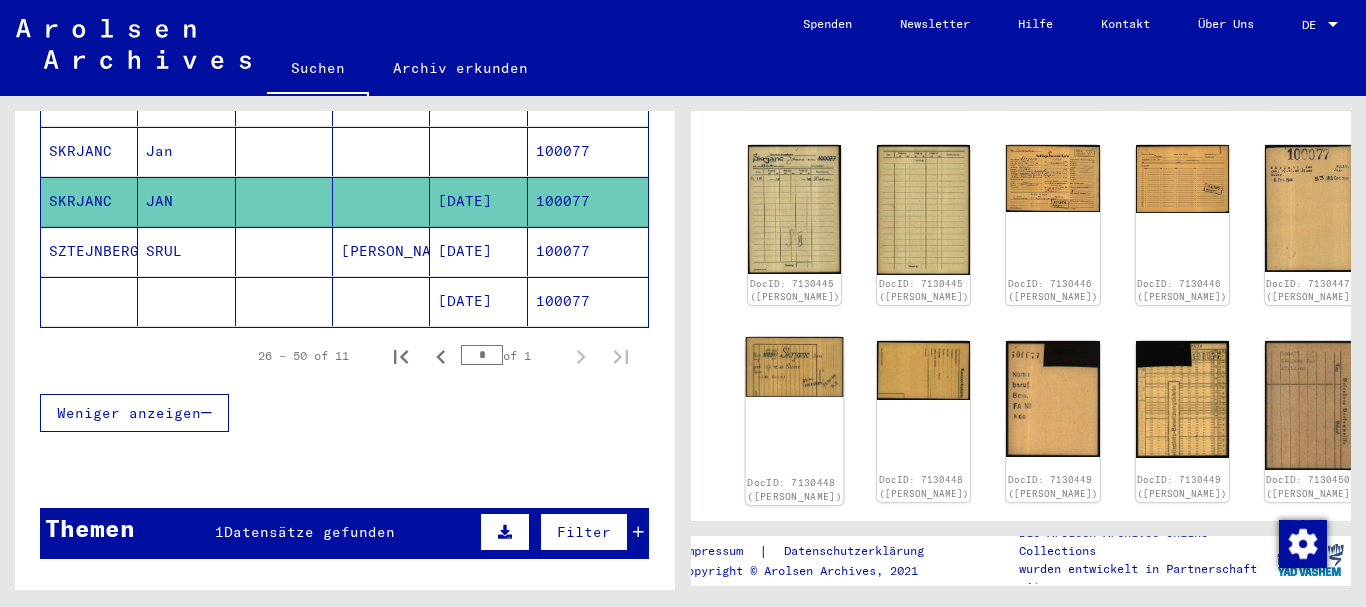 click 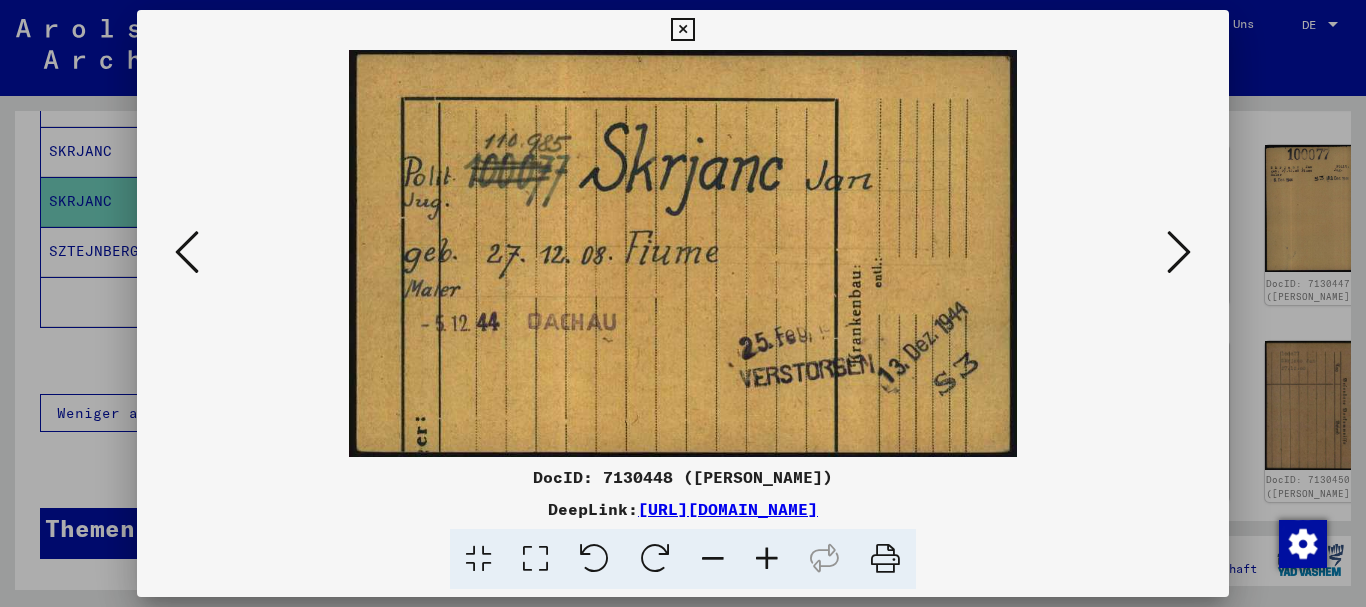 click at bounding box center (683, 303) 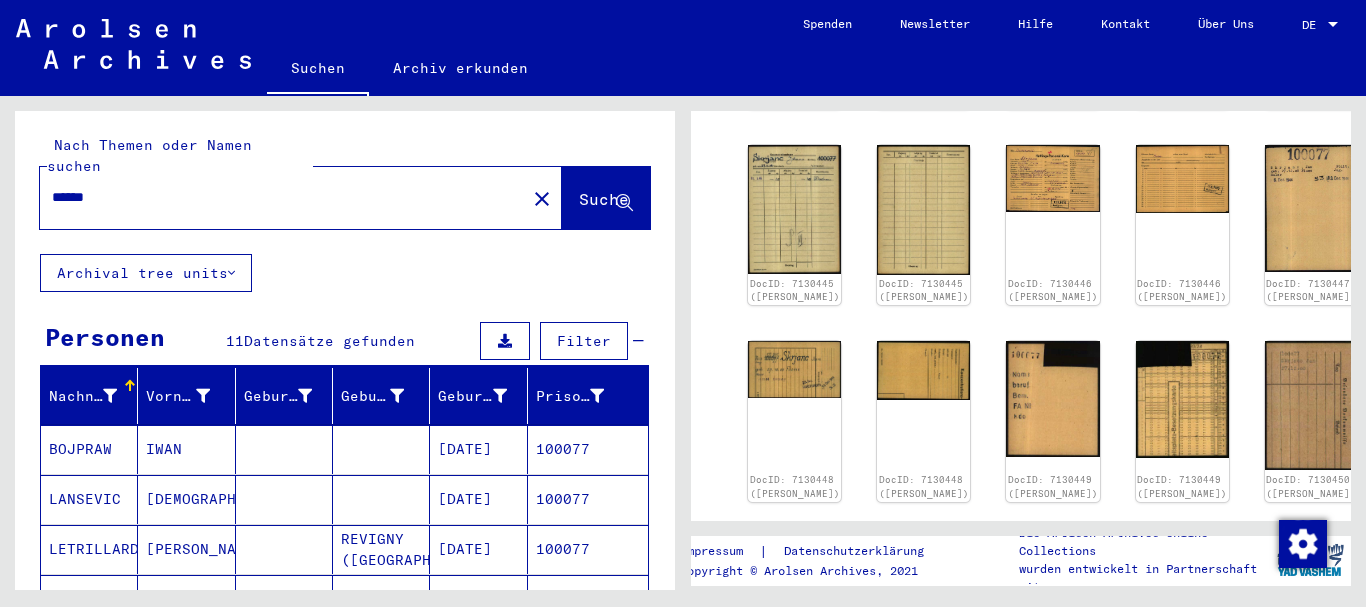 scroll, scrollTop: 0, scrollLeft: 0, axis: both 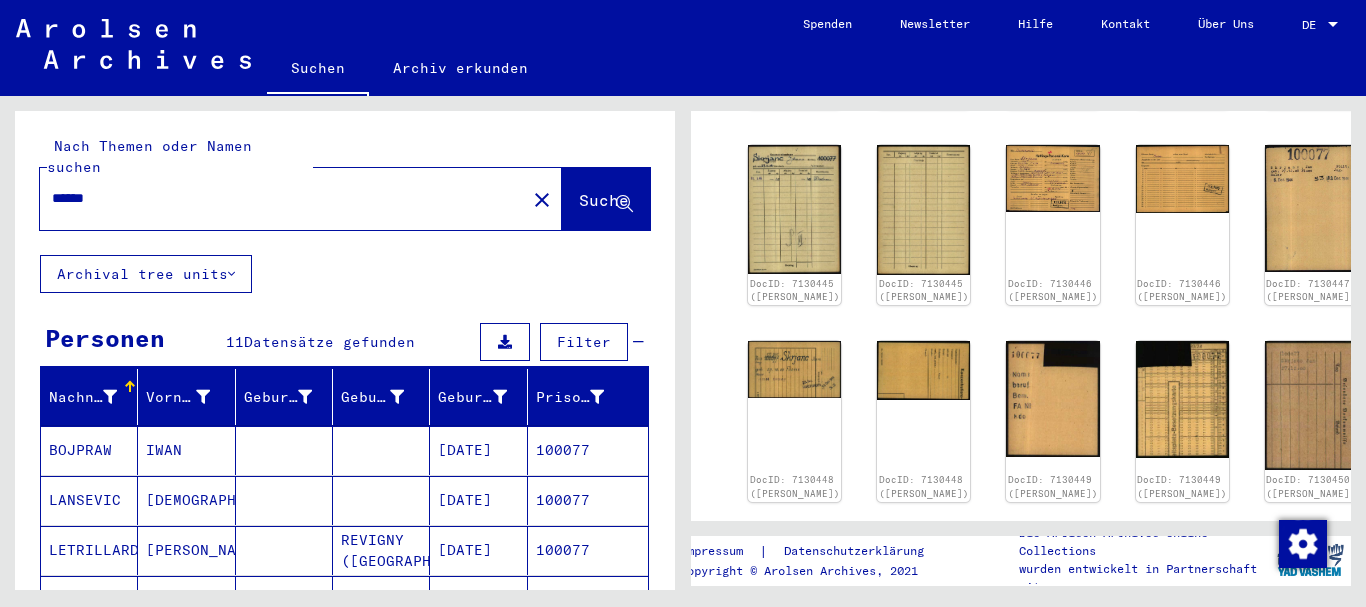 click on "******" 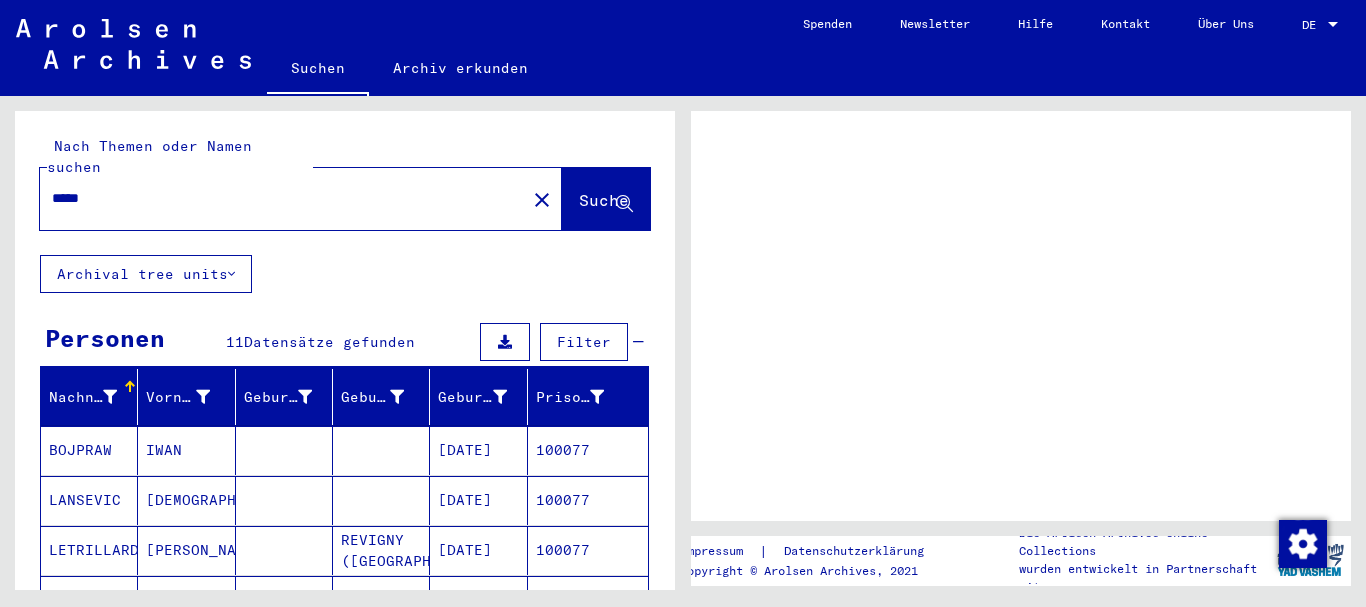 scroll, scrollTop: 0, scrollLeft: 0, axis: both 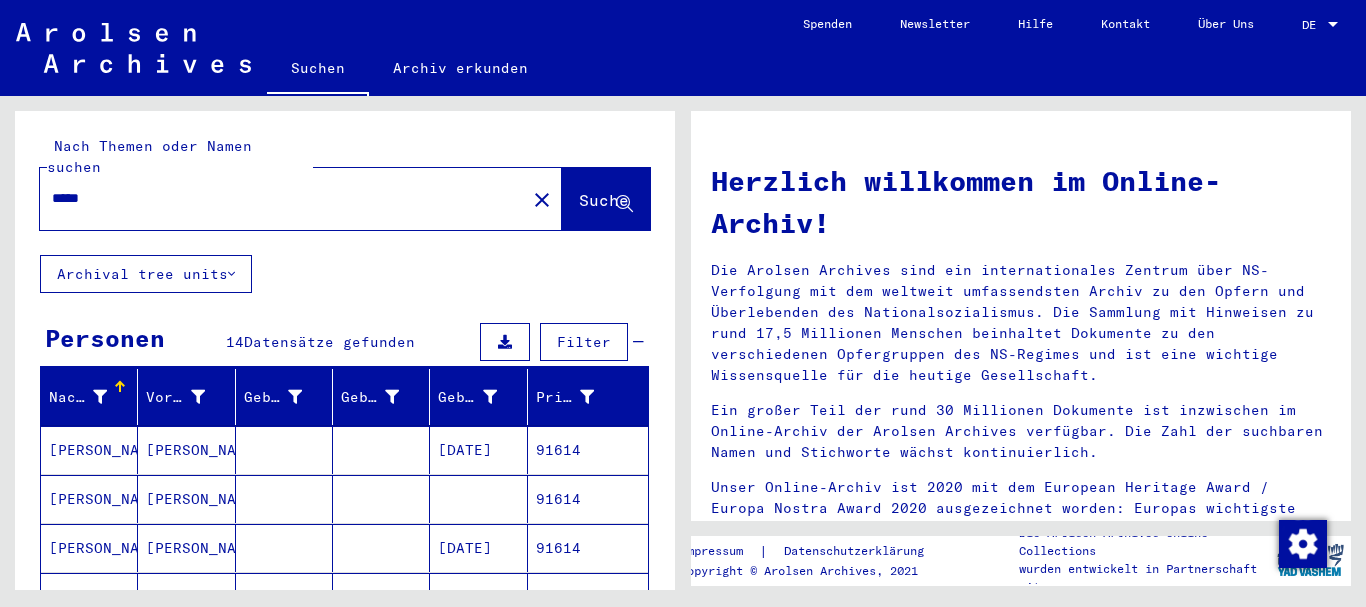 drag, startPoint x: 110, startPoint y: 177, endPoint x: 0, endPoint y: 164, distance: 110.76552 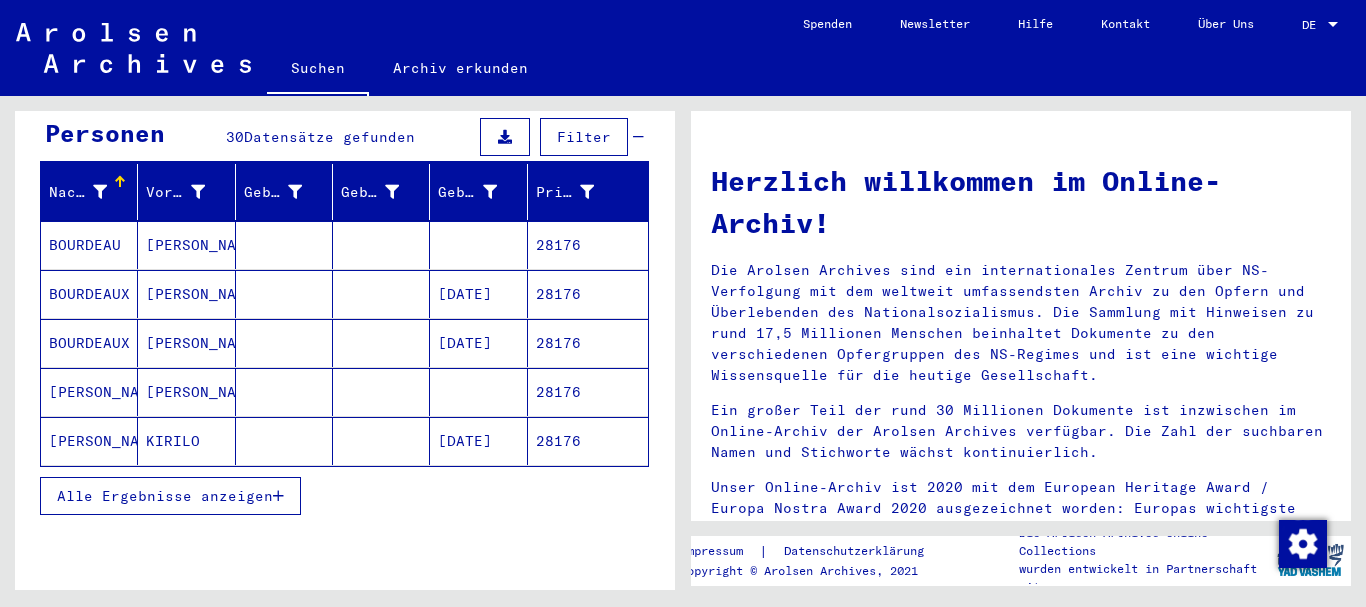 scroll, scrollTop: 216, scrollLeft: 0, axis: vertical 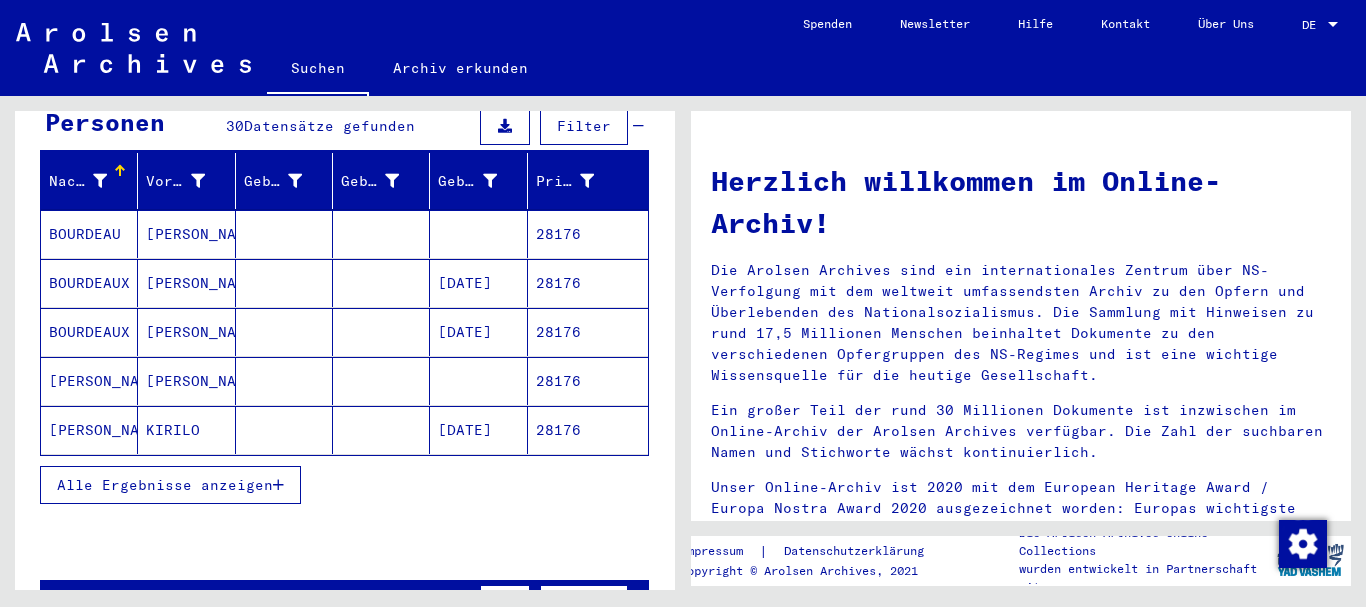 click on "Alle Ergebnisse anzeigen" at bounding box center [165, 485] 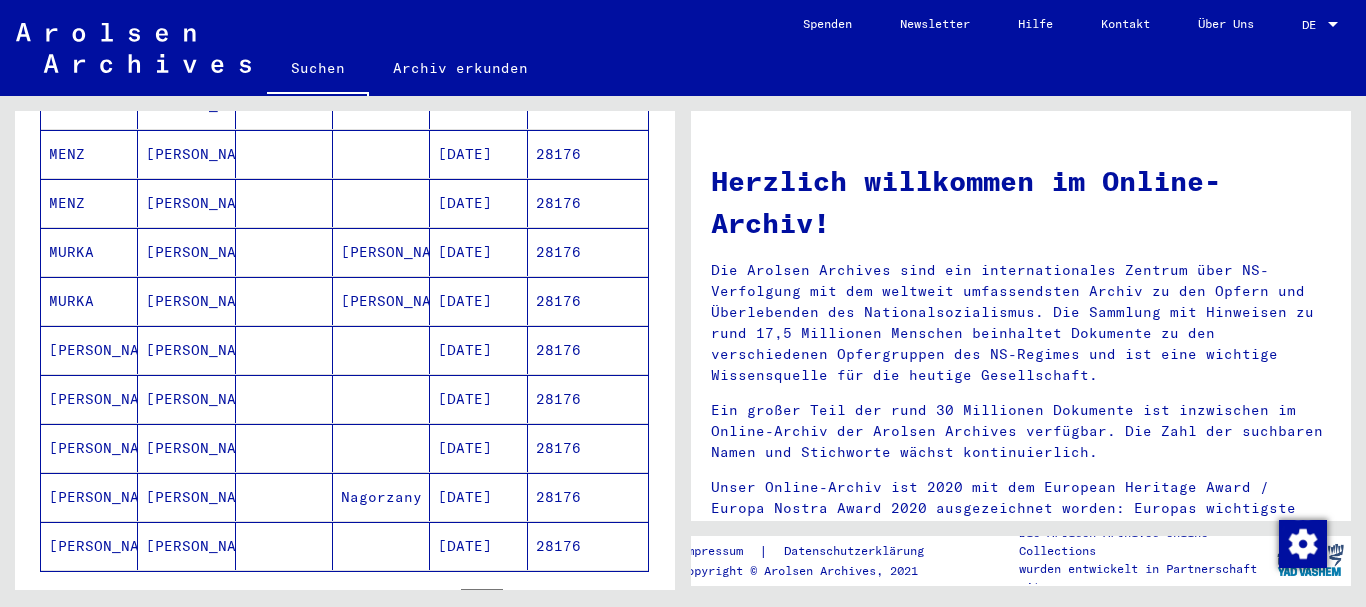 scroll, scrollTop: 1188, scrollLeft: 0, axis: vertical 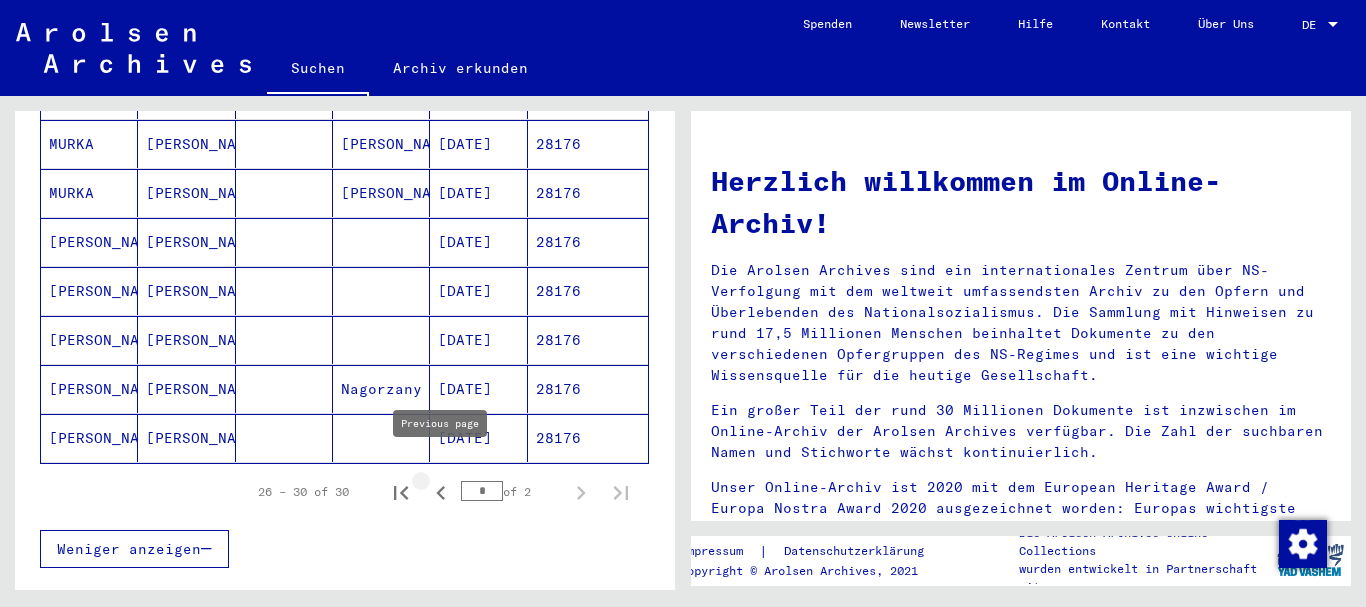 click 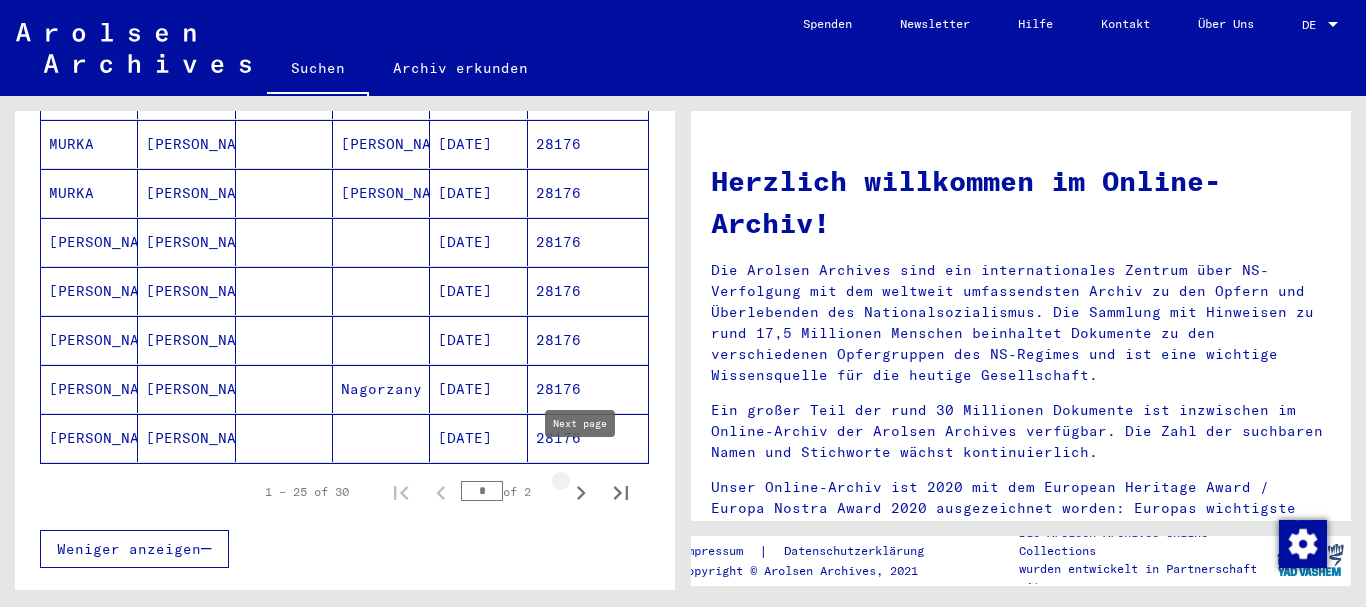 click 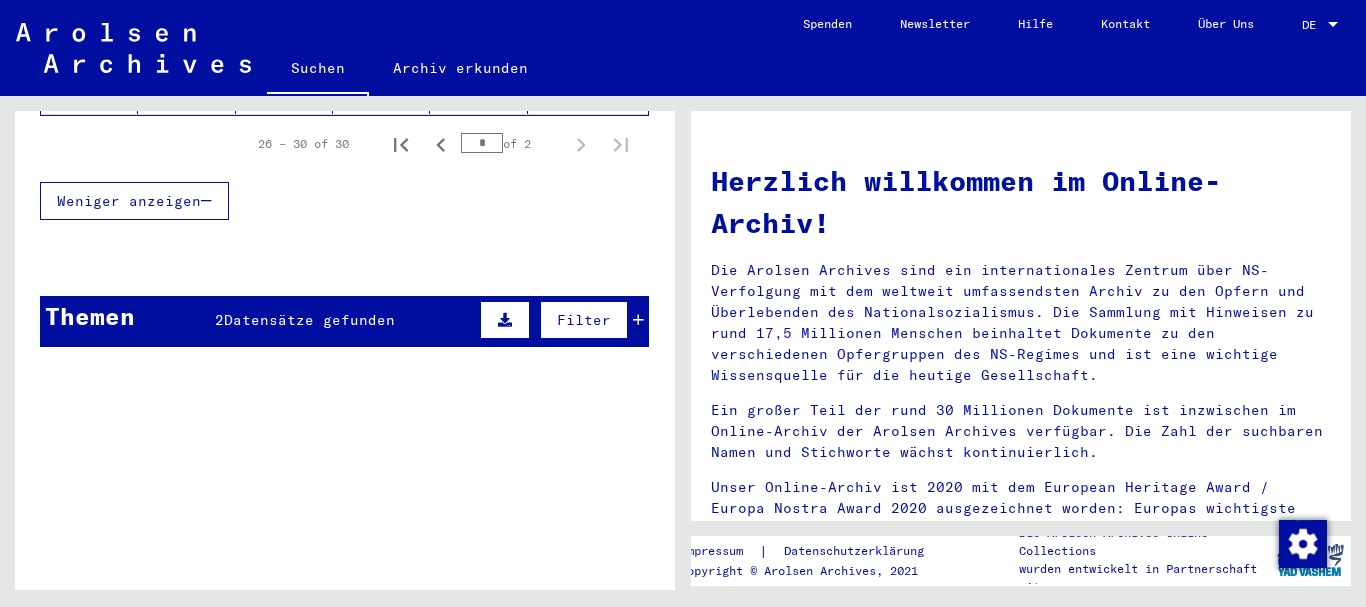 scroll, scrollTop: 124, scrollLeft: 0, axis: vertical 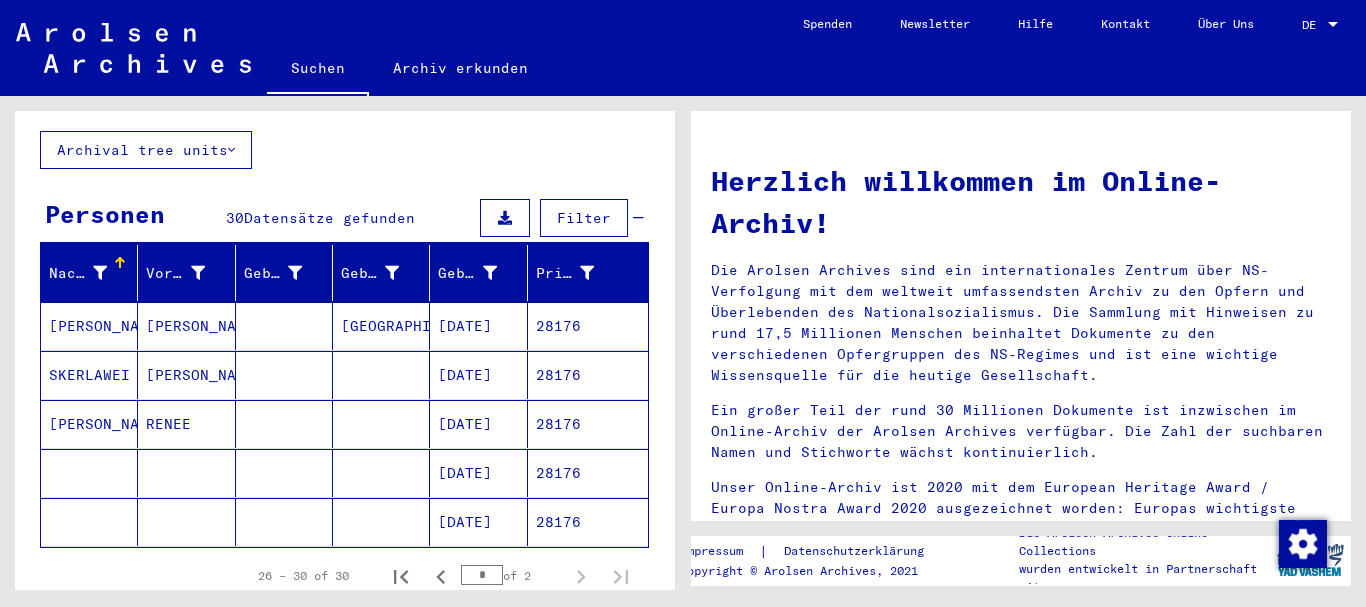 click on "SKERLAWEI" at bounding box center [89, 424] 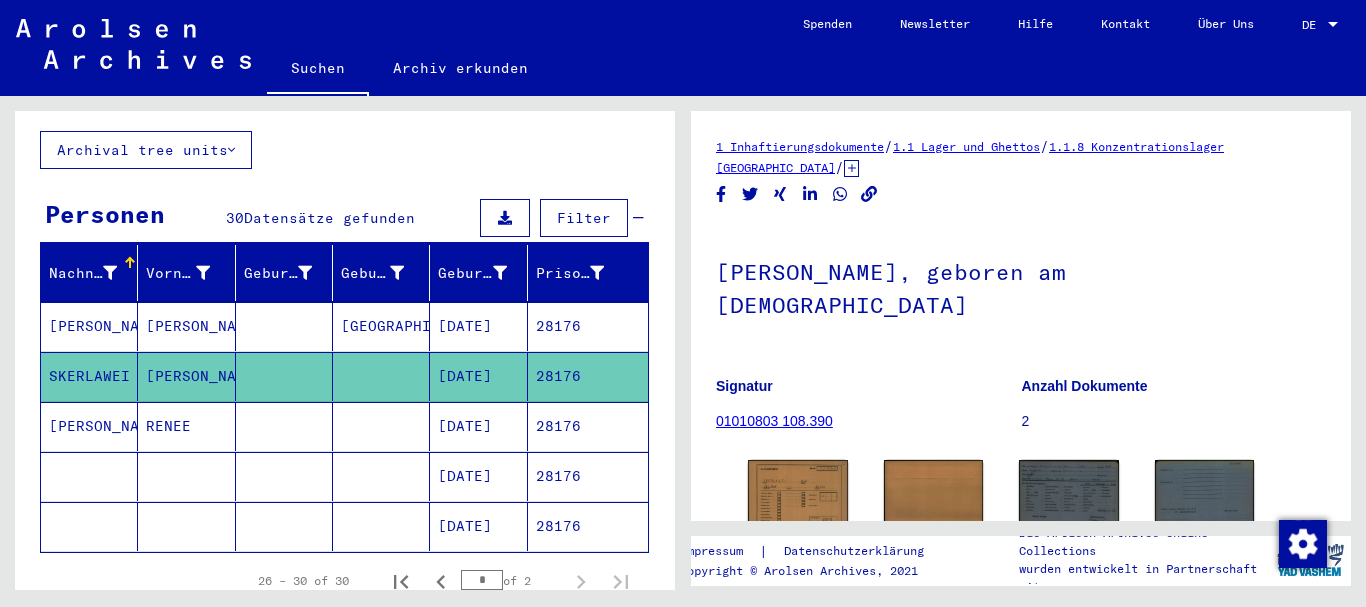 scroll, scrollTop: 131, scrollLeft: 0, axis: vertical 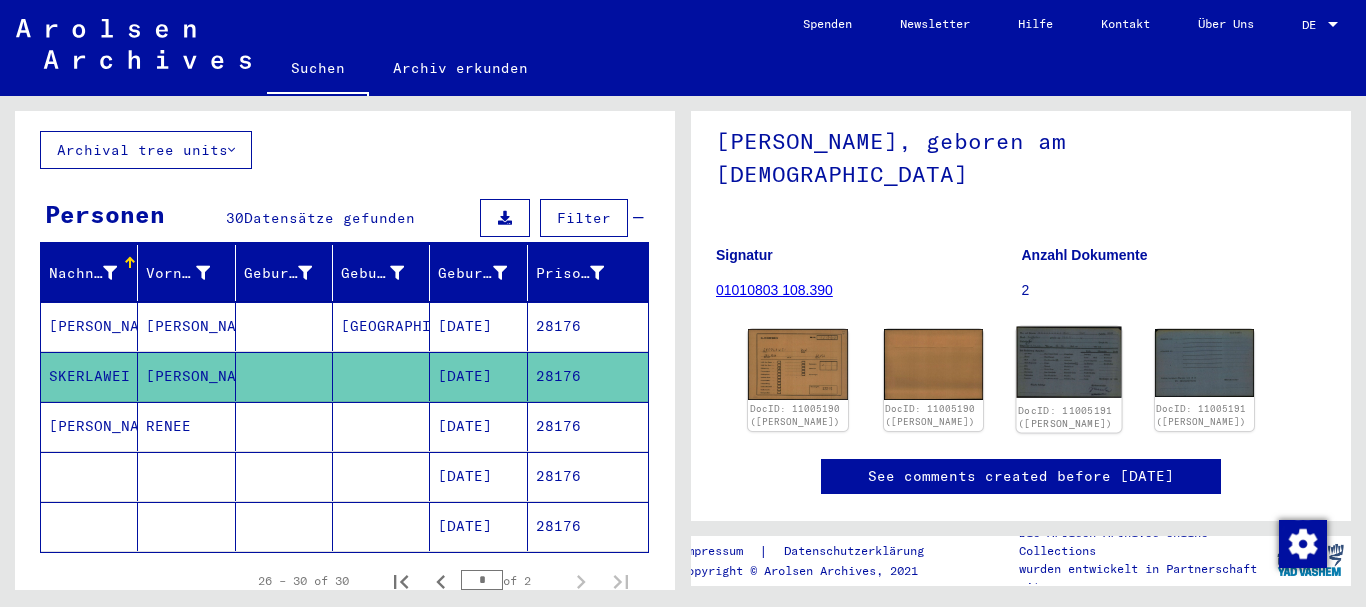 click 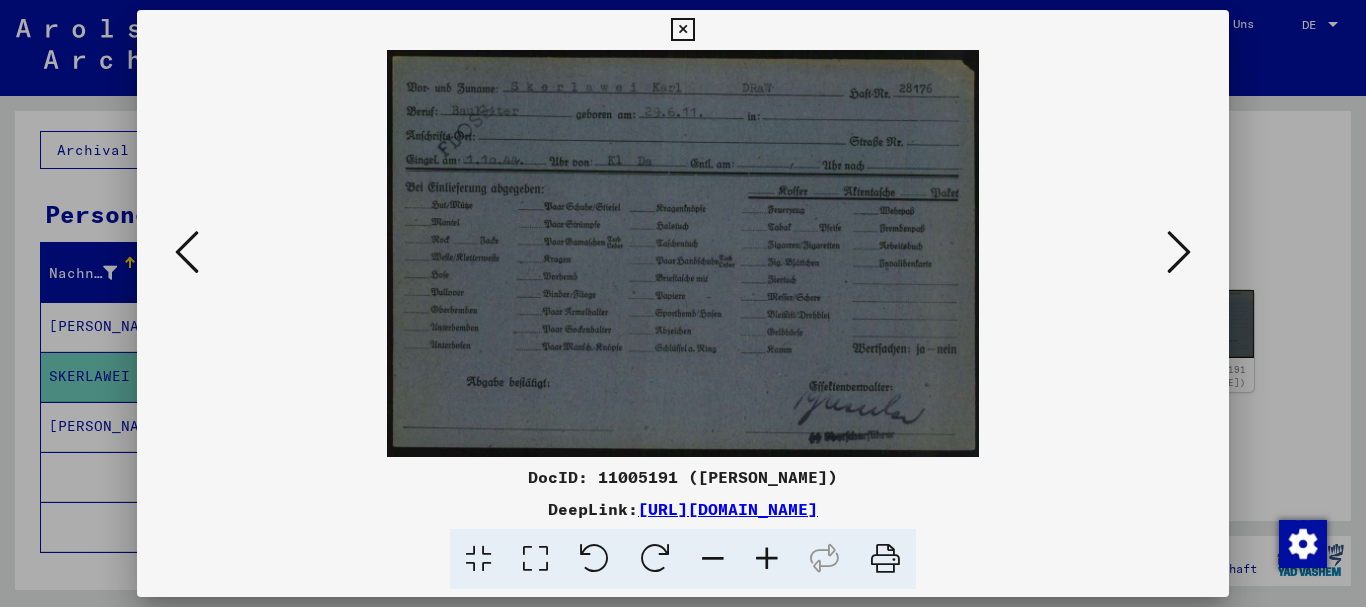 click at bounding box center (683, 303) 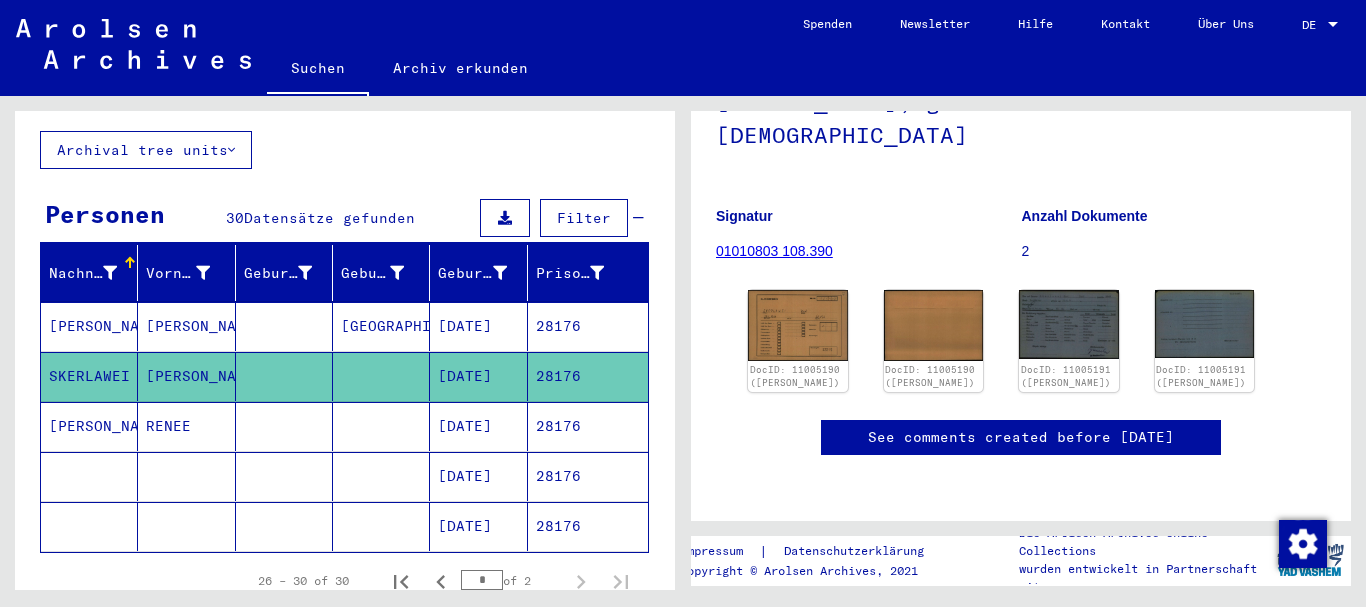 scroll, scrollTop: 0, scrollLeft: 0, axis: both 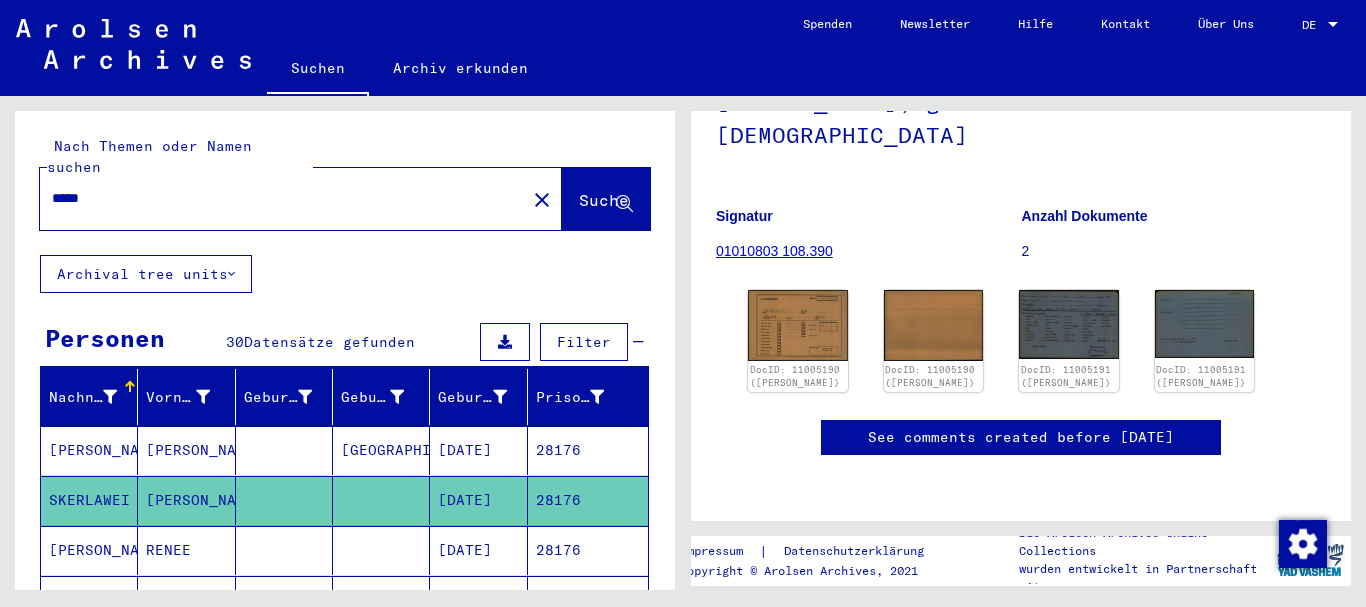 drag, startPoint x: 104, startPoint y: 183, endPoint x: 0, endPoint y: 194, distance: 104.58012 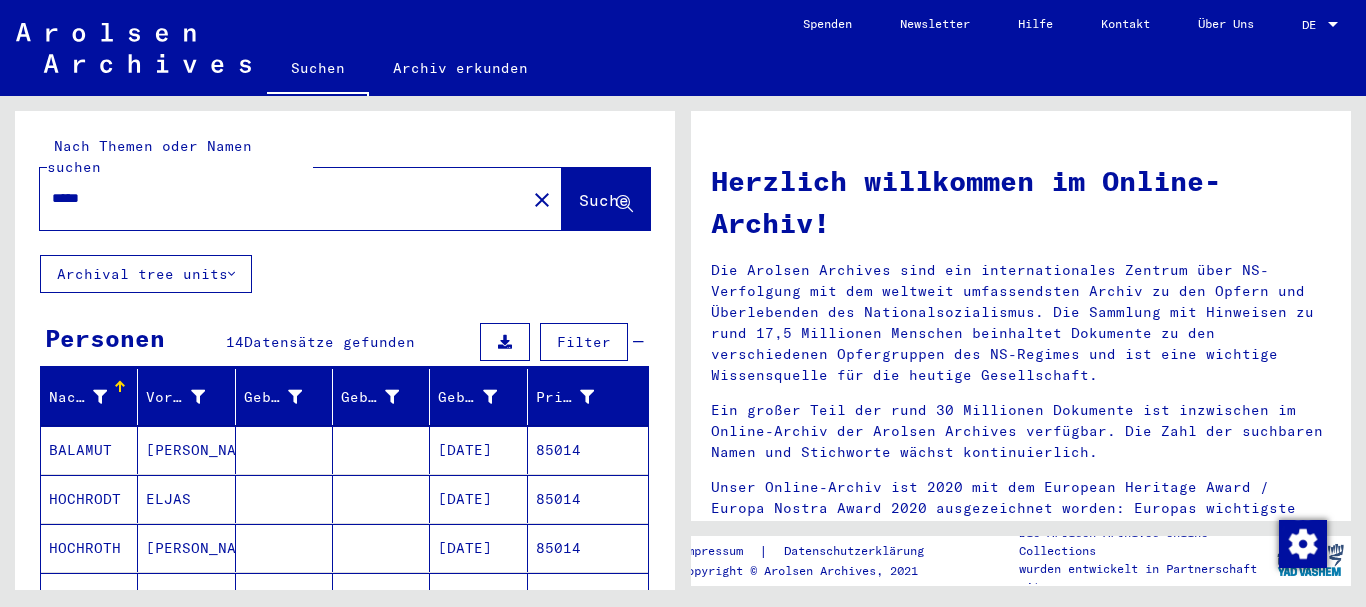 scroll, scrollTop: 324, scrollLeft: 0, axis: vertical 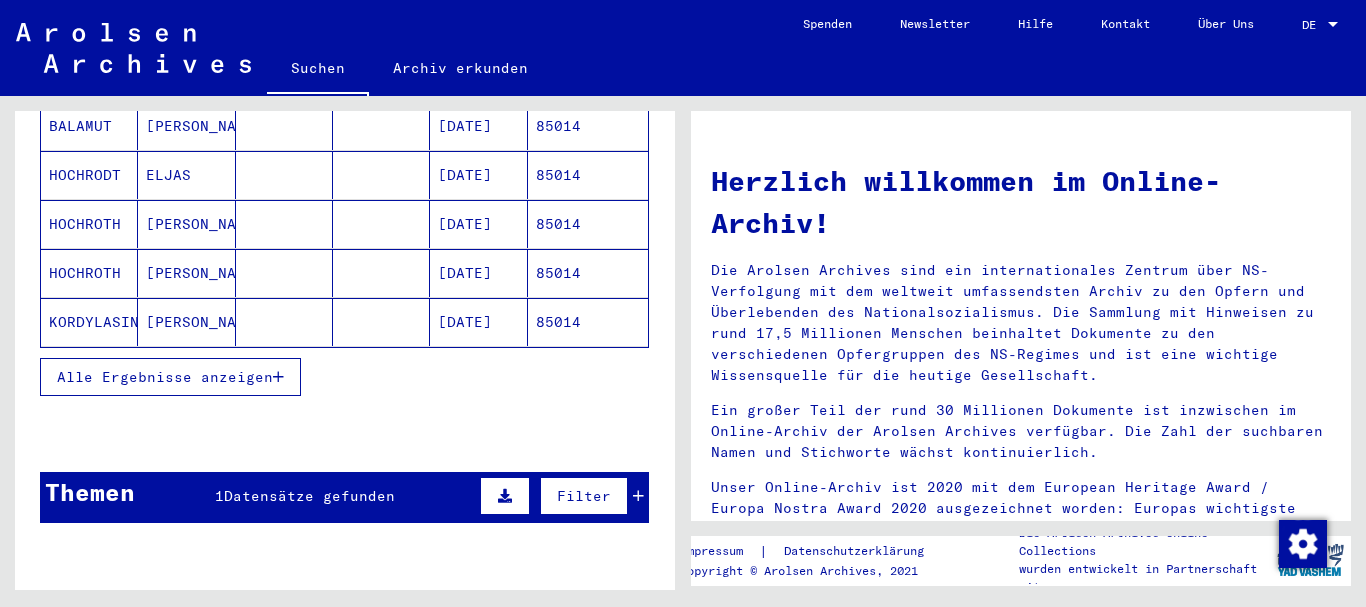 click on "Alle Ergebnisse anzeigen" at bounding box center [165, 377] 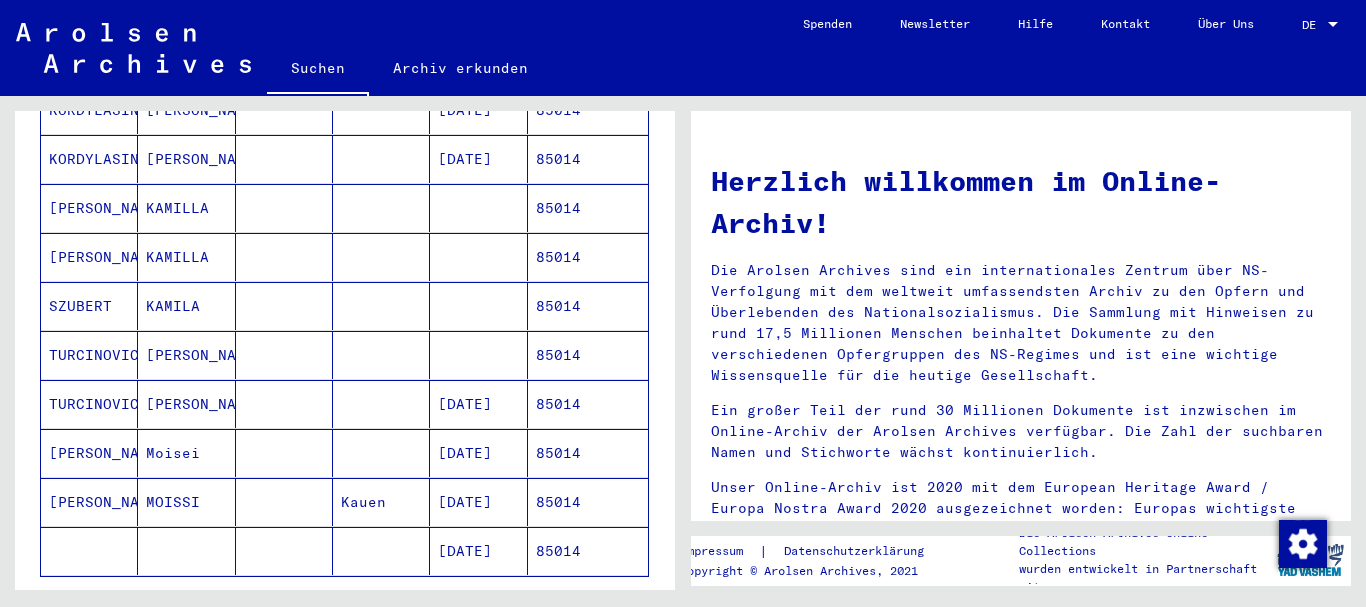 scroll, scrollTop: 540, scrollLeft: 0, axis: vertical 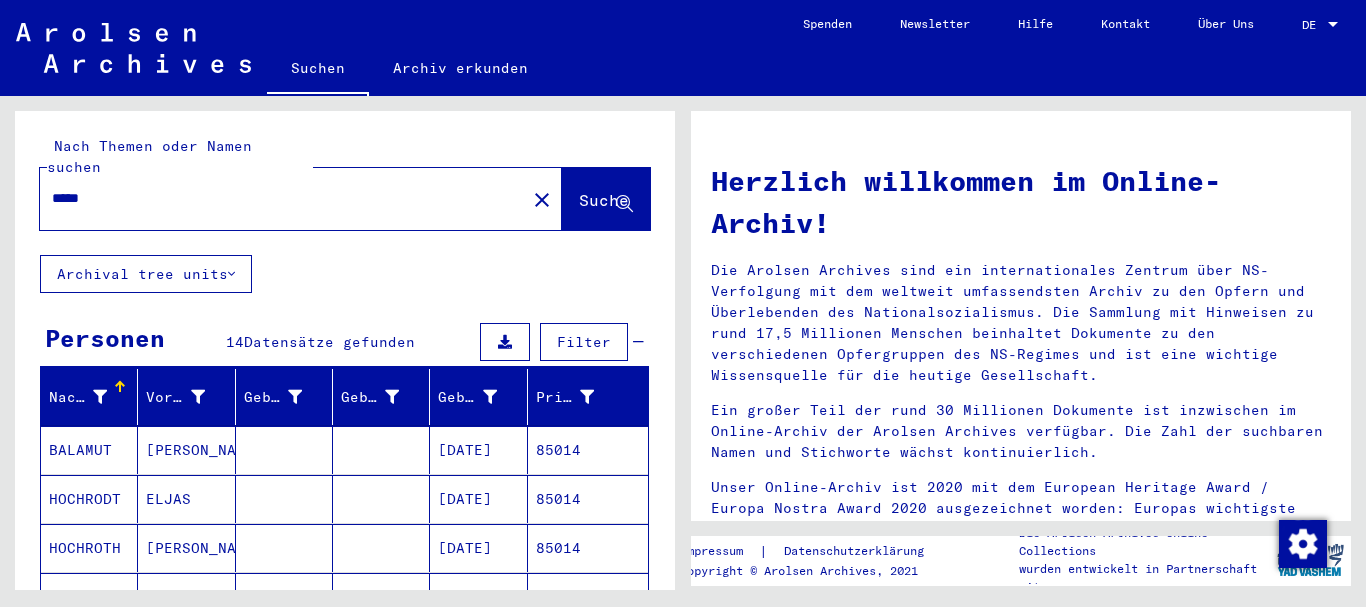 click on "*****" at bounding box center [277, 198] 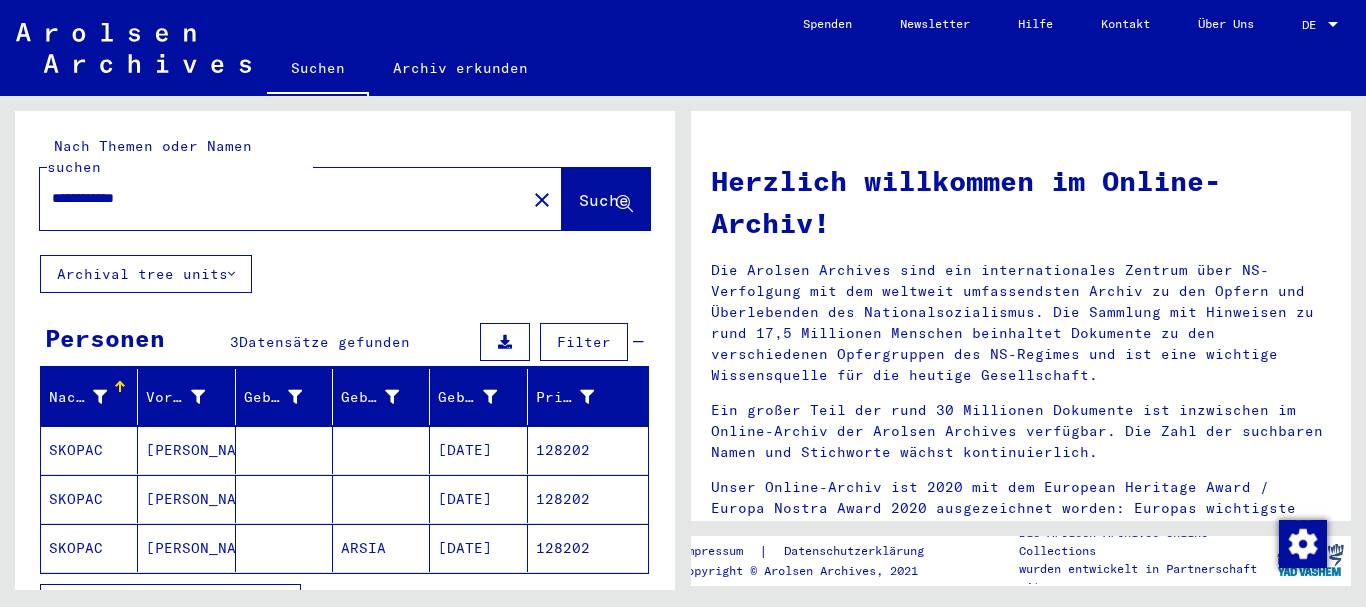 click on "**********" 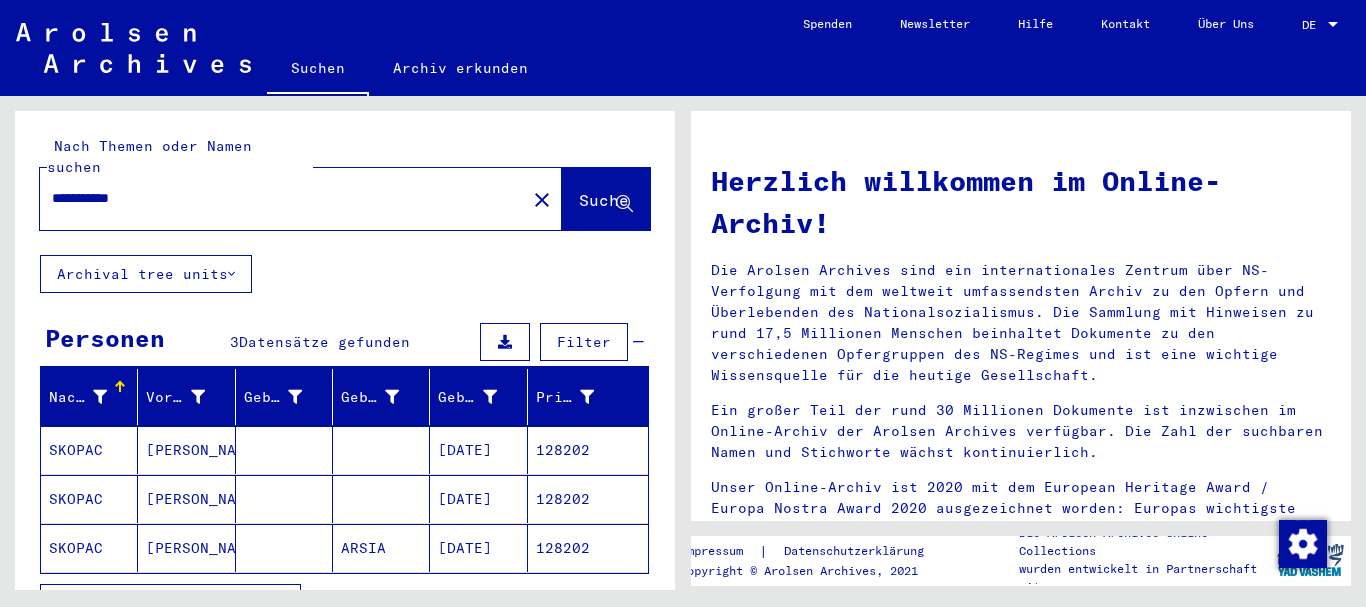 type on "**********" 